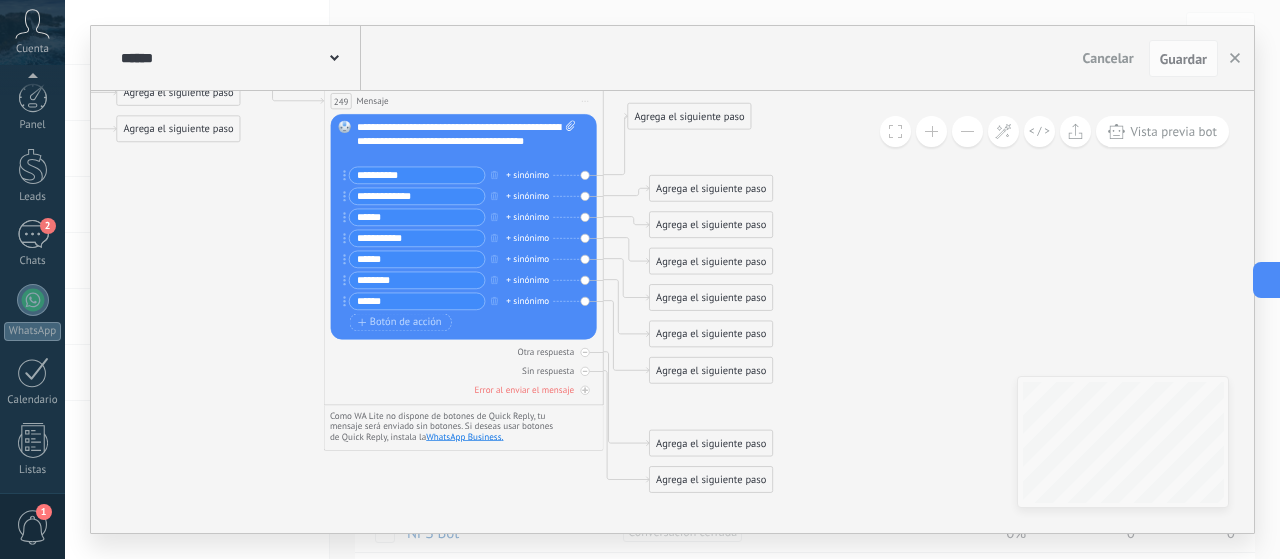 scroll, scrollTop: 0, scrollLeft: 0, axis: both 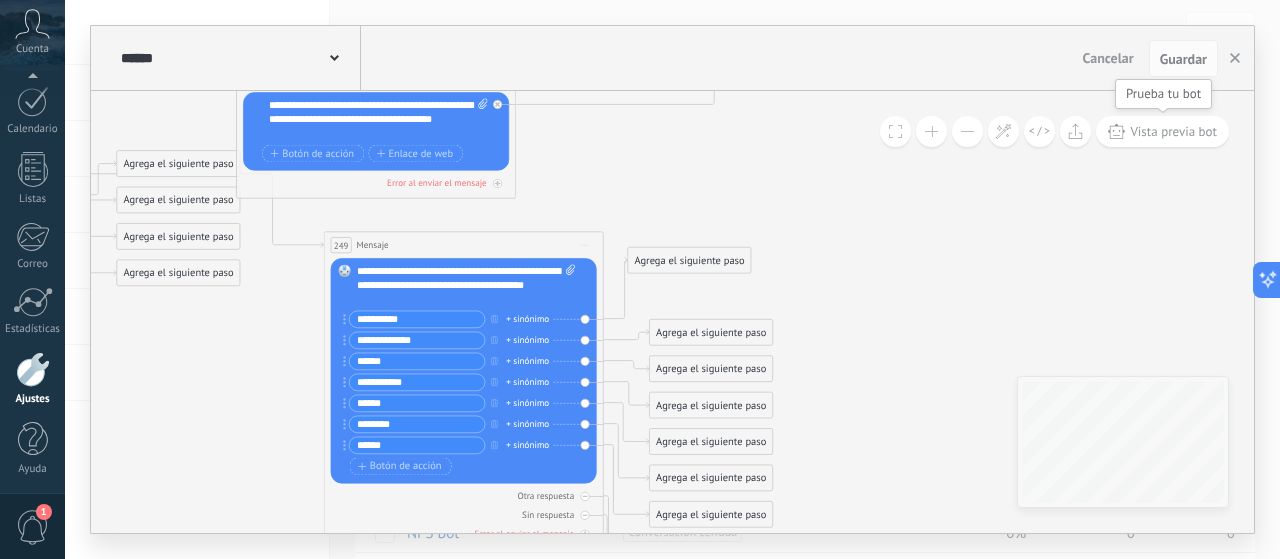 click on "Vista previa bot" at bounding box center [1173, 131] 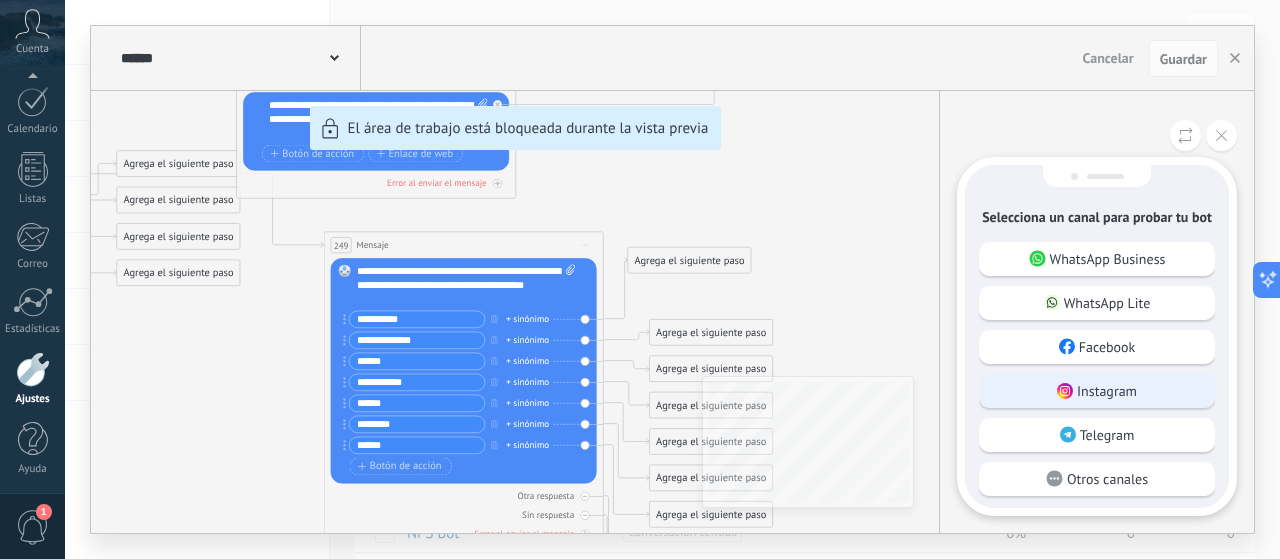 click on "Instagram" at bounding box center (1097, 391) 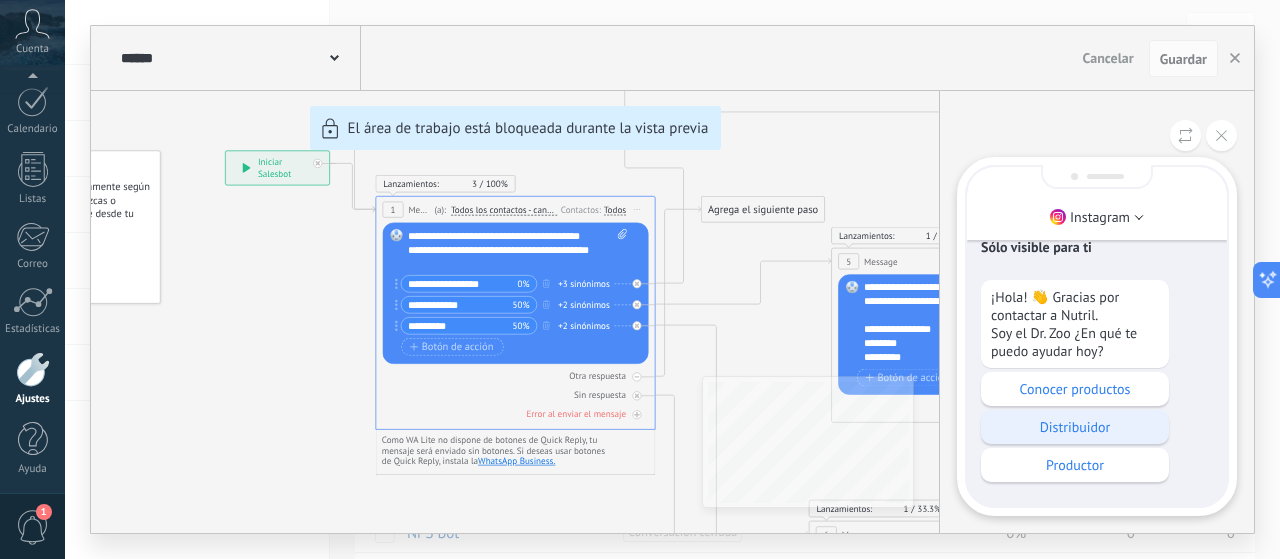 click on "Distribuidor" at bounding box center [1075, 427] 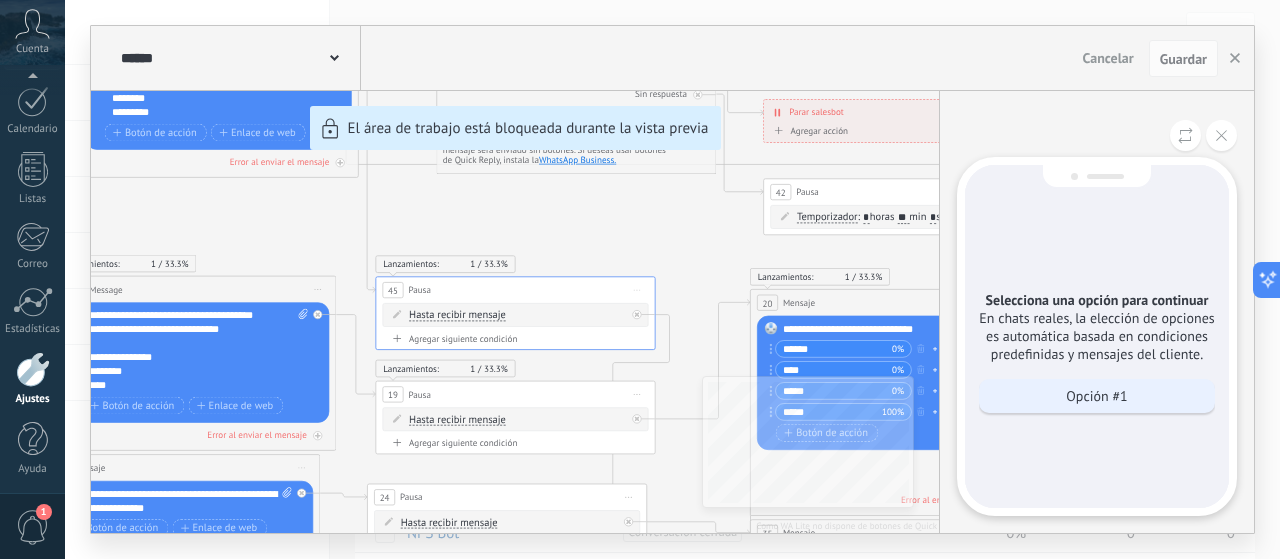 click on "Opción #1" at bounding box center (1097, 396) 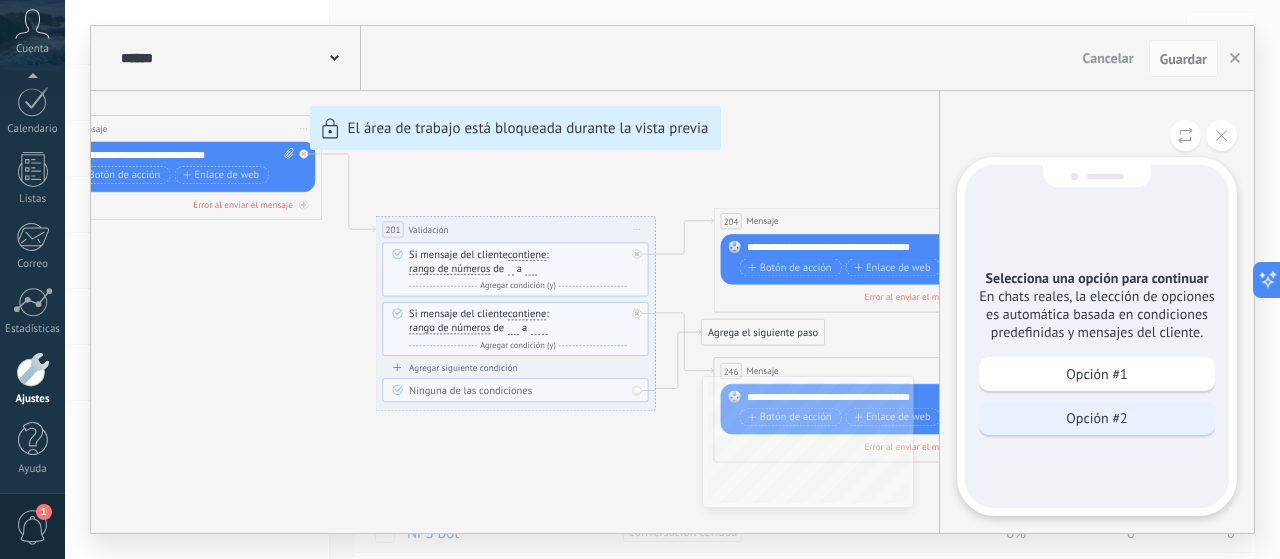 click on "Opción #2" at bounding box center [1097, 418] 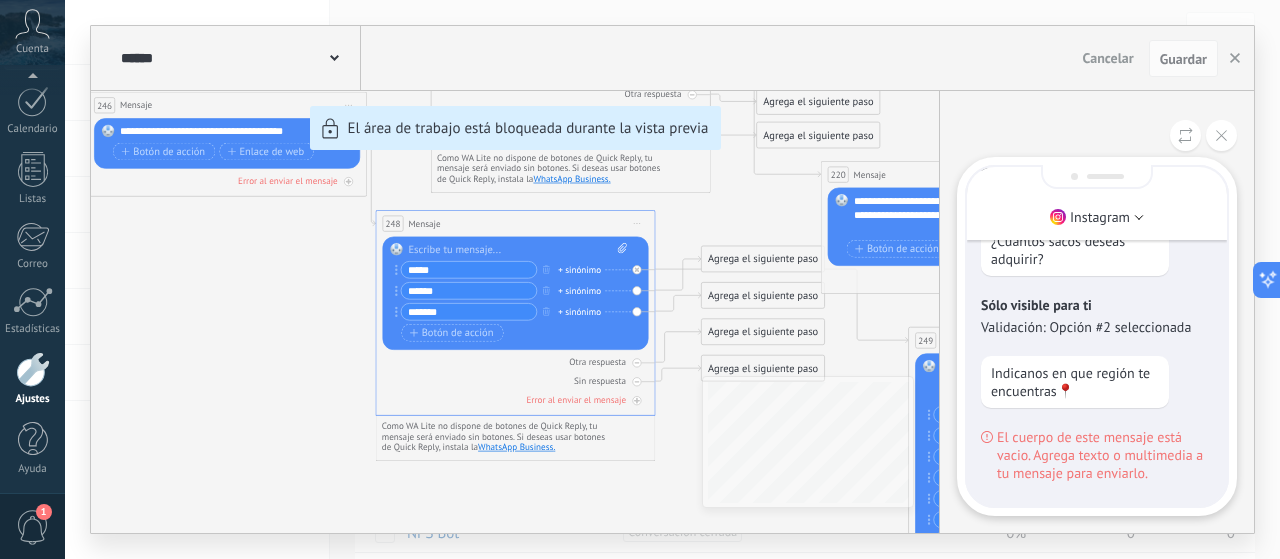 drag, startPoint x: 272, startPoint y: 271, endPoint x: 342, endPoint y: 416, distance: 161.01242 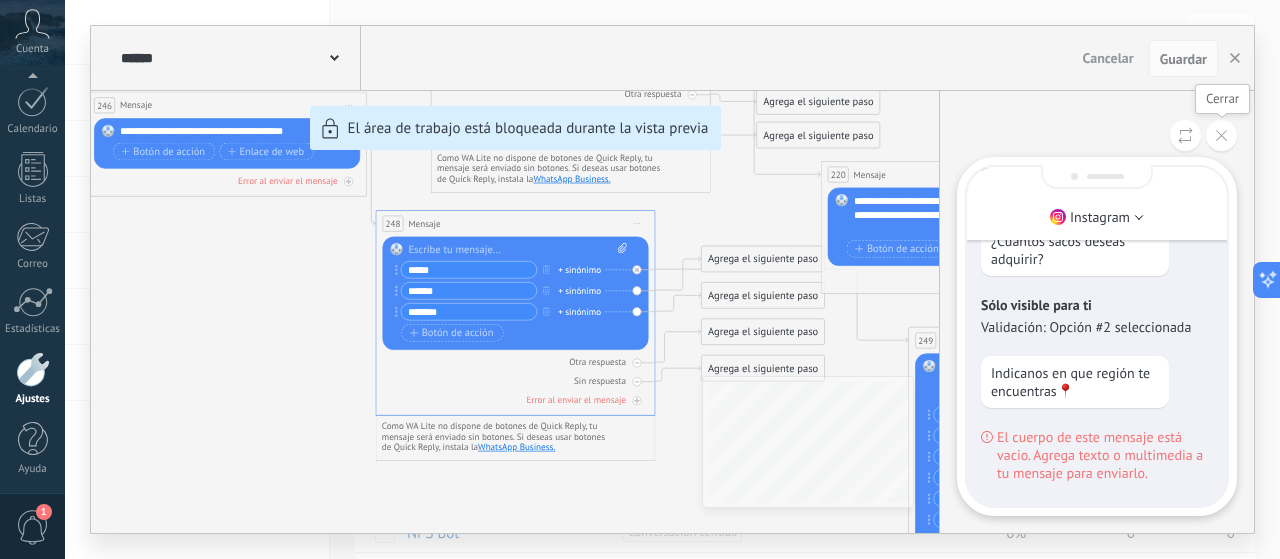 click at bounding box center (1221, 135) 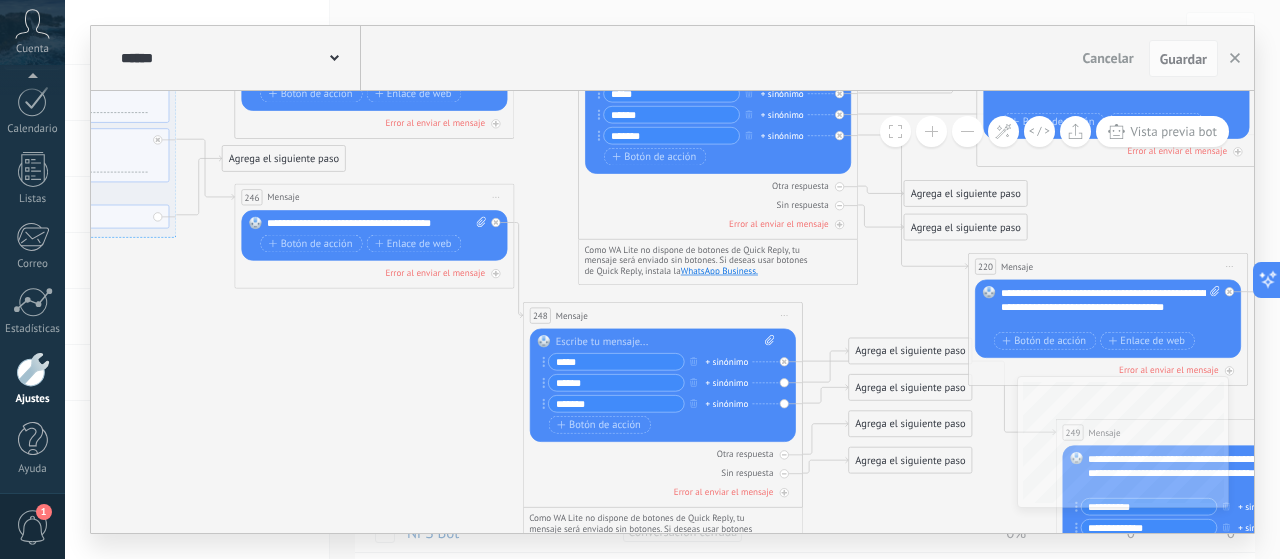 drag, startPoint x: 308, startPoint y: 381, endPoint x: 437, endPoint y: 409, distance: 132.00378 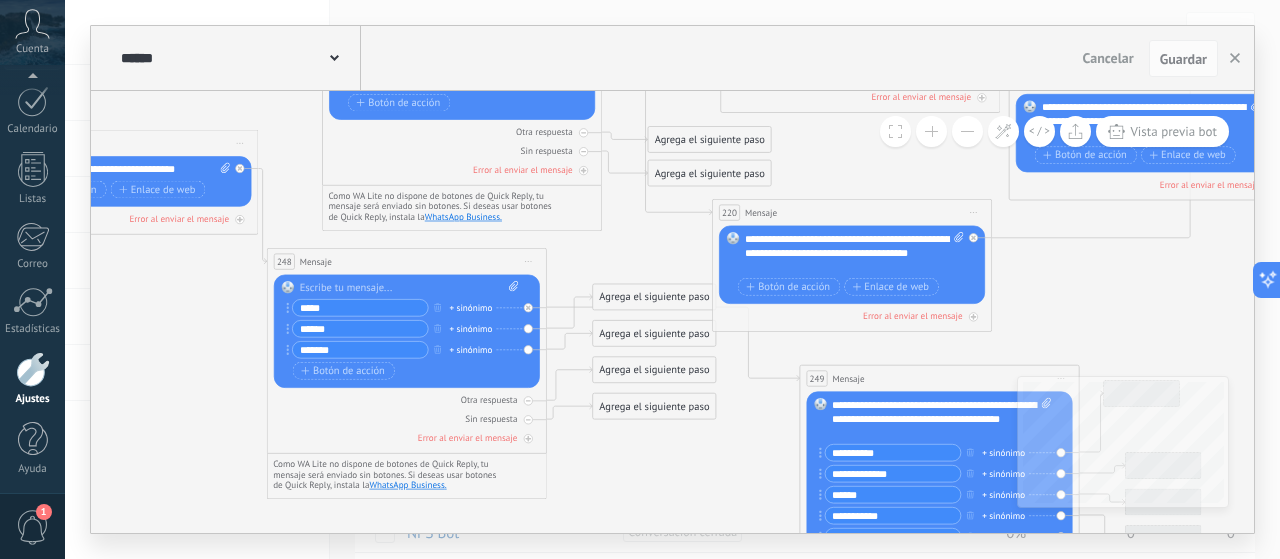 drag, startPoint x: 482, startPoint y: 383, endPoint x: 160, endPoint y: 323, distance: 327.54236 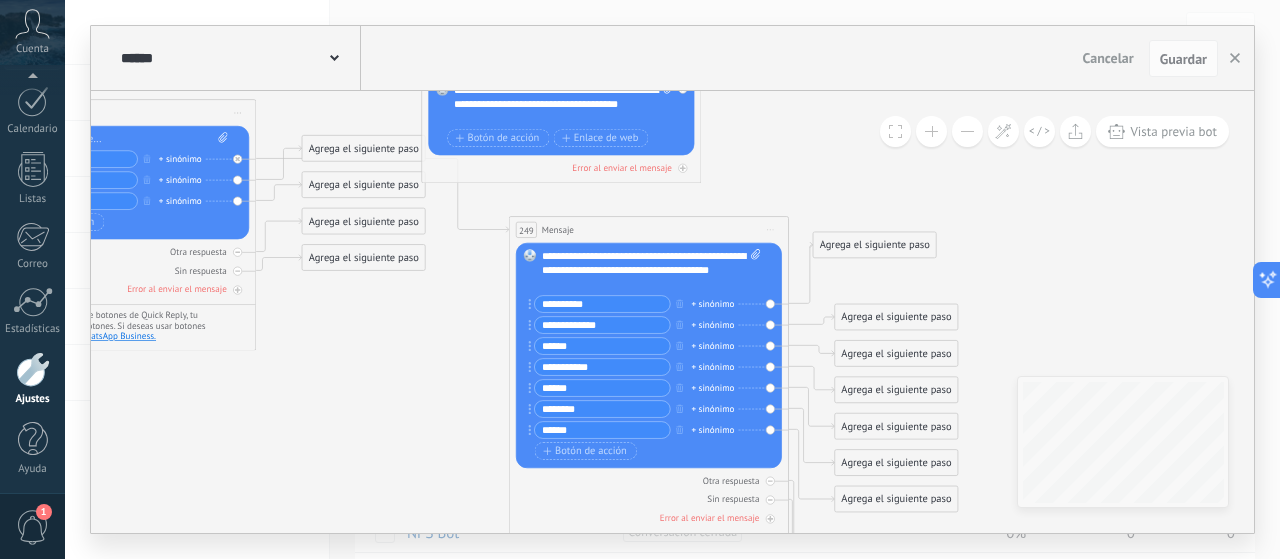 drag, startPoint x: 621, startPoint y: 469, endPoint x: 380, endPoint y: 326, distance: 280.23206 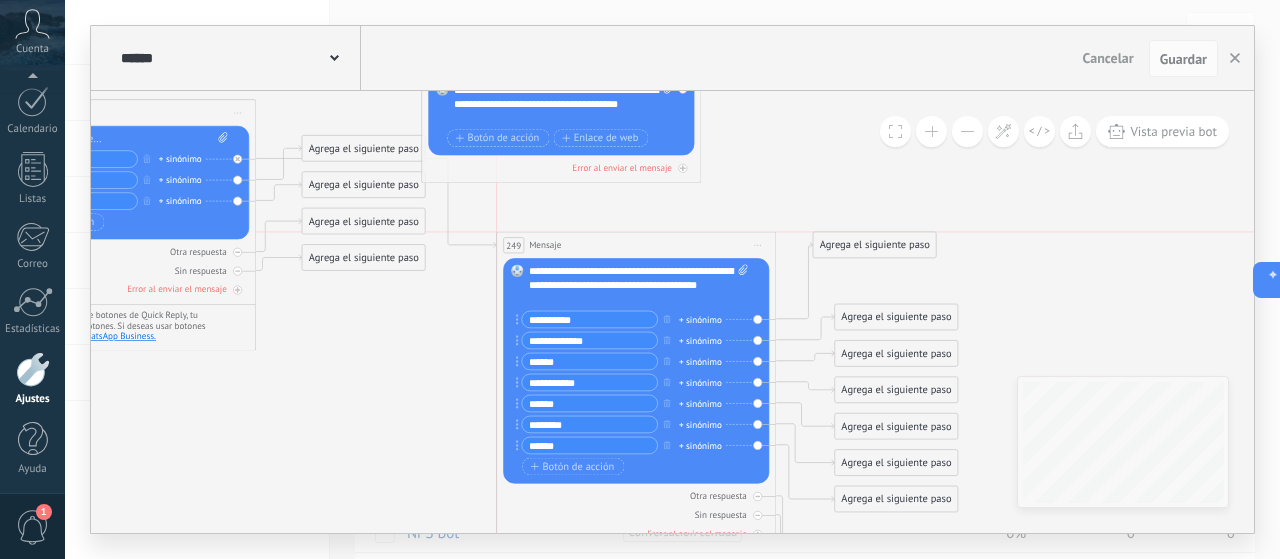 drag, startPoint x: 624, startPoint y: 259, endPoint x: 594, endPoint y: 245, distance: 33.105892 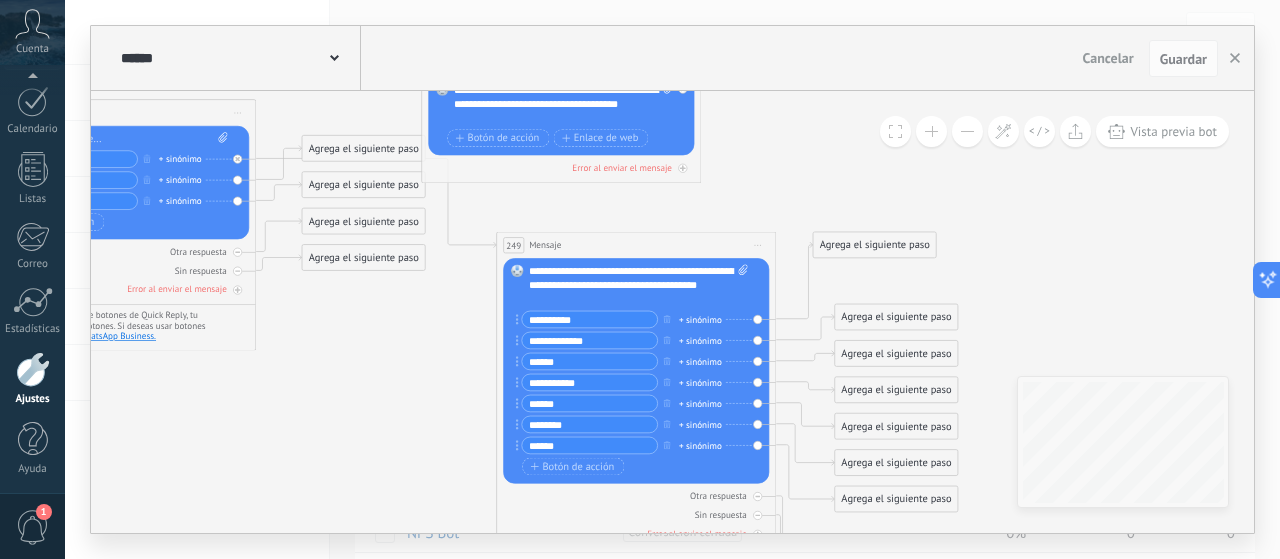 click 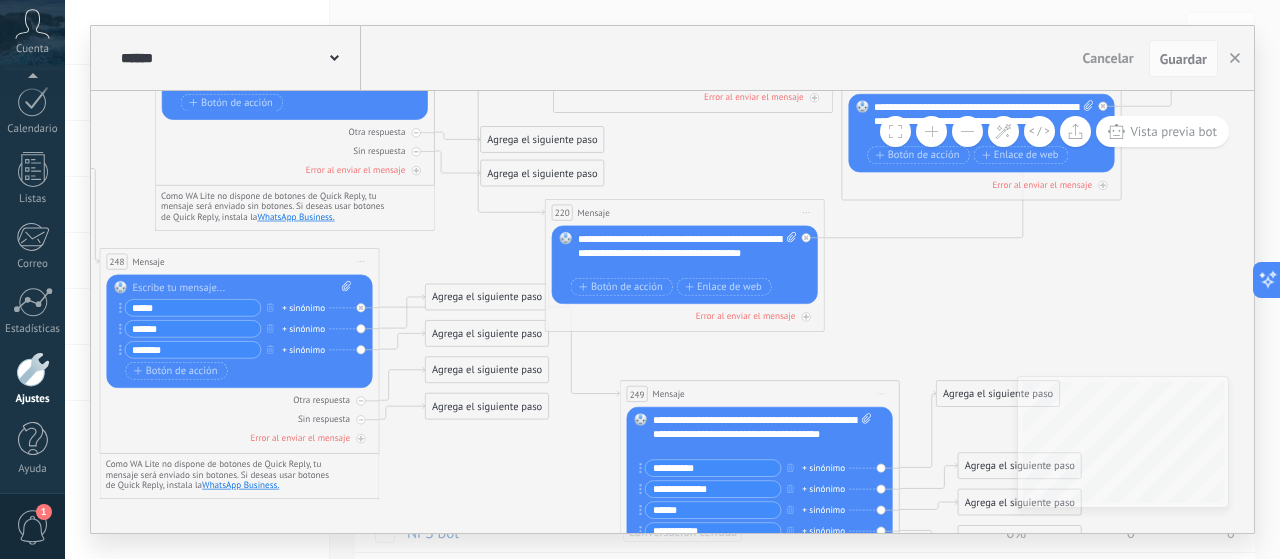 drag, startPoint x: 776, startPoint y: 207, endPoint x: 852, endPoint y: 252, distance: 88.32327 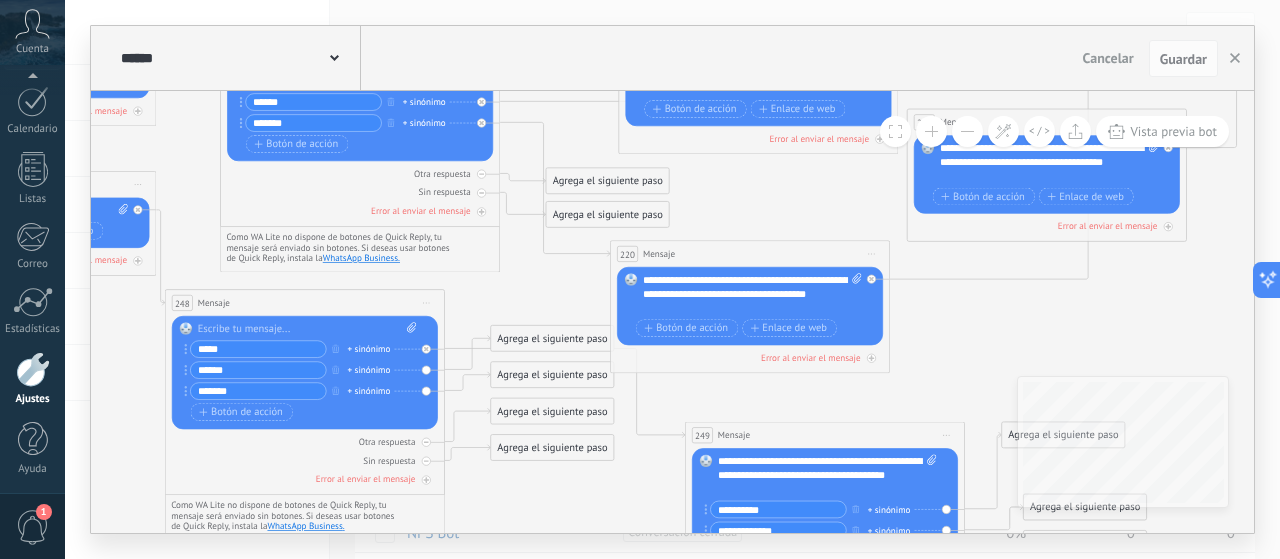 drag, startPoint x: 752, startPoint y: 193, endPoint x: 908, endPoint y: 324, distance: 203.70813 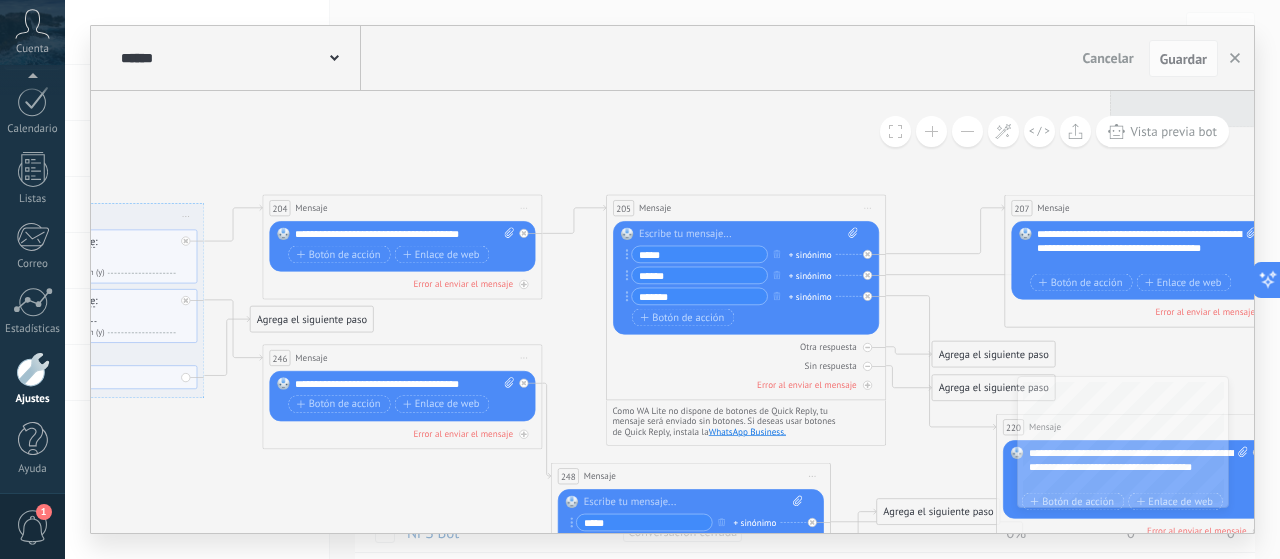 drag, startPoint x: 639, startPoint y: 159, endPoint x: 570, endPoint y: 167, distance: 69.46222 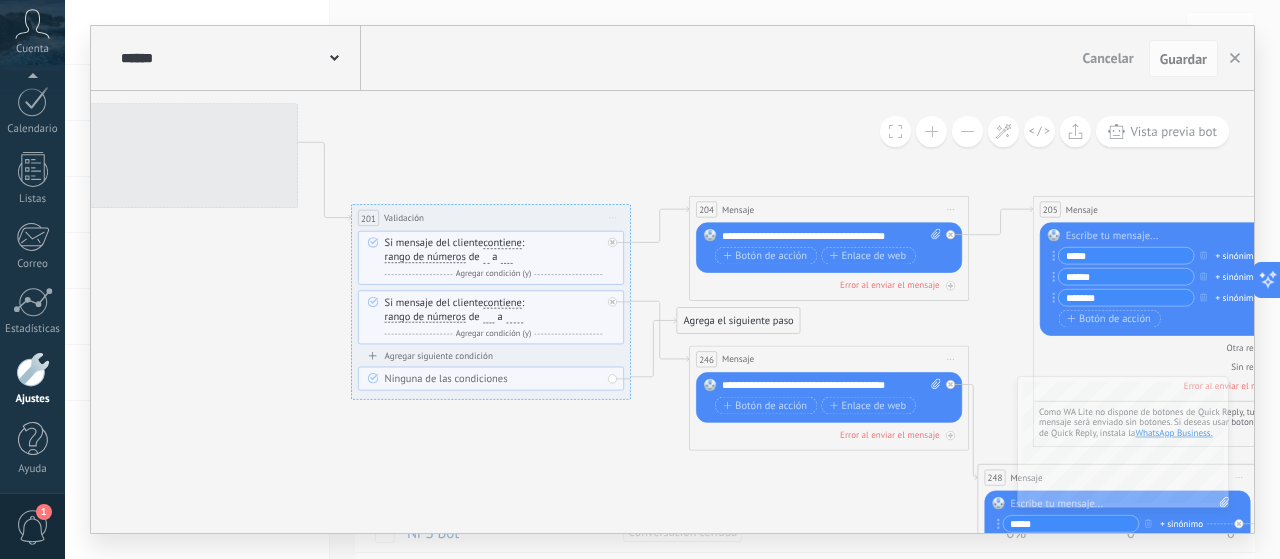 drag, startPoint x: 430, startPoint y: 154, endPoint x: 825, endPoint y: 155, distance: 395.00125 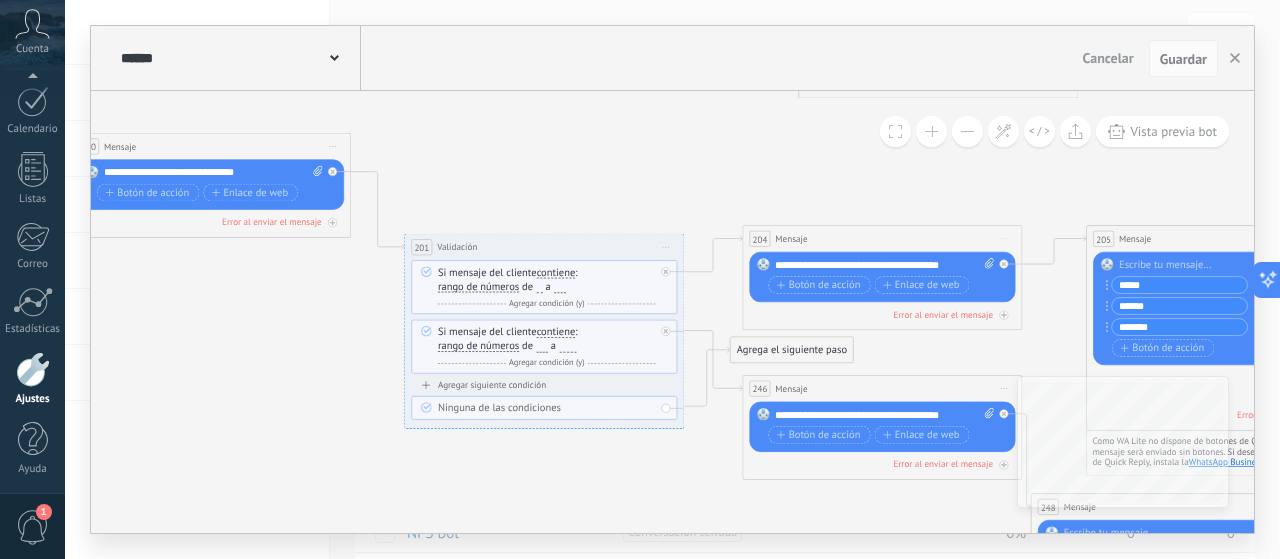 drag, startPoint x: 618, startPoint y: 143, endPoint x: 796, endPoint y: 195, distance: 185.44002 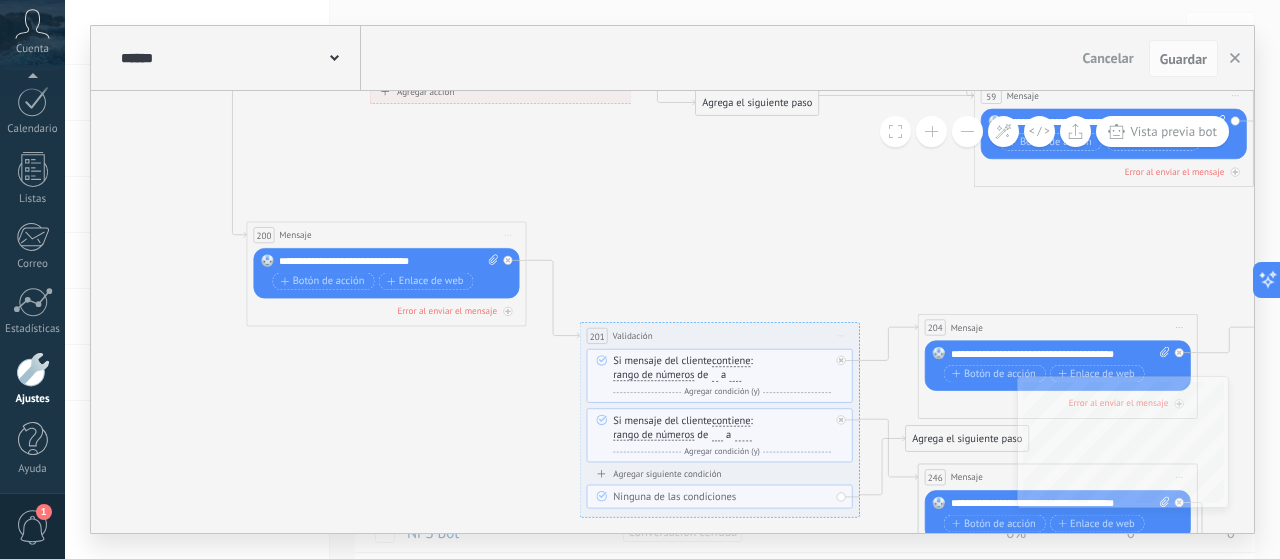 drag, startPoint x: 585, startPoint y: 142, endPoint x: 726, endPoint y: 211, distance: 156.9777 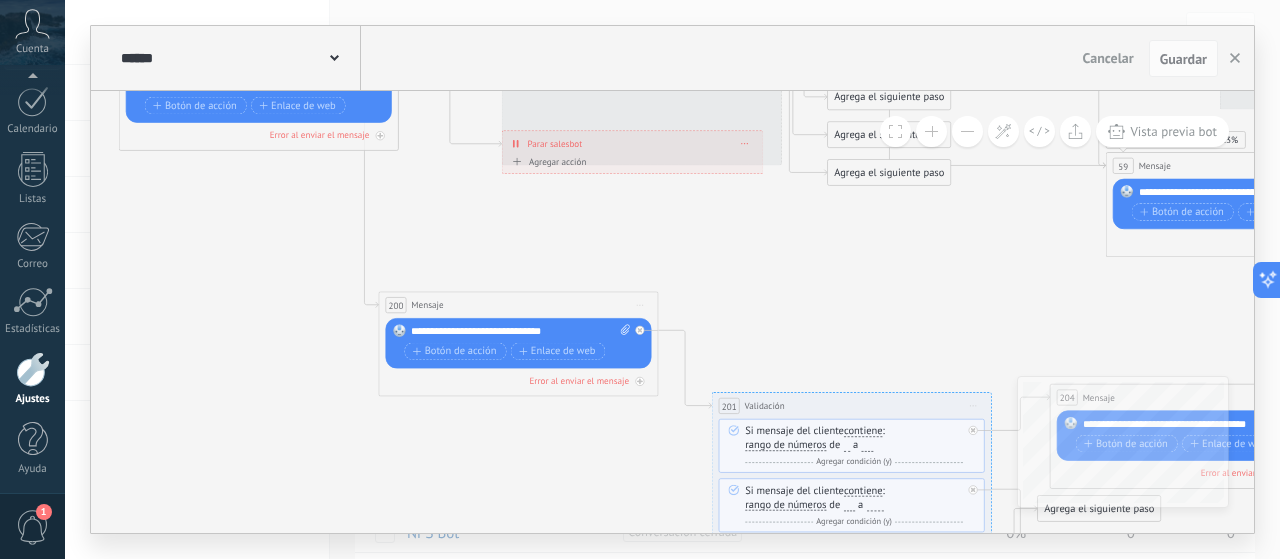 click 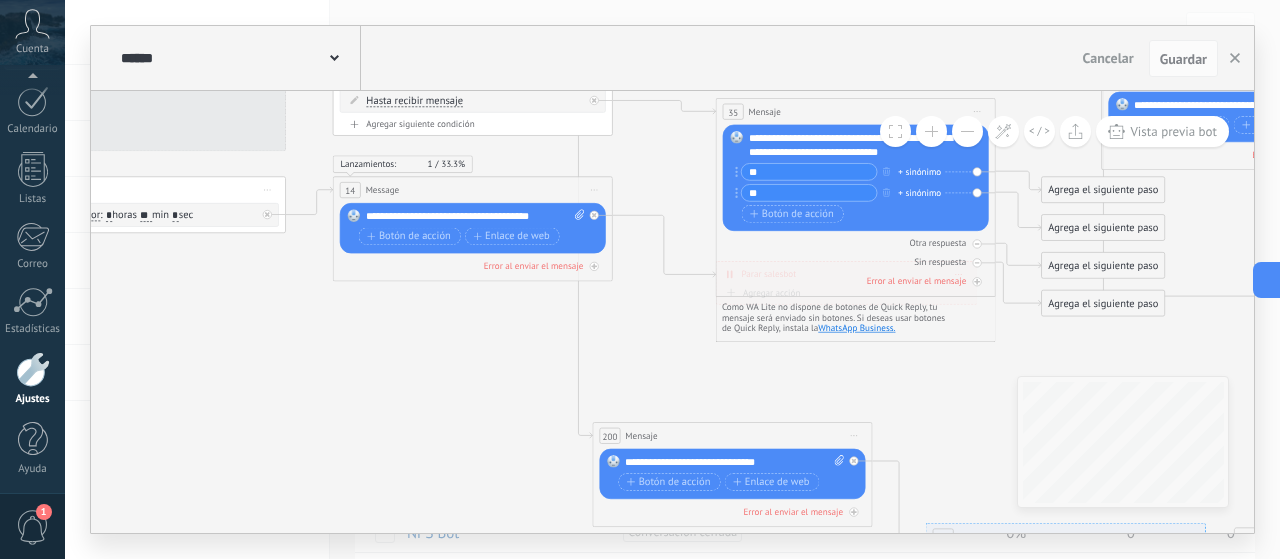 drag, startPoint x: 570, startPoint y: 311, endPoint x: 600, endPoint y: 317, distance: 30.594116 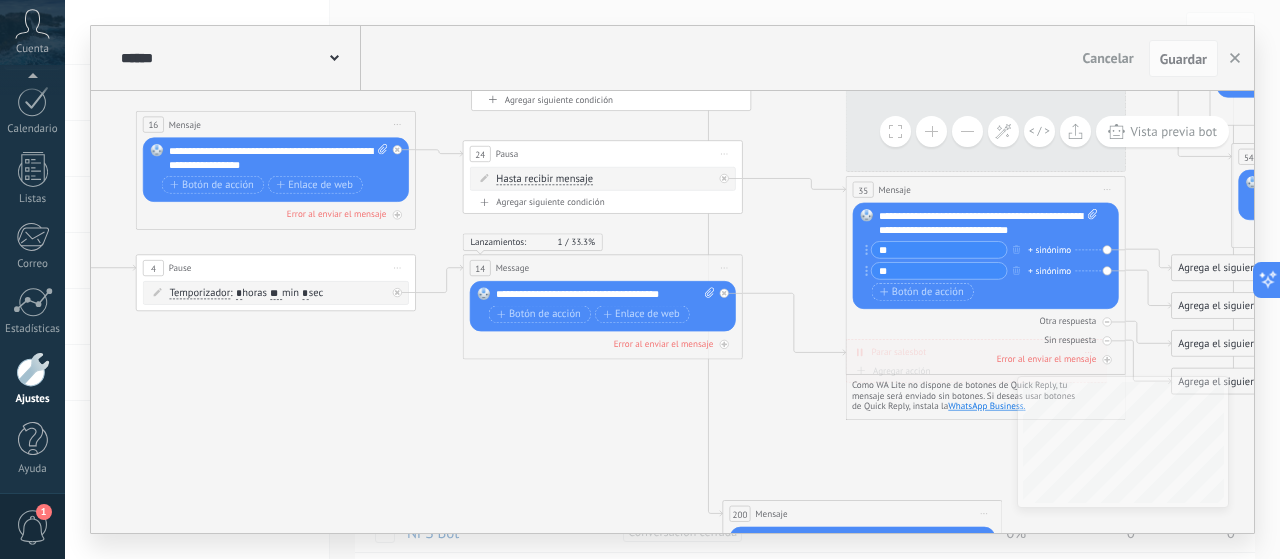 drag, startPoint x: 461, startPoint y: 359, endPoint x: 504, endPoint y: 387, distance: 51.312767 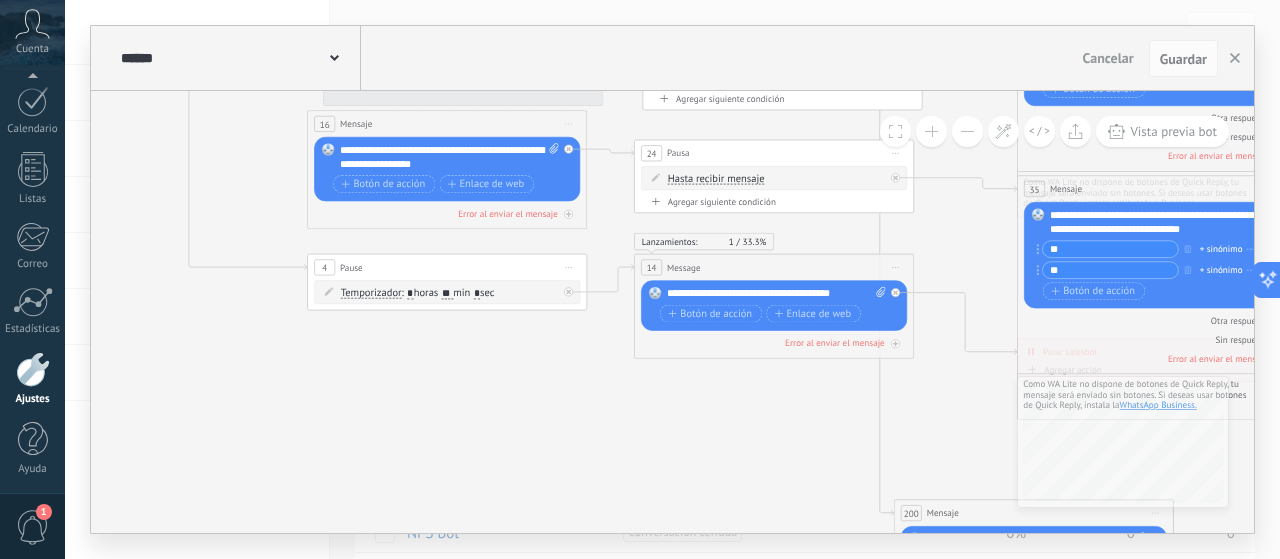 drag, startPoint x: 311, startPoint y: 409, endPoint x: 440, endPoint y: 408, distance: 129.00388 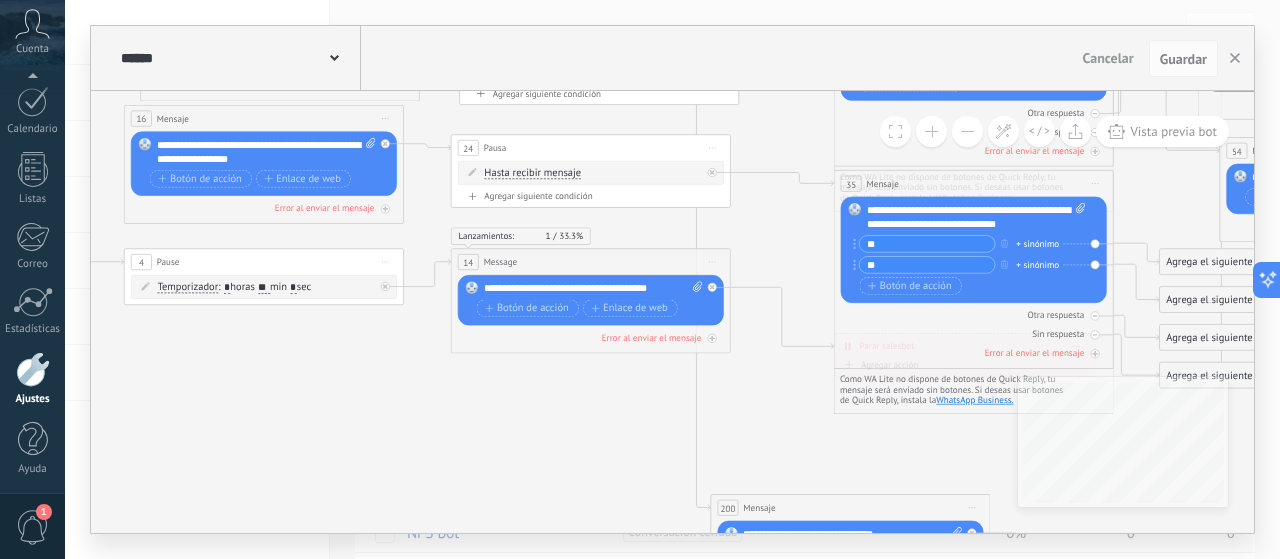 drag, startPoint x: 591, startPoint y: 420, endPoint x: 377, endPoint y: 417, distance: 214.02103 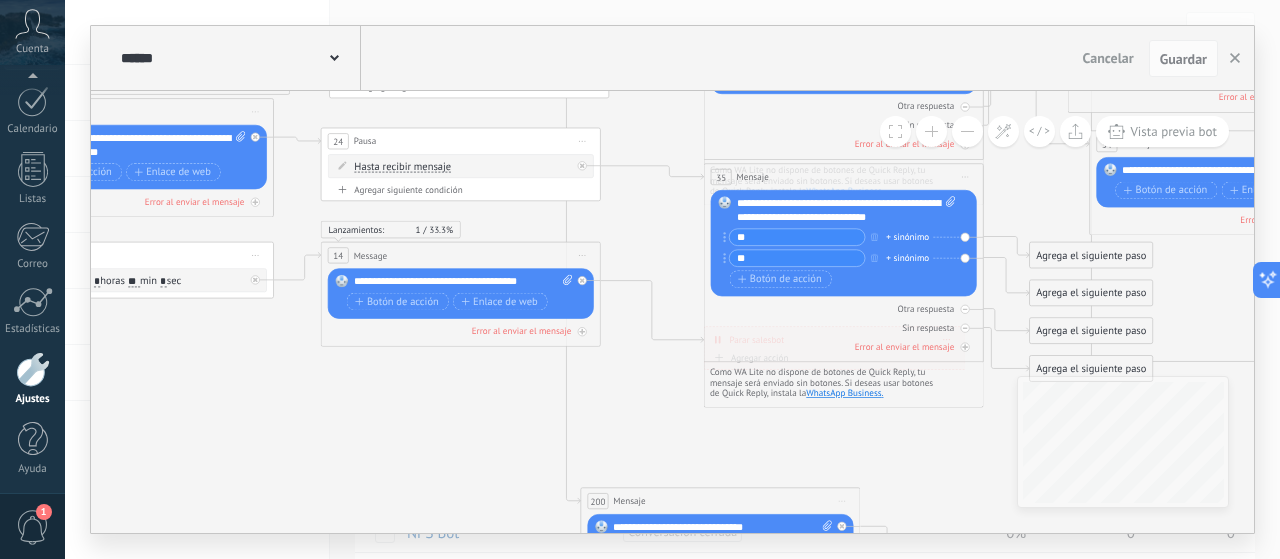 drag, startPoint x: 512, startPoint y: 417, endPoint x: 362, endPoint y: 406, distance: 150.40279 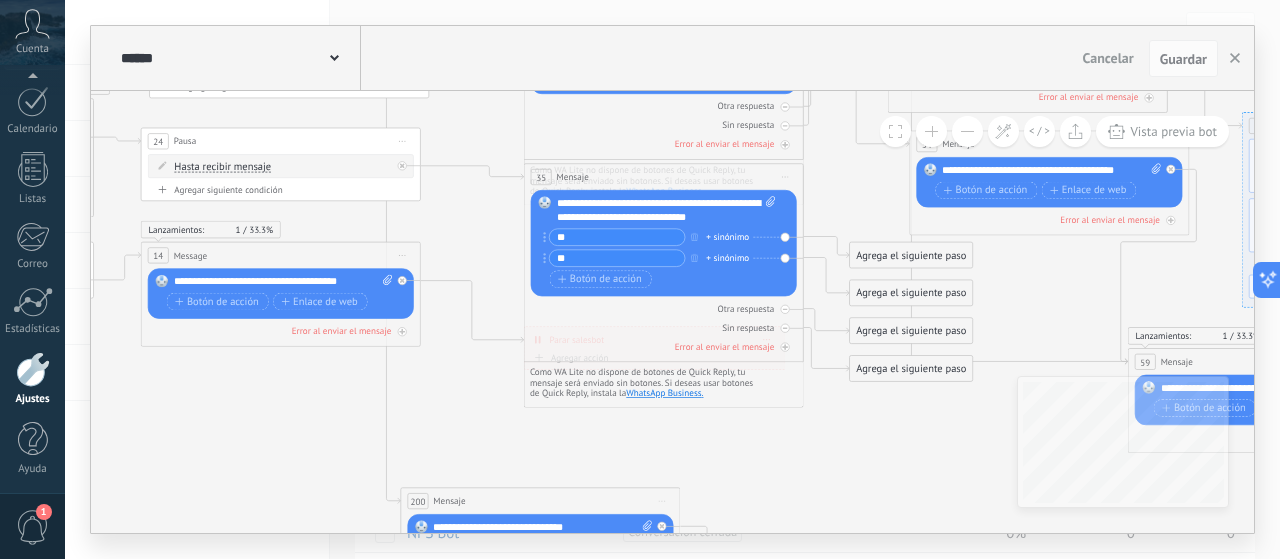 drag, startPoint x: 512, startPoint y: 408, endPoint x: 494, endPoint y: 411, distance: 18.248287 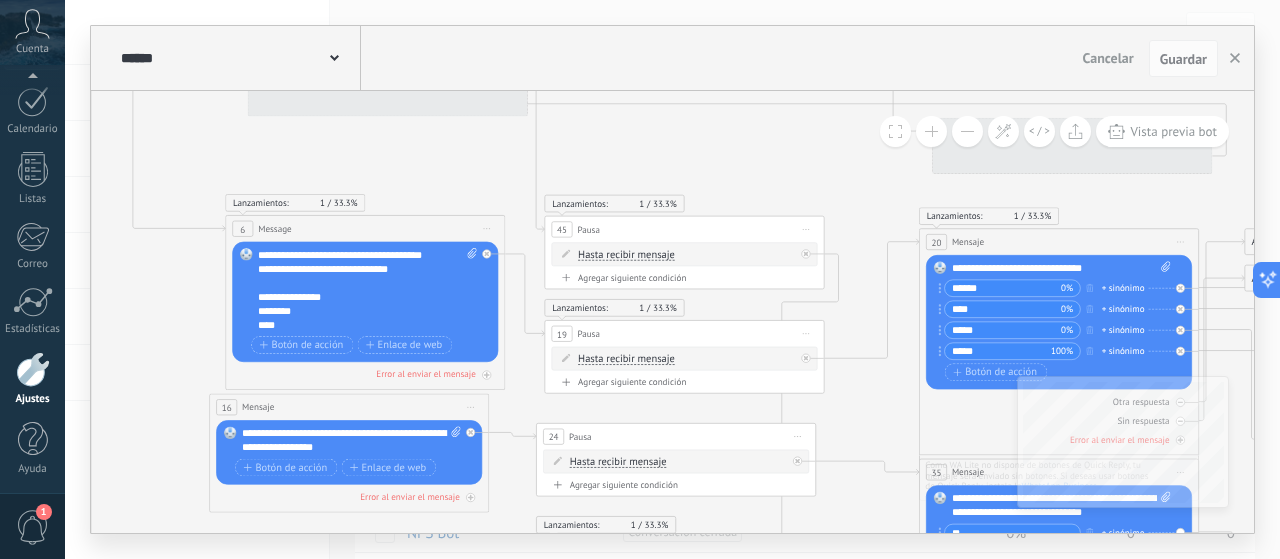 drag, startPoint x: 559, startPoint y: 193, endPoint x: 891, endPoint y: 354, distance: 368.97833 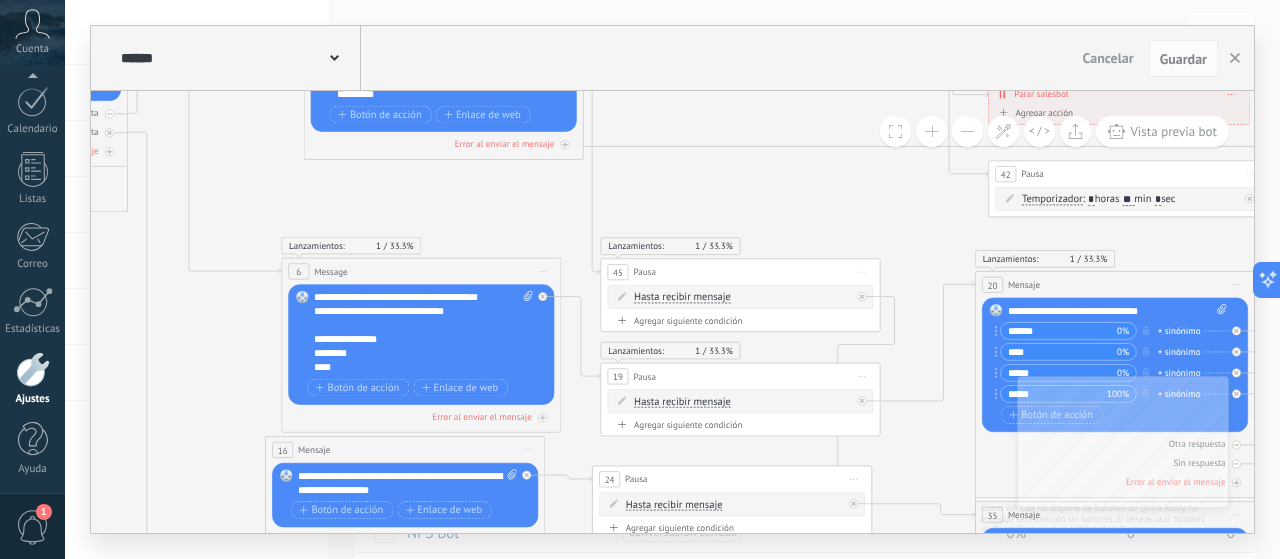 drag, startPoint x: 763, startPoint y: 164, endPoint x: 819, endPoint y: 235, distance: 90.426765 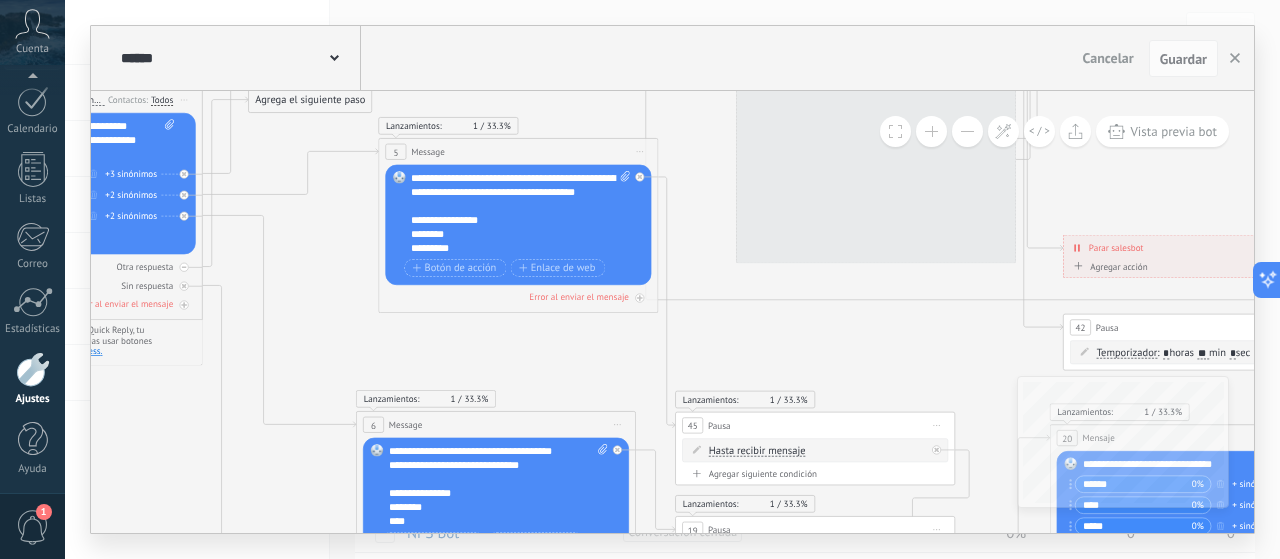 drag, startPoint x: 682, startPoint y: 132, endPoint x: 734, endPoint y: 209, distance: 92.91394 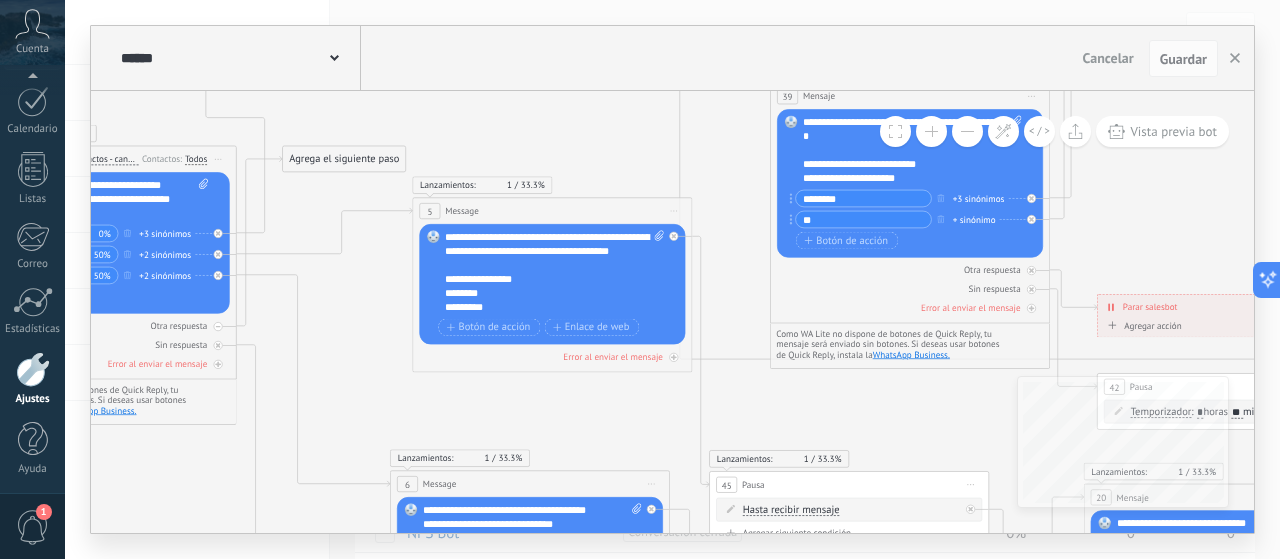 click 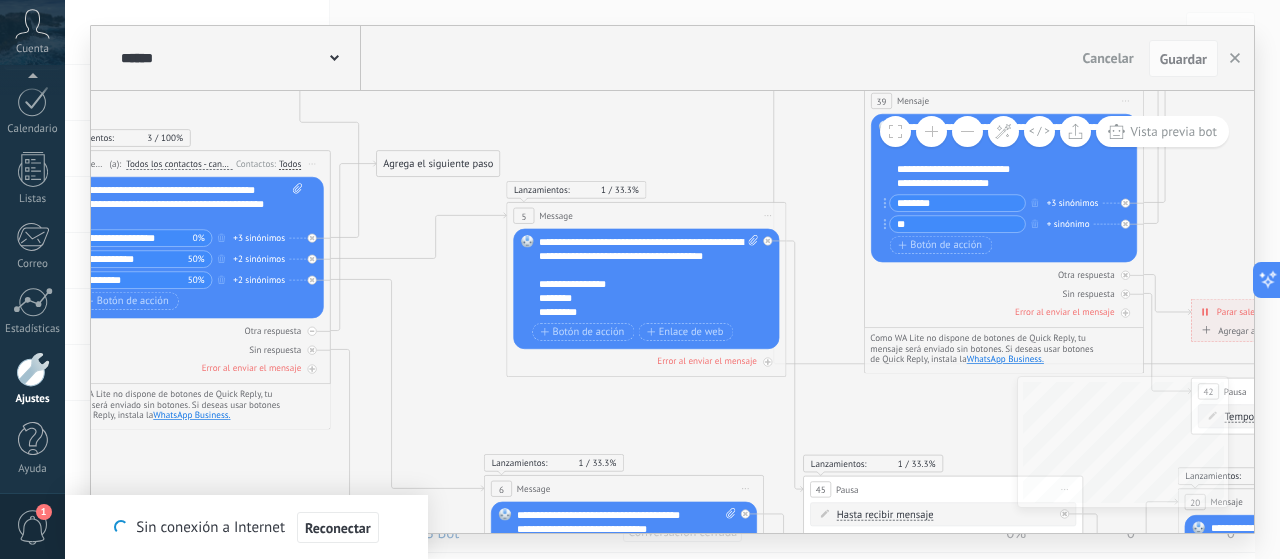 drag, startPoint x: 468, startPoint y: 117, endPoint x: 557, endPoint y: 122, distance: 89.140335 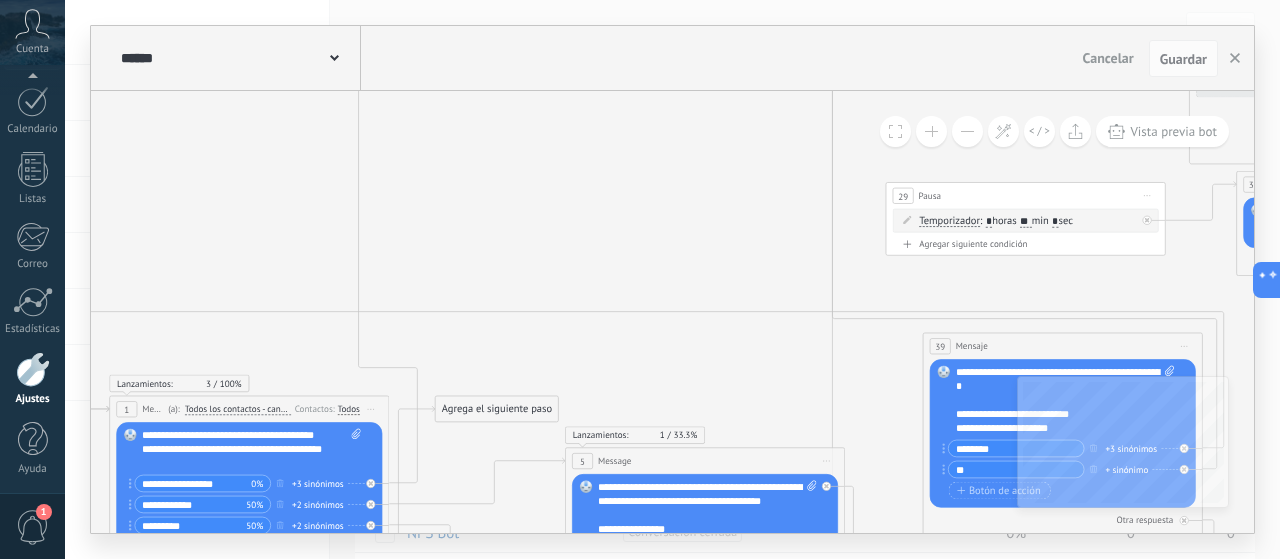 drag, startPoint x: 592, startPoint y: 167, endPoint x: 603, endPoint y: 348, distance: 181.33394 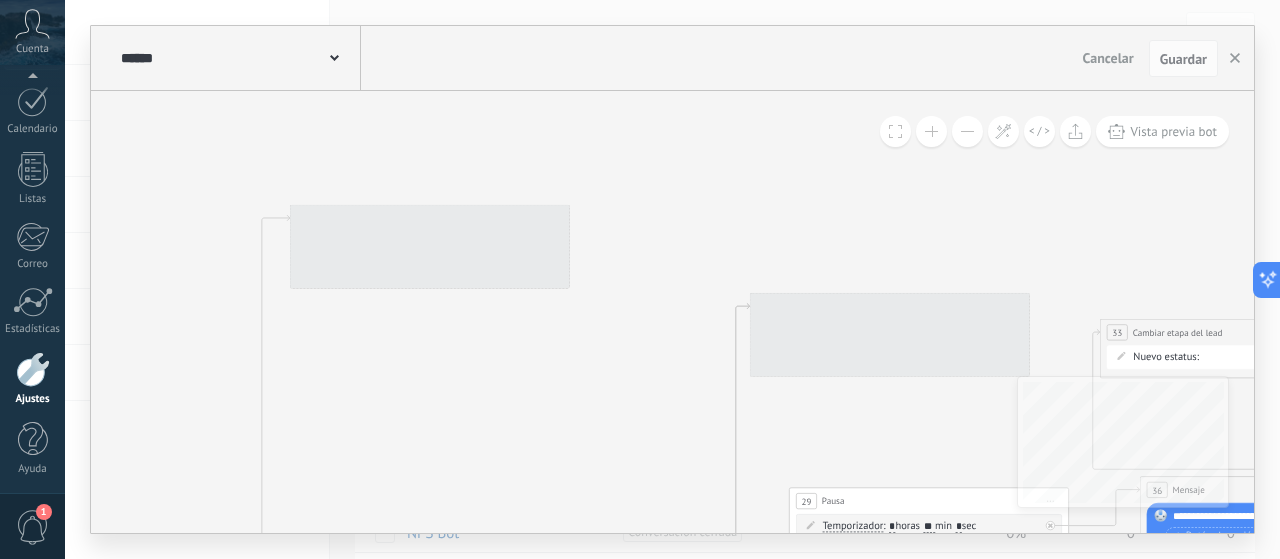 drag, startPoint x: 524, startPoint y: 337, endPoint x: 490, endPoint y: 507, distance: 173.36667 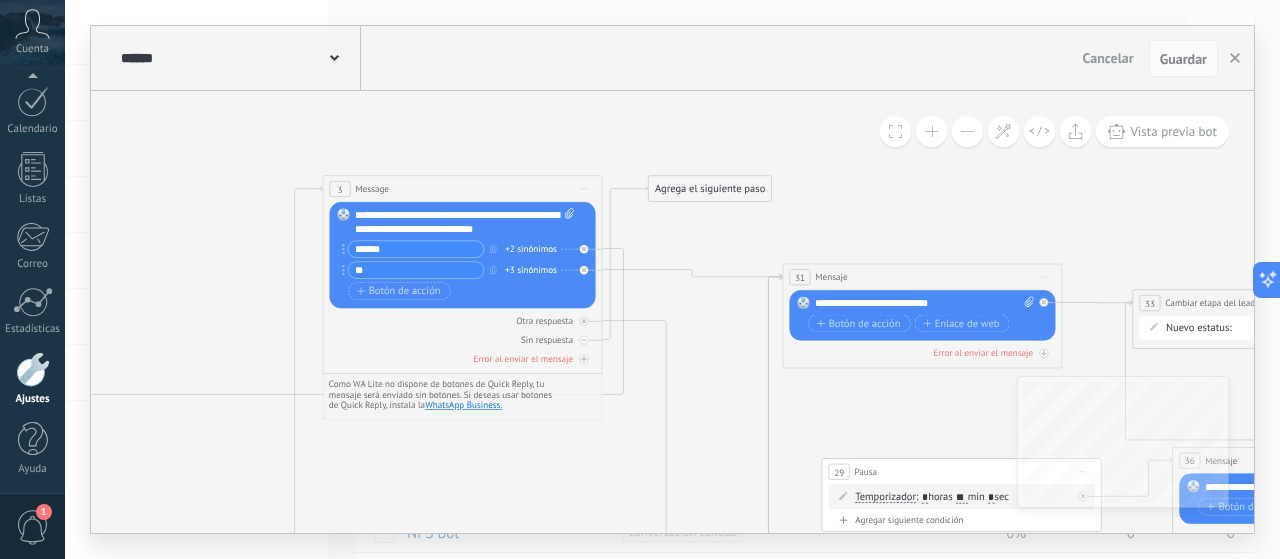 drag, startPoint x: 397, startPoint y: 147, endPoint x: 516, endPoint y: 133, distance: 119.8207 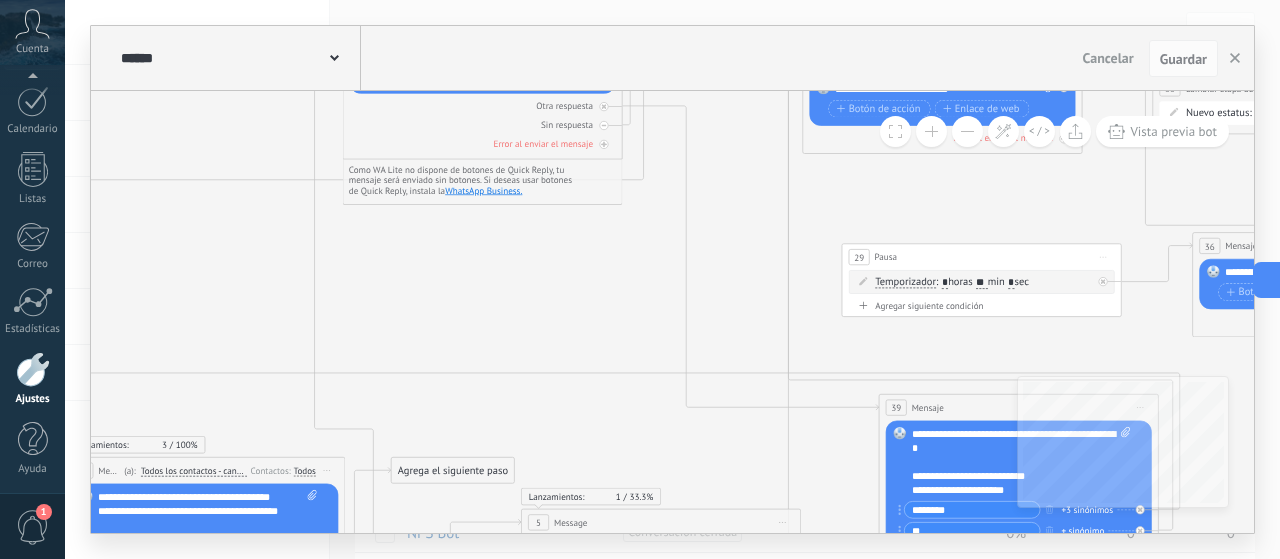 drag, startPoint x: 494, startPoint y: 467, endPoint x: 528, endPoint y: 262, distance: 207.80038 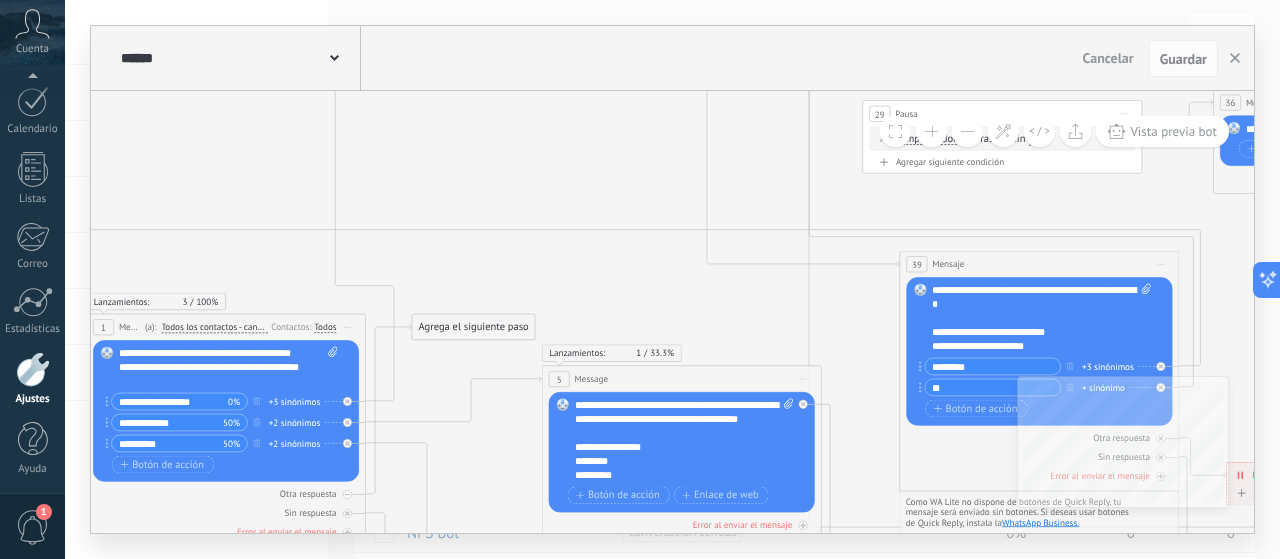 click 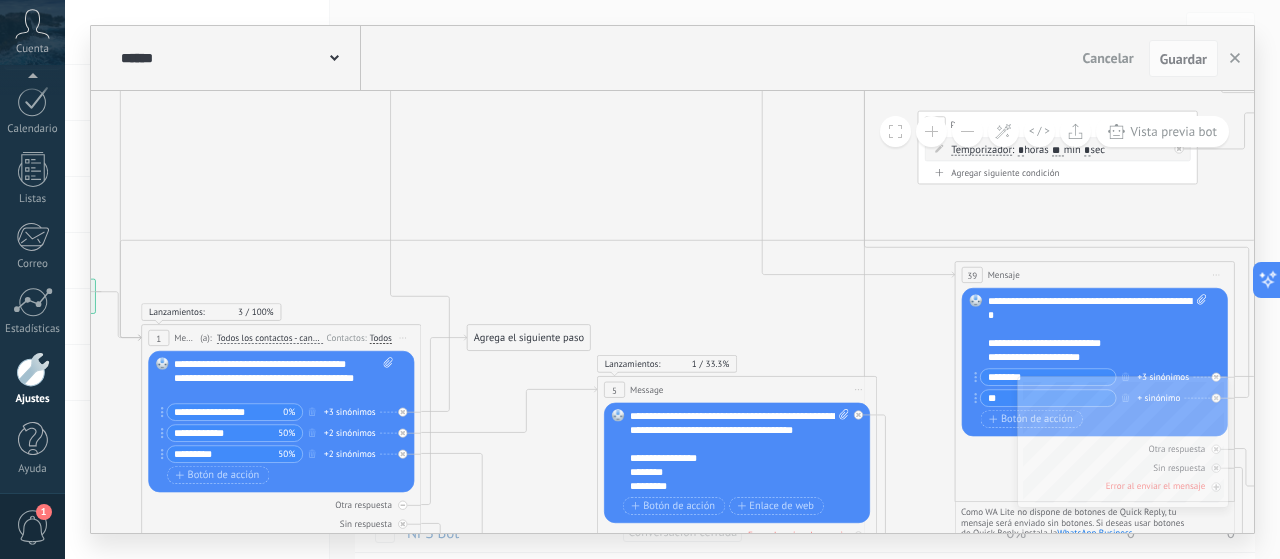 drag, startPoint x: 471, startPoint y: 181, endPoint x: 526, endPoint y: 192, distance: 56.089214 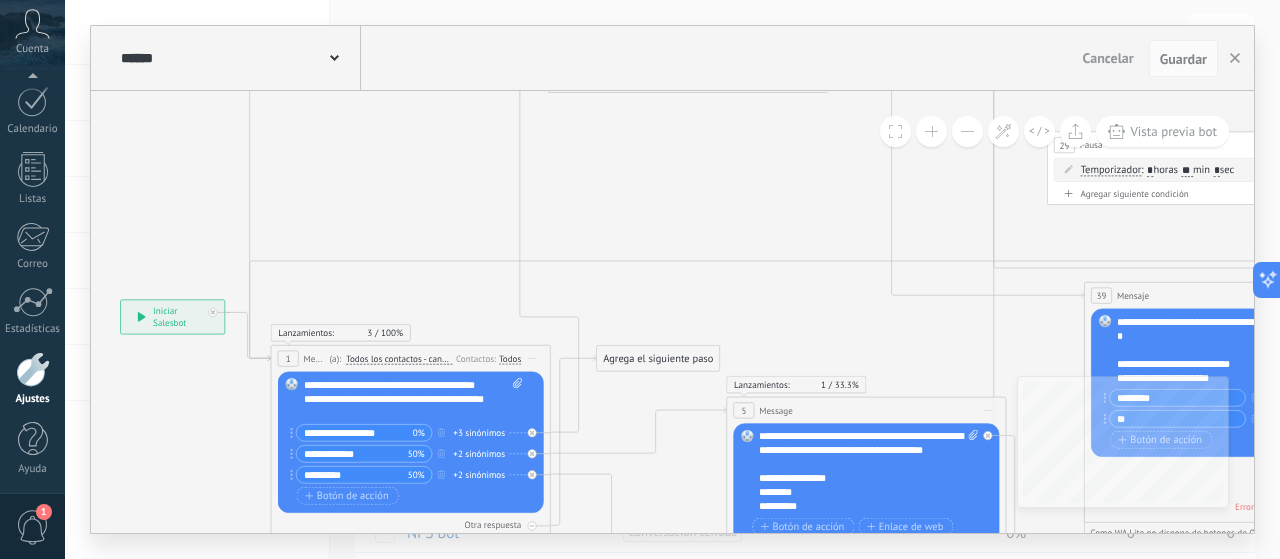 drag, startPoint x: 471, startPoint y: 172, endPoint x: 600, endPoint y: 193, distance: 130.69812 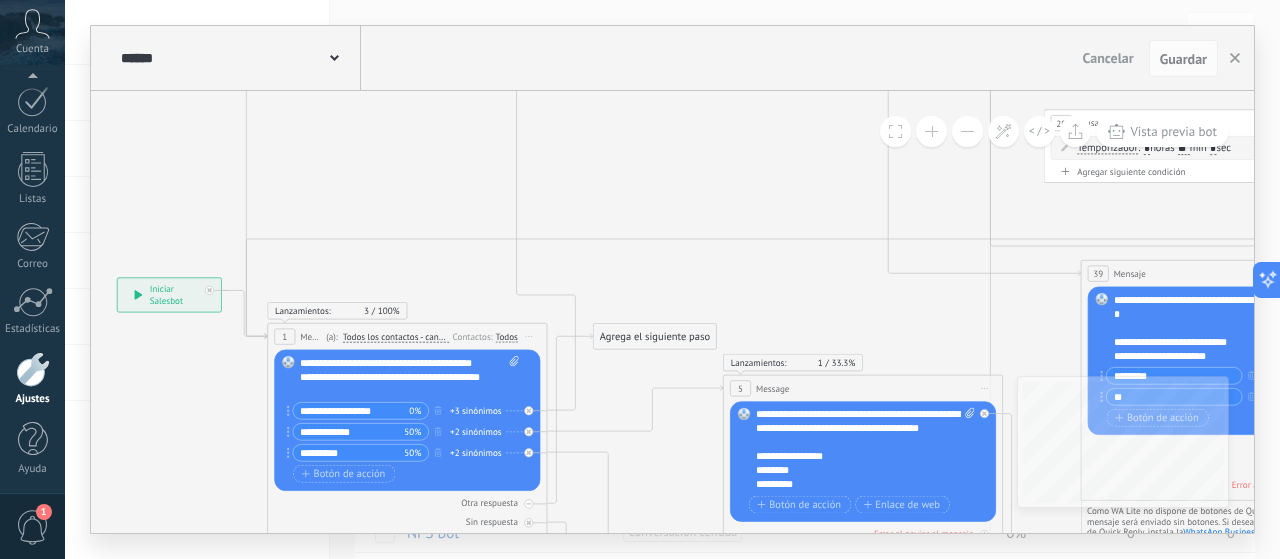 drag, startPoint x: 180, startPoint y: 237, endPoint x: 161, endPoint y: 183, distance: 57.245087 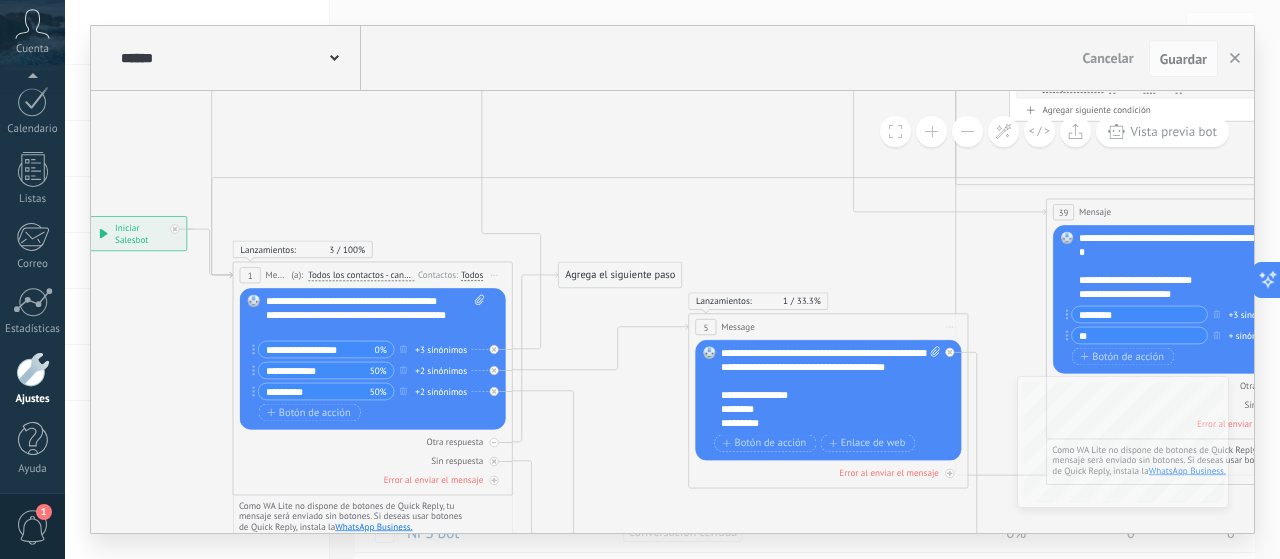 drag, startPoint x: 654, startPoint y: 137, endPoint x: 641, endPoint y: 109, distance: 30.870699 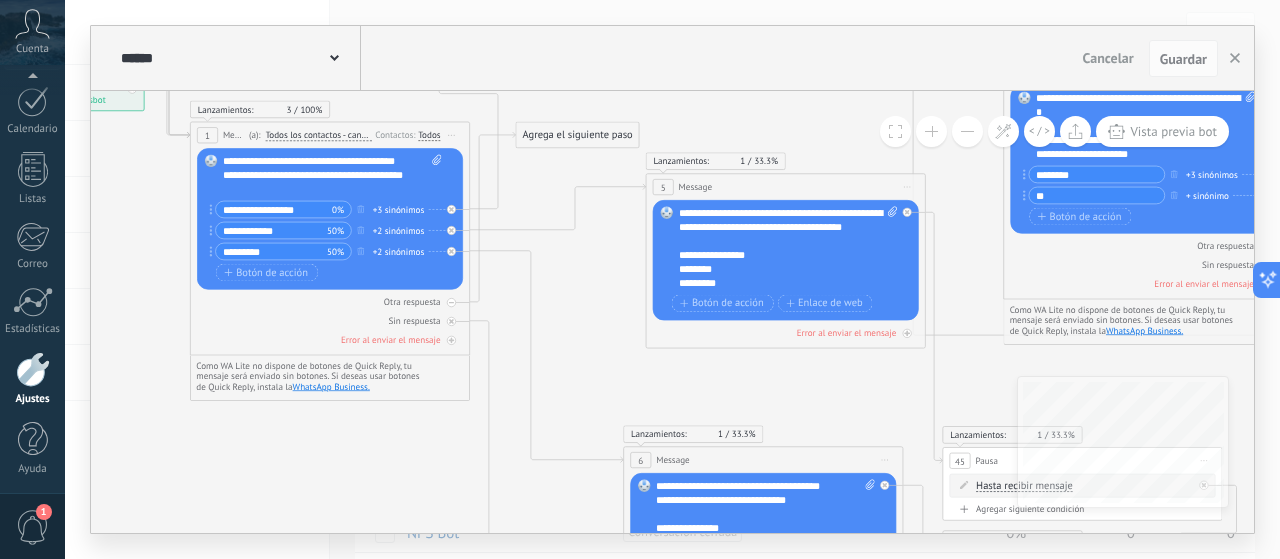 drag, startPoint x: 610, startPoint y: 361, endPoint x: 600, endPoint y: 324, distance: 38.327538 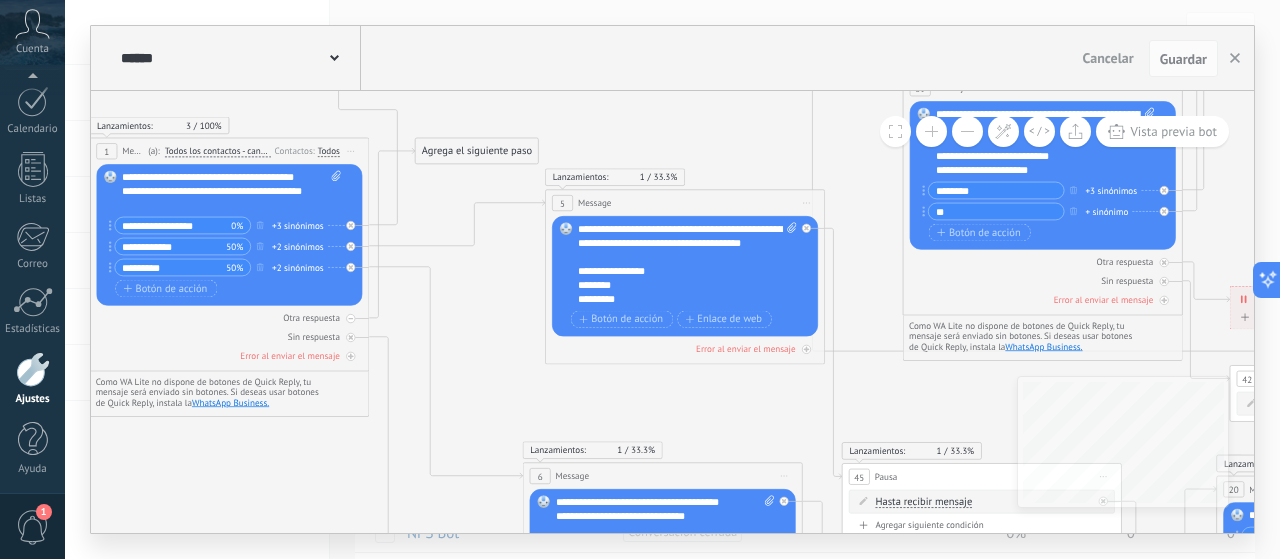 drag, startPoint x: 586, startPoint y: 353, endPoint x: 486, endPoint y: 369, distance: 101.27191 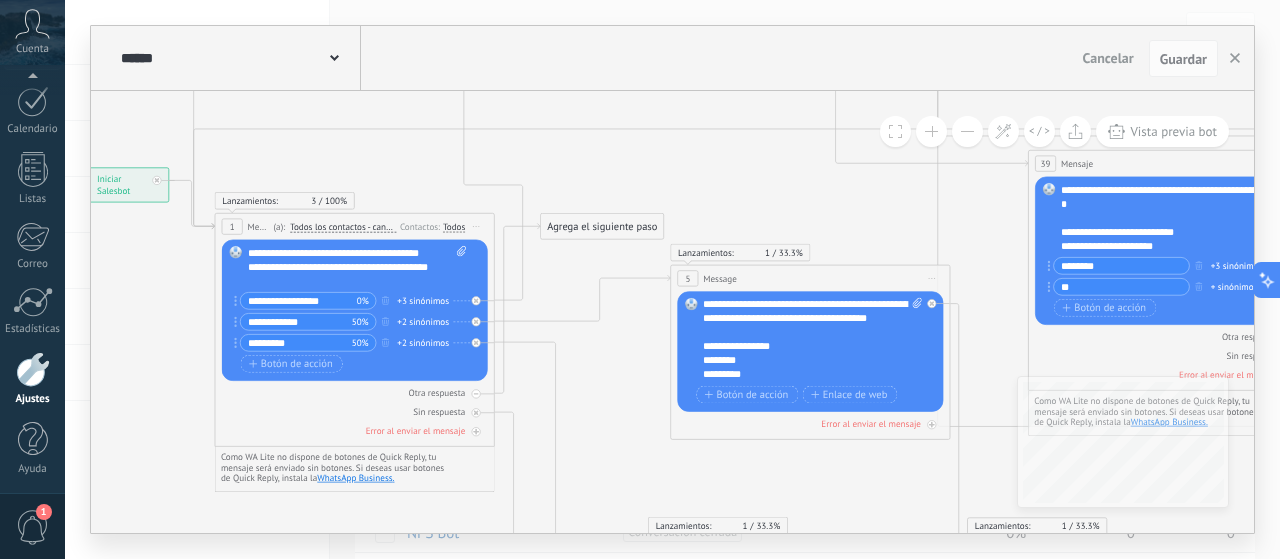 drag, startPoint x: 673, startPoint y: 151, endPoint x: 732, endPoint y: 217, distance: 88.52683 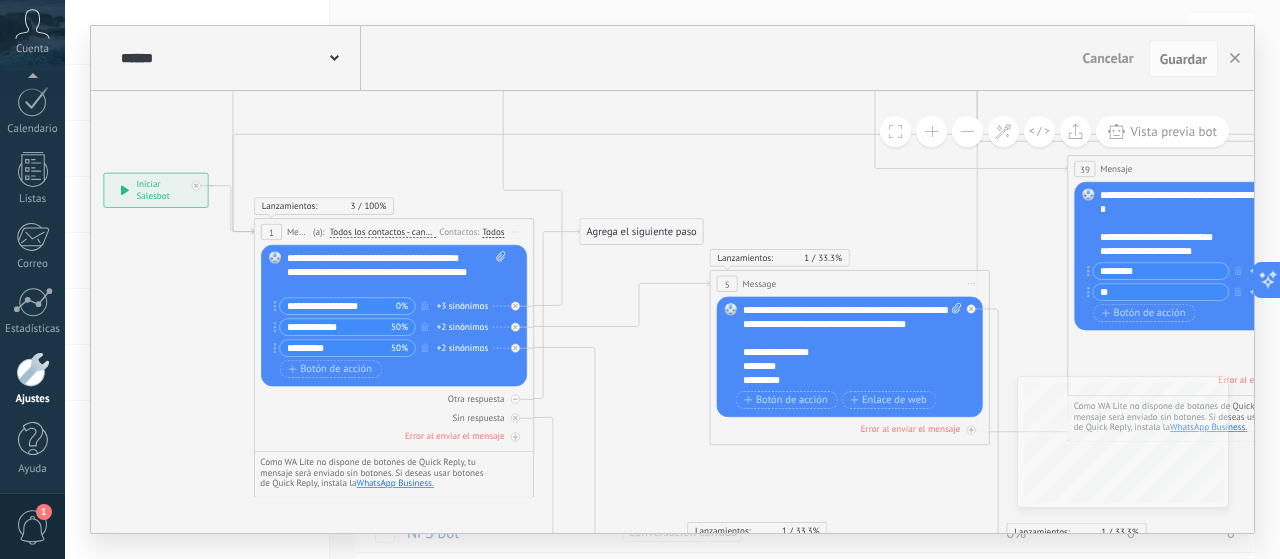 drag, startPoint x: 721, startPoint y: 183, endPoint x: 742, endPoint y: 183, distance: 21 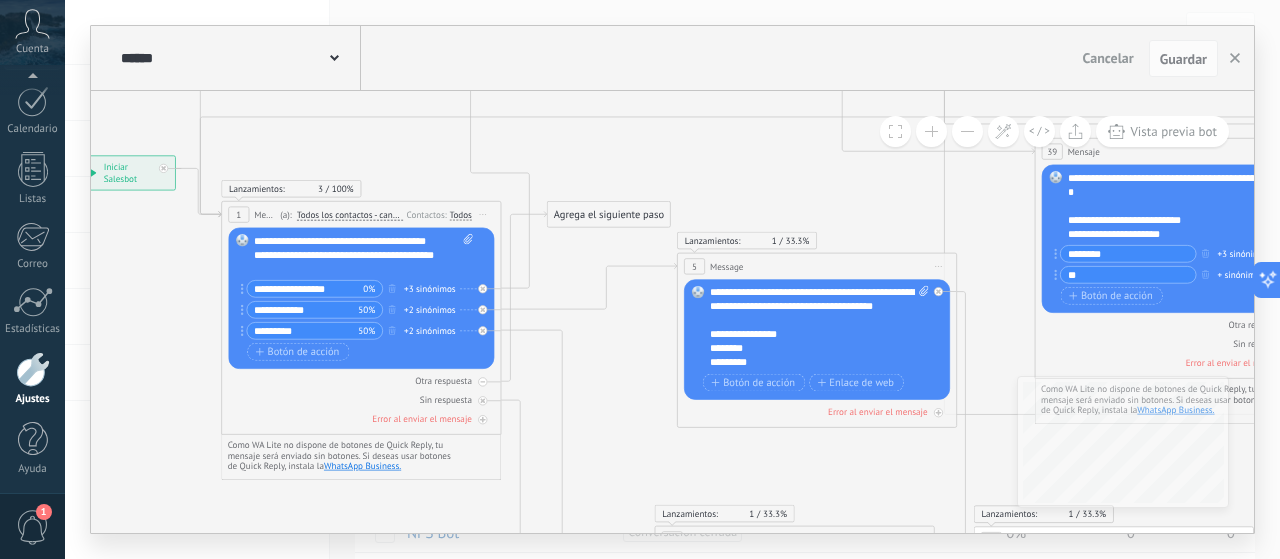 drag, startPoint x: 806, startPoint y: 185, endPoint x: 765, endPoint y: 163, distance: 46.52956 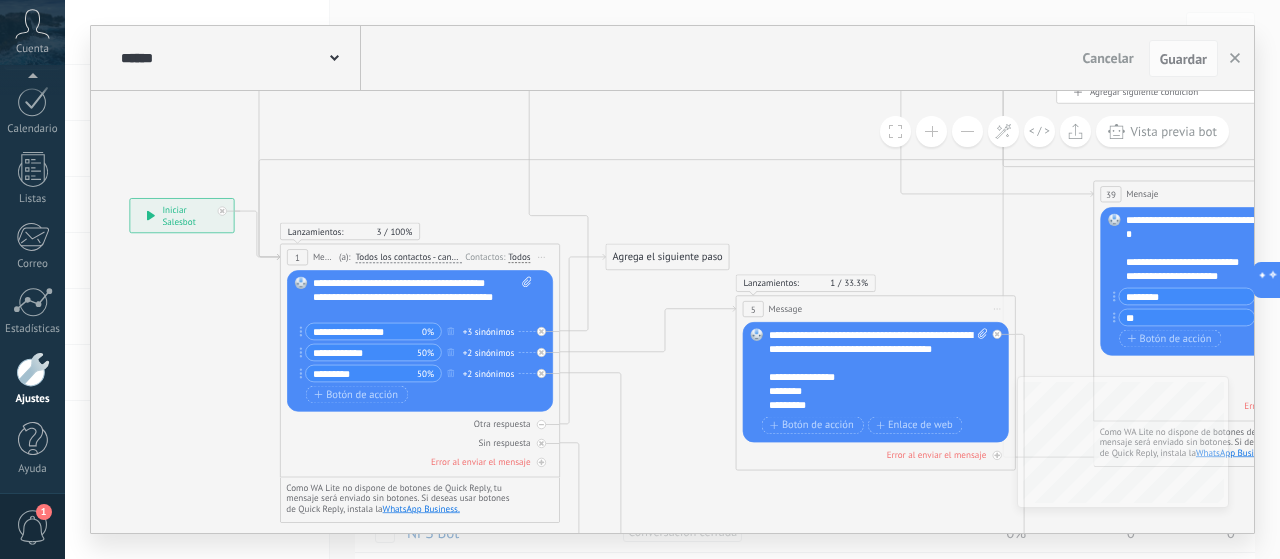 drag, startPoint x: 728, startPoint y: 177, endPoint x: 755, endPoint y: 189, distance: 29.546574 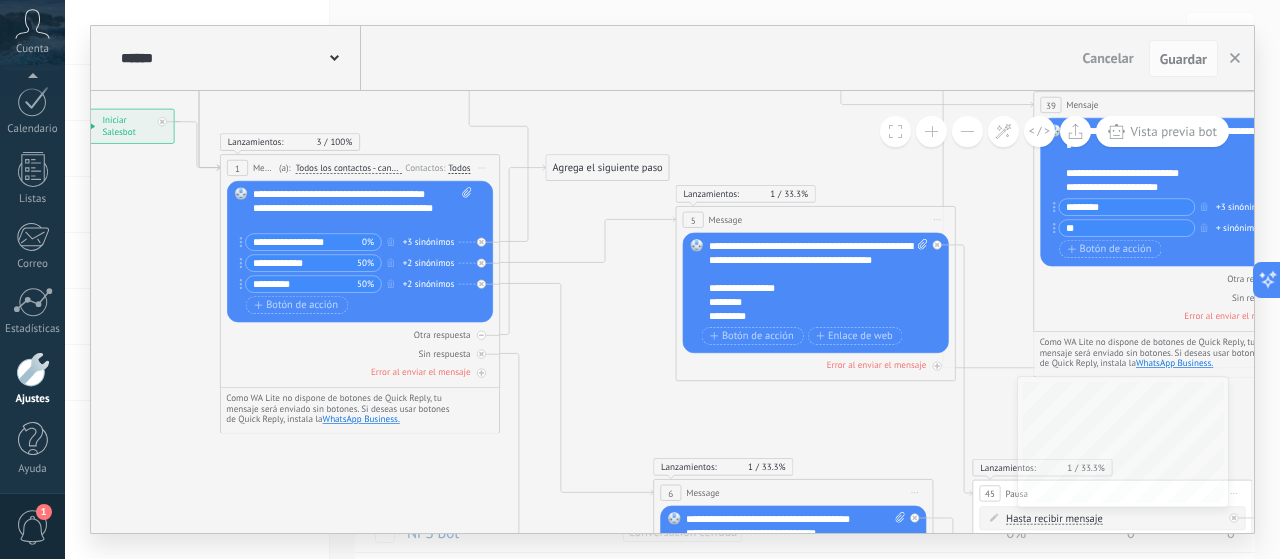 drag, startPoint x: 752, startPoint y: 144, endPoint x: 740, endPoint y: 124, distance: 23.323807 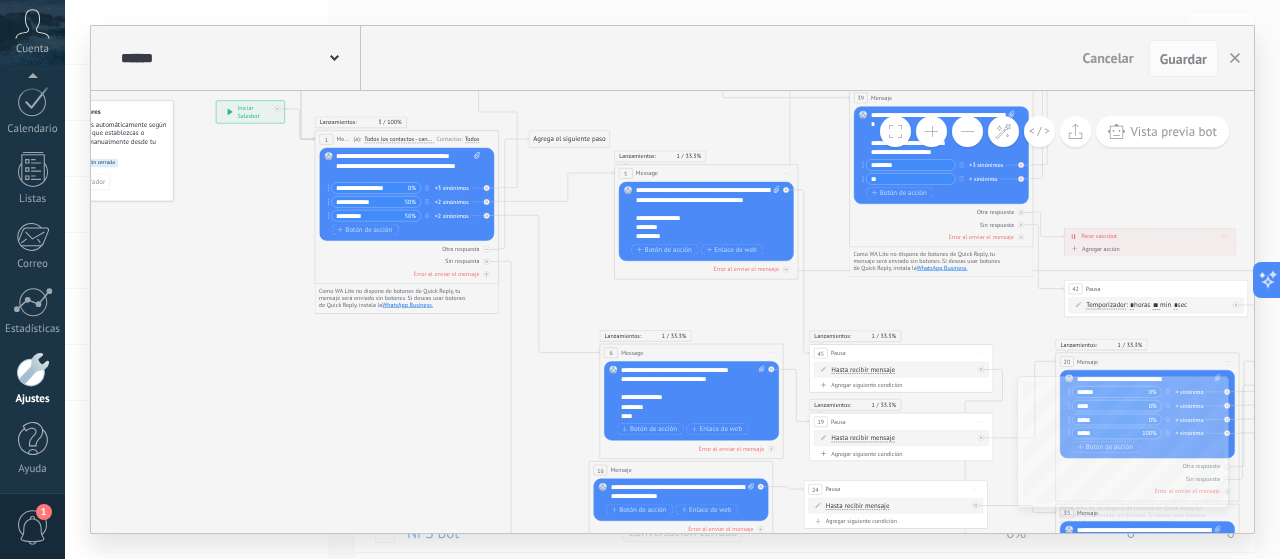 drag, startPoint x: 732, startPoint y: 159, endPoint x: 630, endPoint y: 124, distance: 107.837845 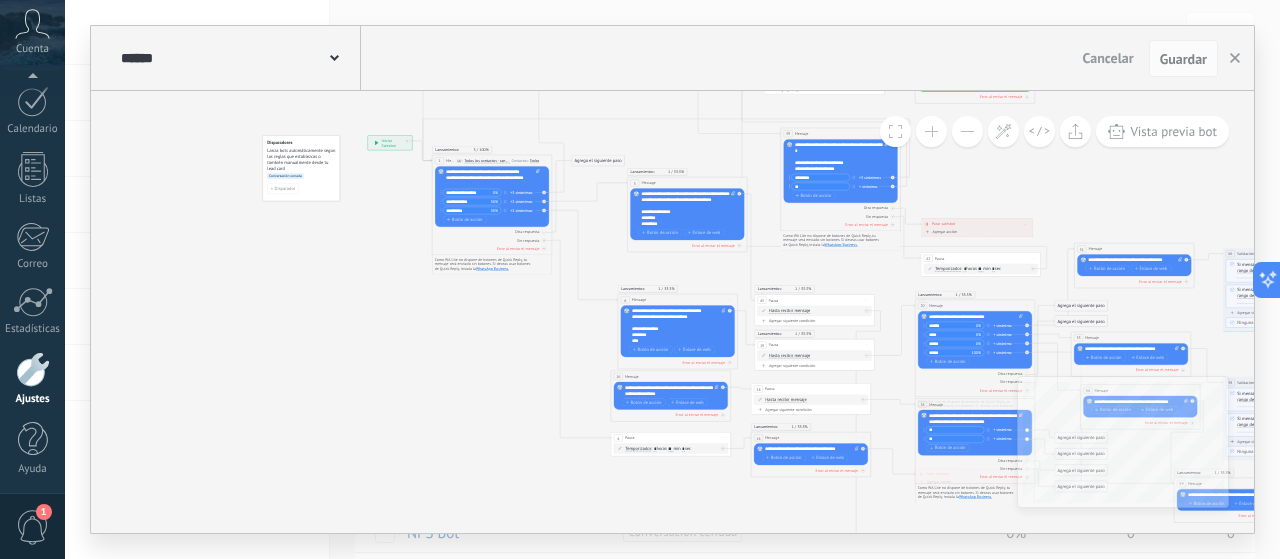 click 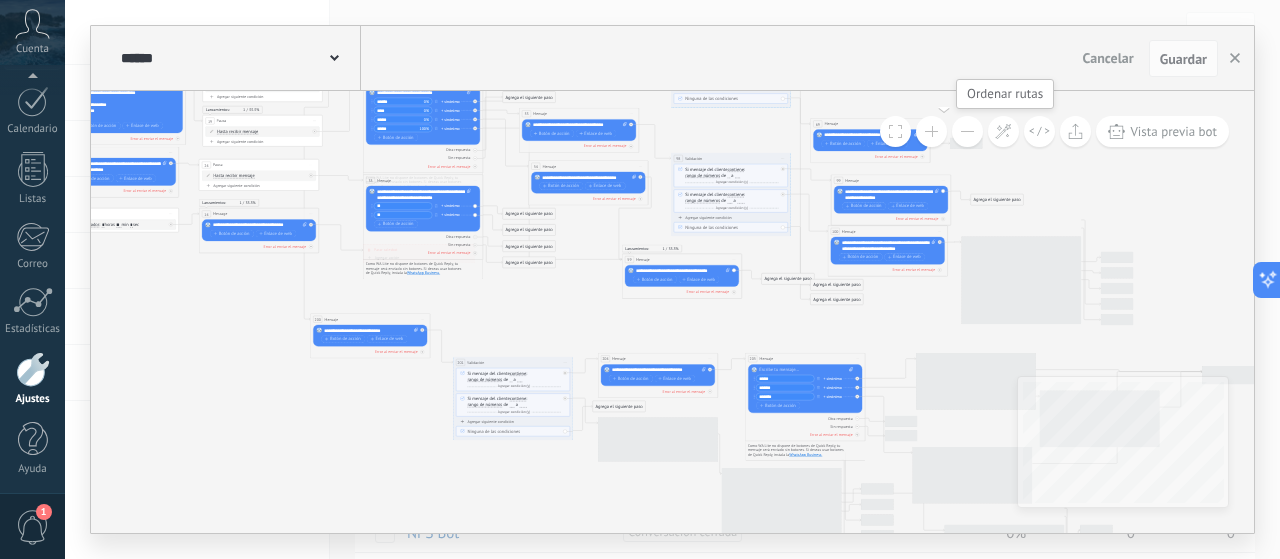 drag, startPoint x: 1068, startPoint y: 209, endPoint x: 923, endPoint y: 109, distance: 176.13914 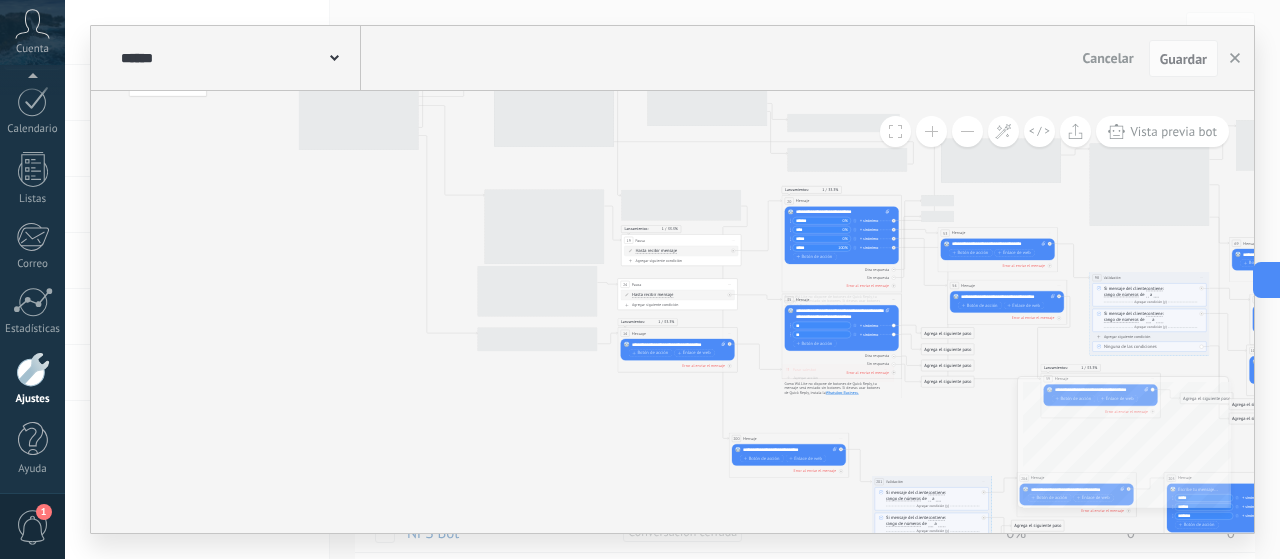 drag, startPoint x: 712, startPoint y: 281, endPoint x: 1262, endPoint y: 447, distance: 574.505 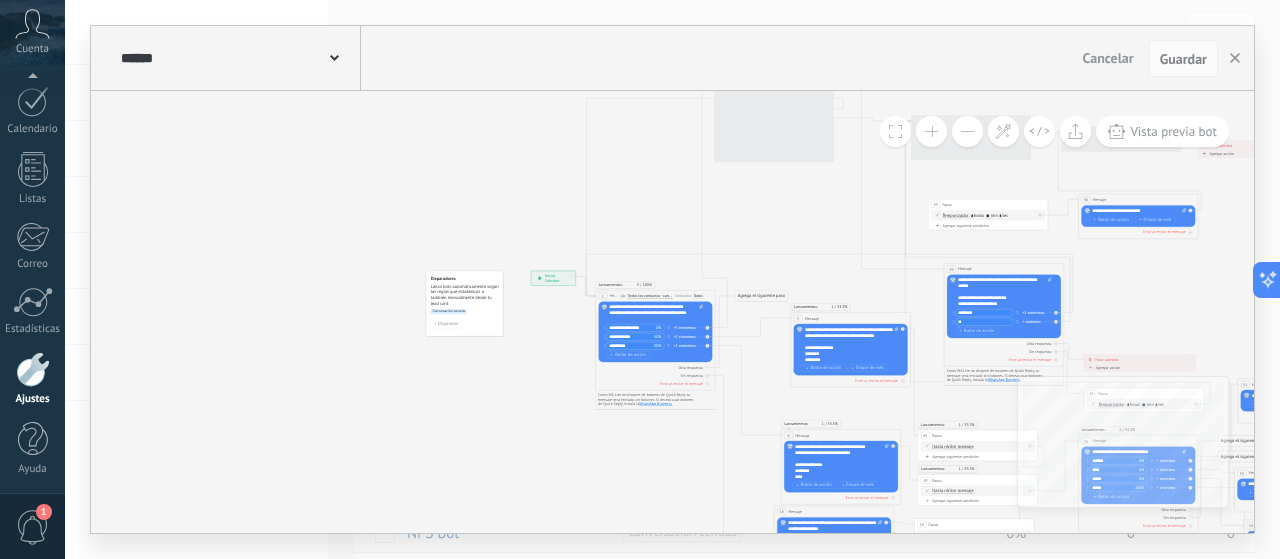 drag, startPoint x: 405, startPoint y: 365, endPoint x: 621, endPoint y: 531, distance: 272.4188 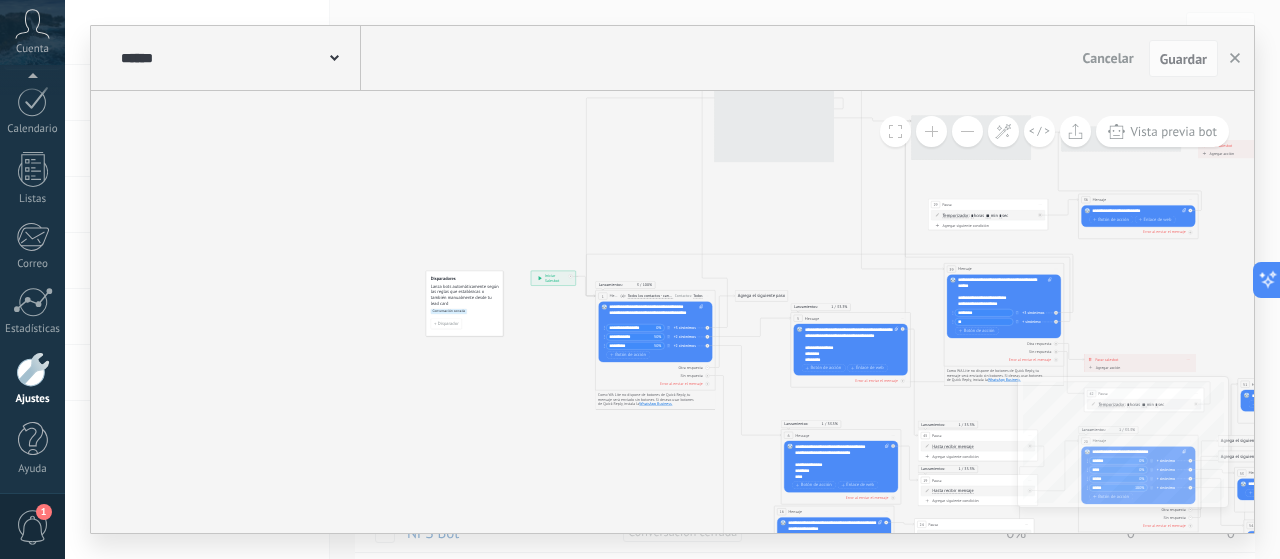 click on "**********" at bounding box center (672, 279) 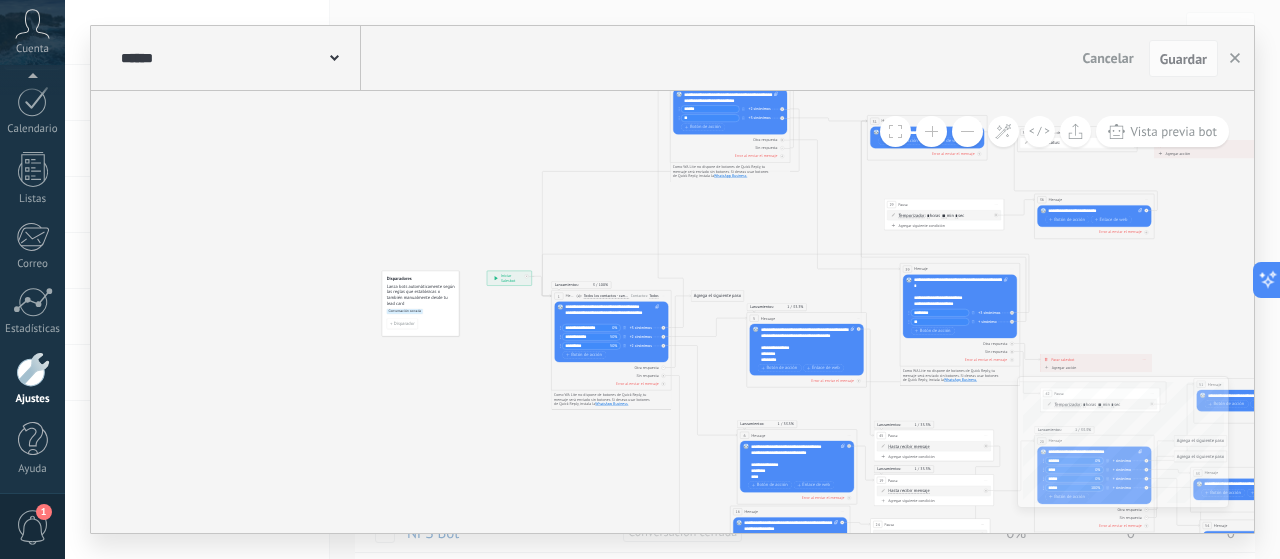 drag, startPoint x: 494, startPoint y: 181, endPoint x: 449, endPoint y: 181, distance: 45 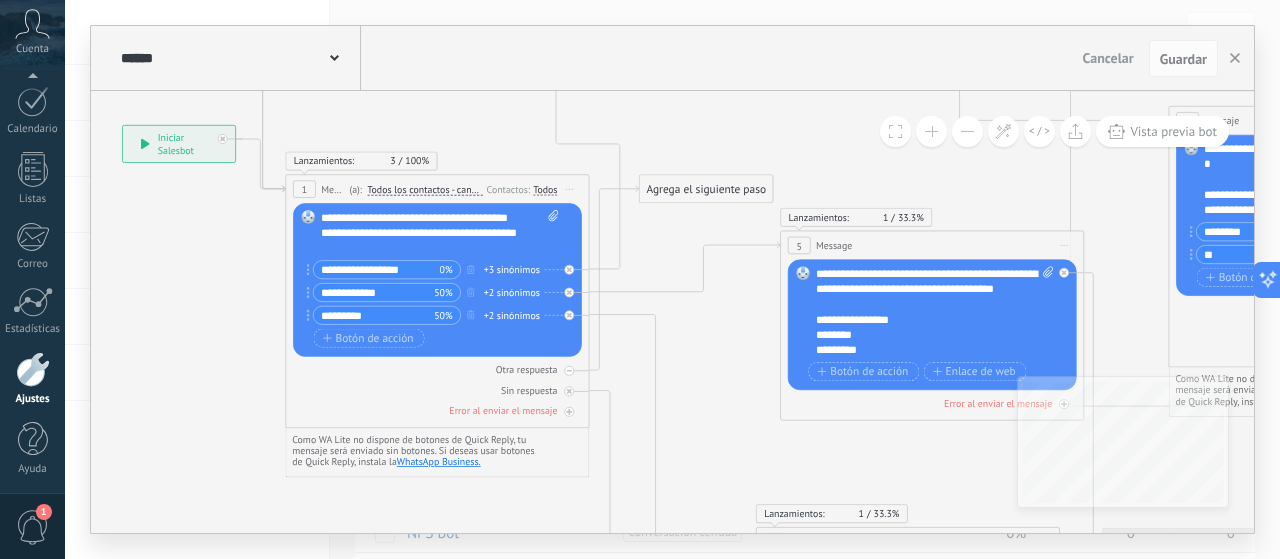 drag, startPoint x: 746, startPoint y: 206, endPoint x: 697, endPoint y: 125, distance: 94.66784 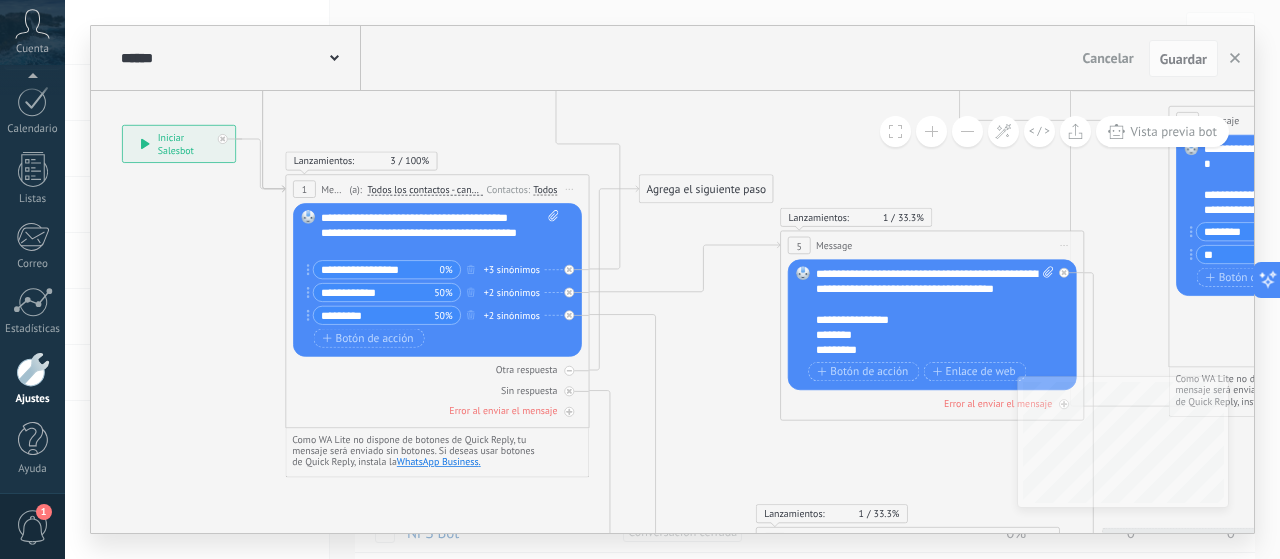 click 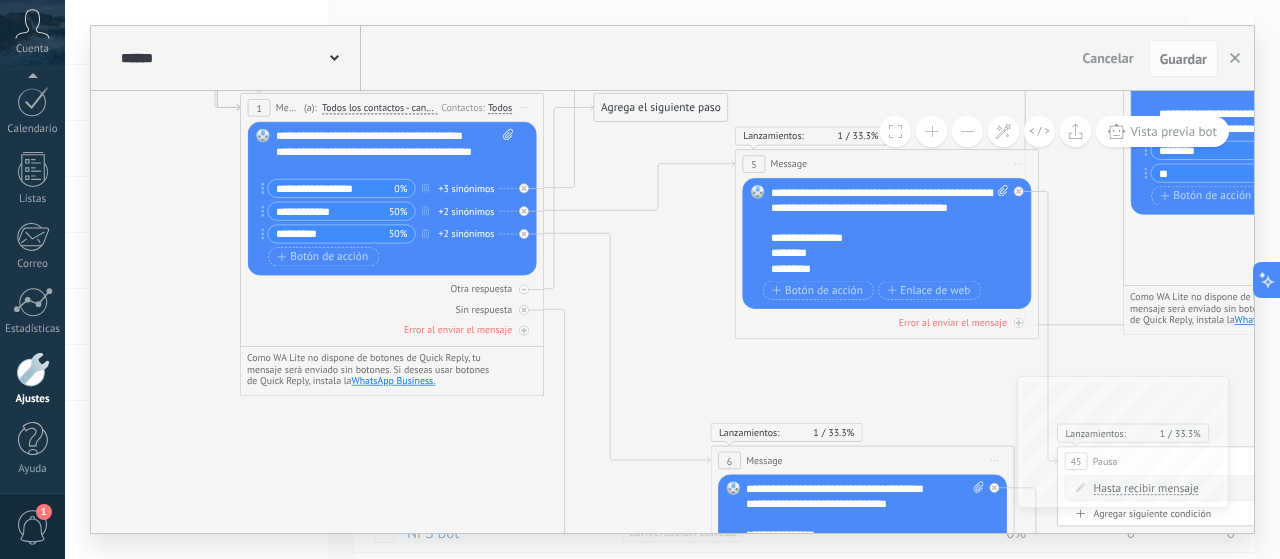 drag, startPoint x: 698, startPoint y: 329, endPoint x: 682, endPoint y: 331, distance: 16.124516 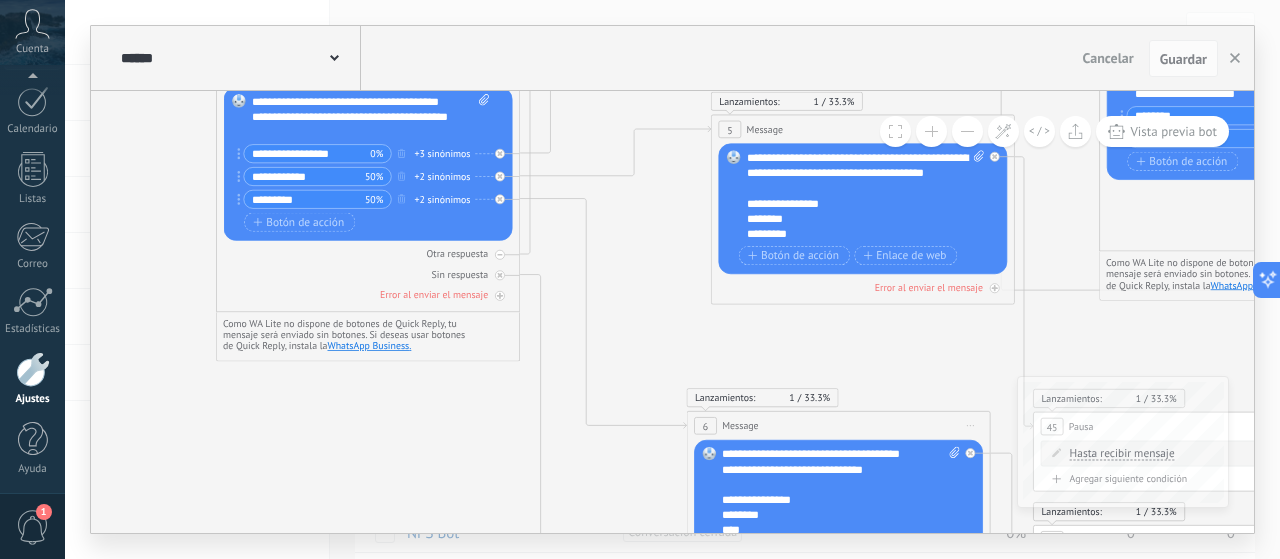 drag, startPoint x: 685, startPoint y: 370, endPoint x: 658, endPoint y: 328, distance: 49.92995 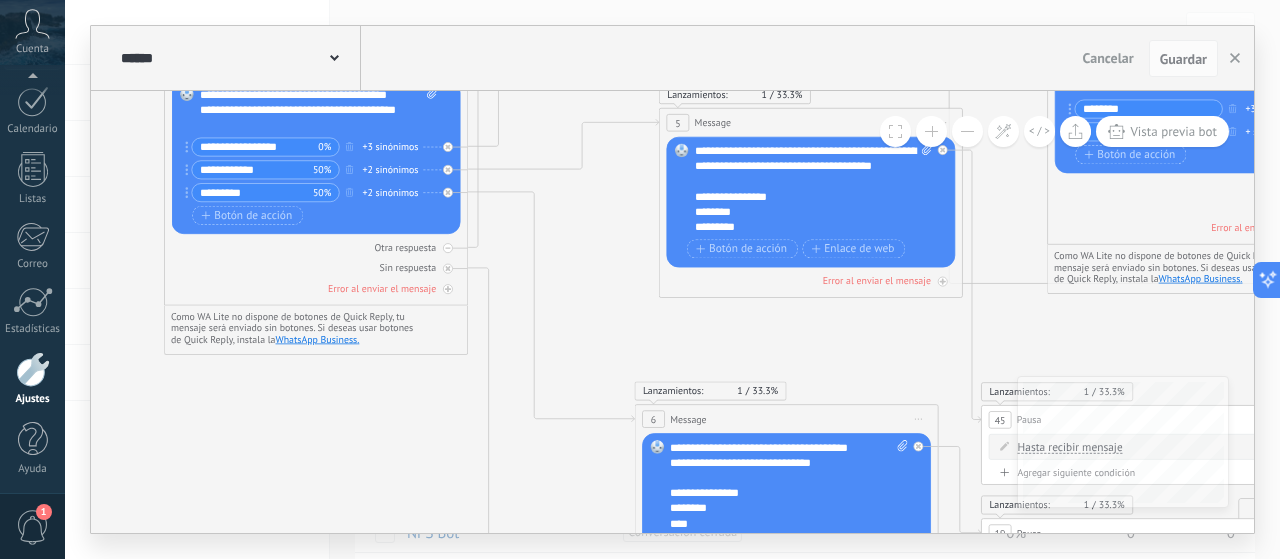 drag, startPoint x: 872, startPoint y: 346, endPoint x: 820, endPoint y: 333, distance: 53.600372 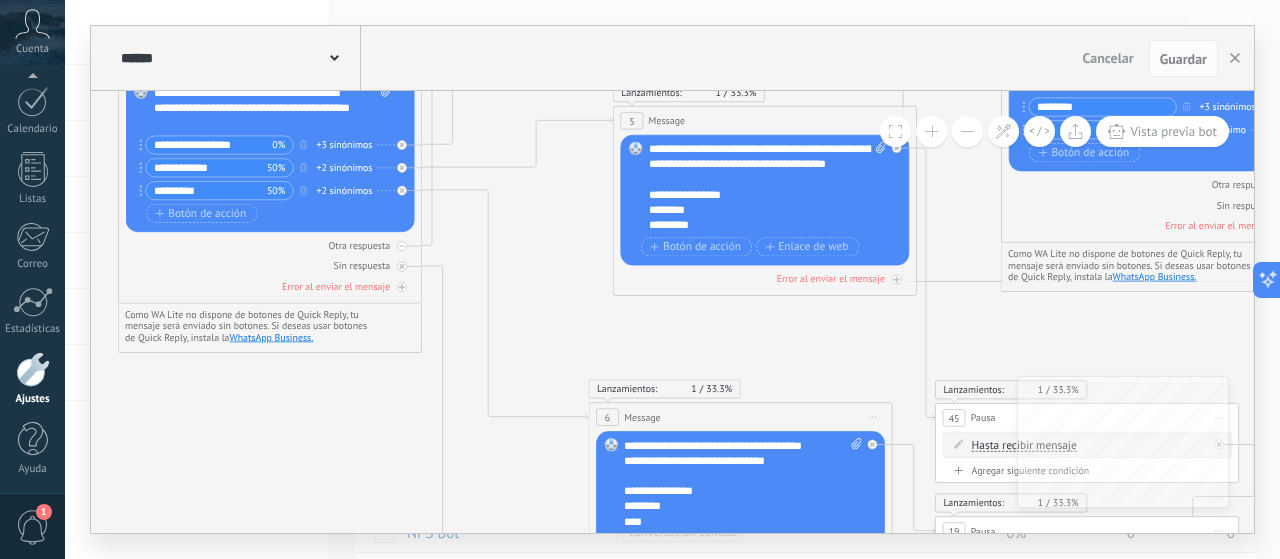 drag, startPoint x: 583, startPoint y: 295, endPoint x: 537, endPoint y: 293, distance: 46.043457 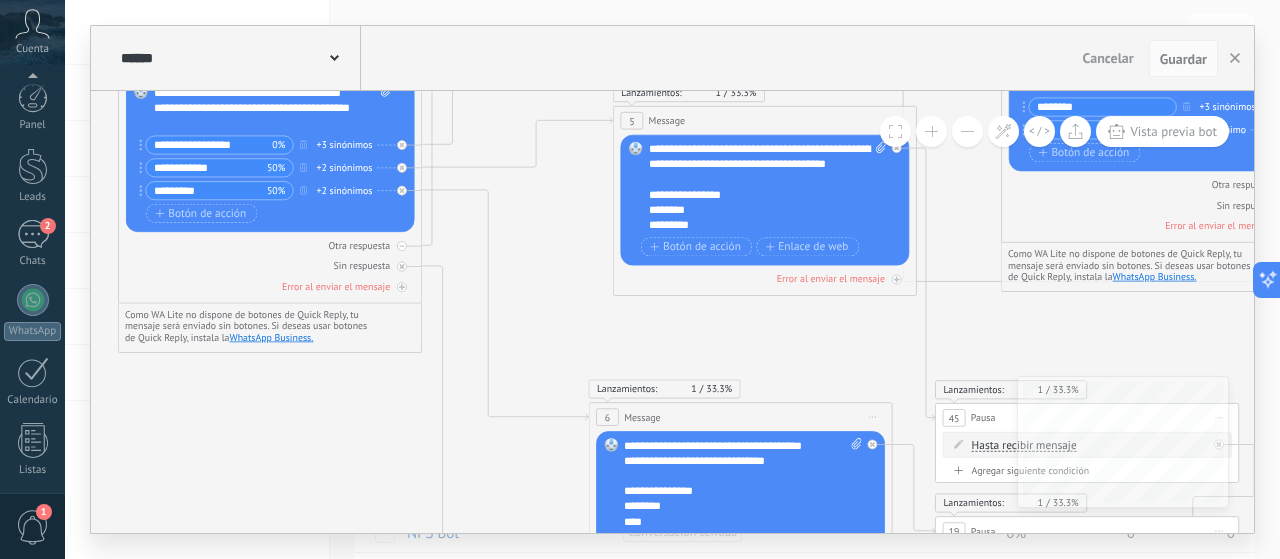 scroll, scrollTop: 0, scrollLeft: 0, axis: both 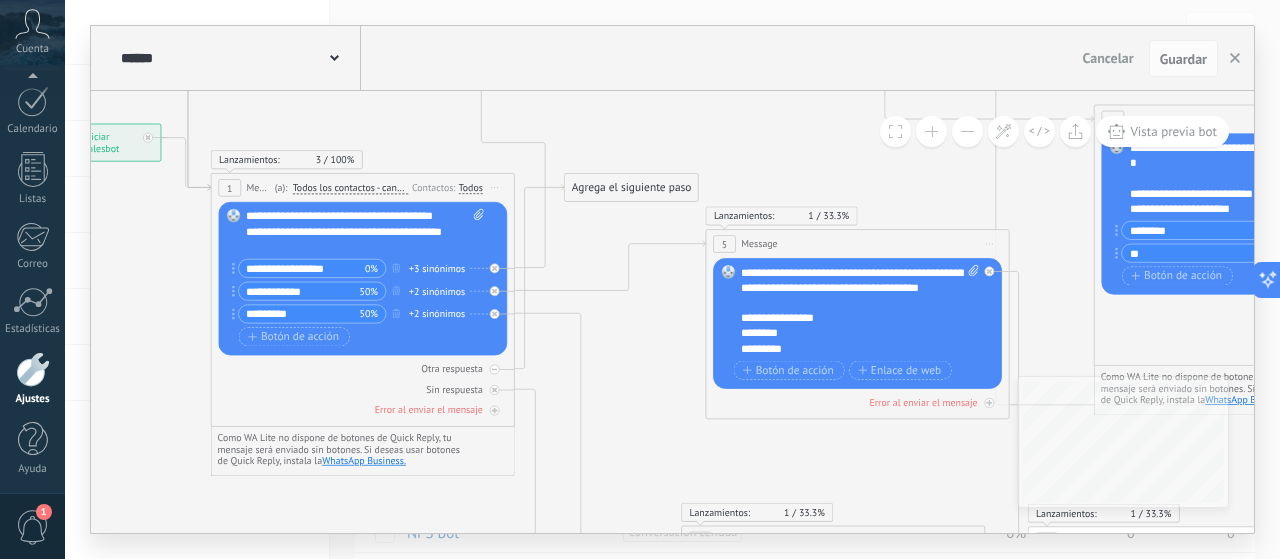 drag, startPoint x: 520, startPoint y: 306, endPoint x: 596, endPoint y: 365, distance: 96.2133 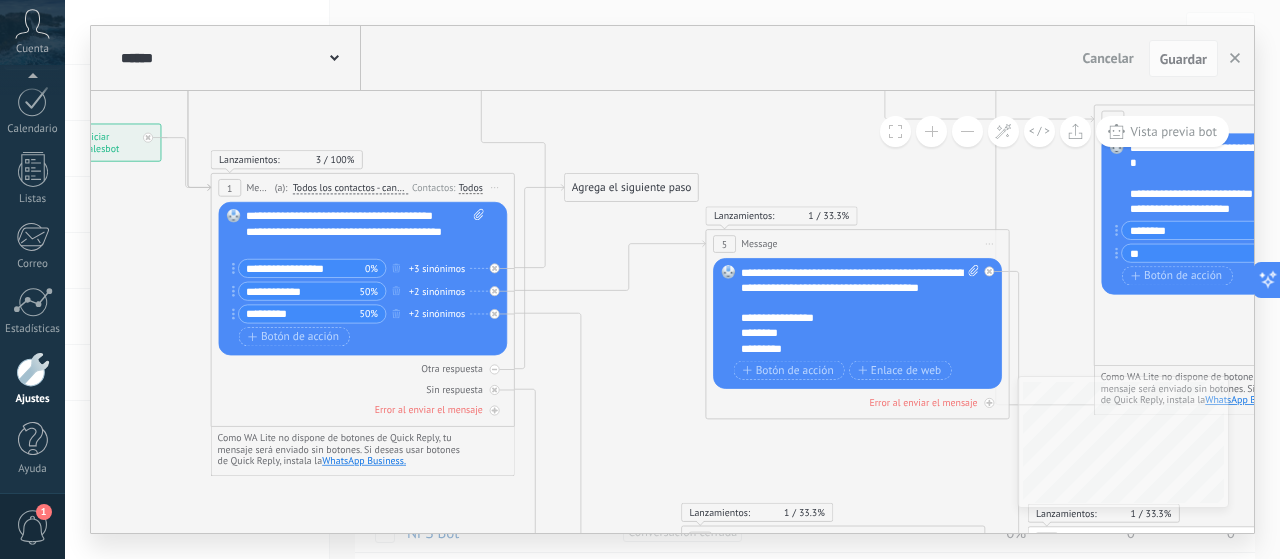 click 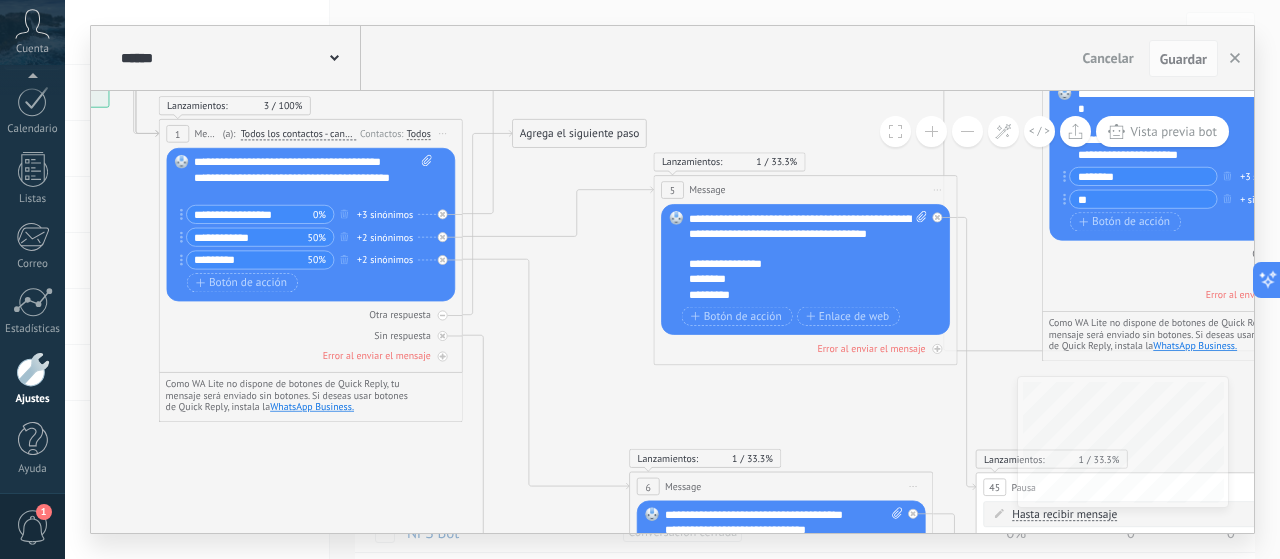 drag, startPoint x: 700, startPoint y: 166, endPoint x: 643, endPoint y: 113, distance: 77.83315 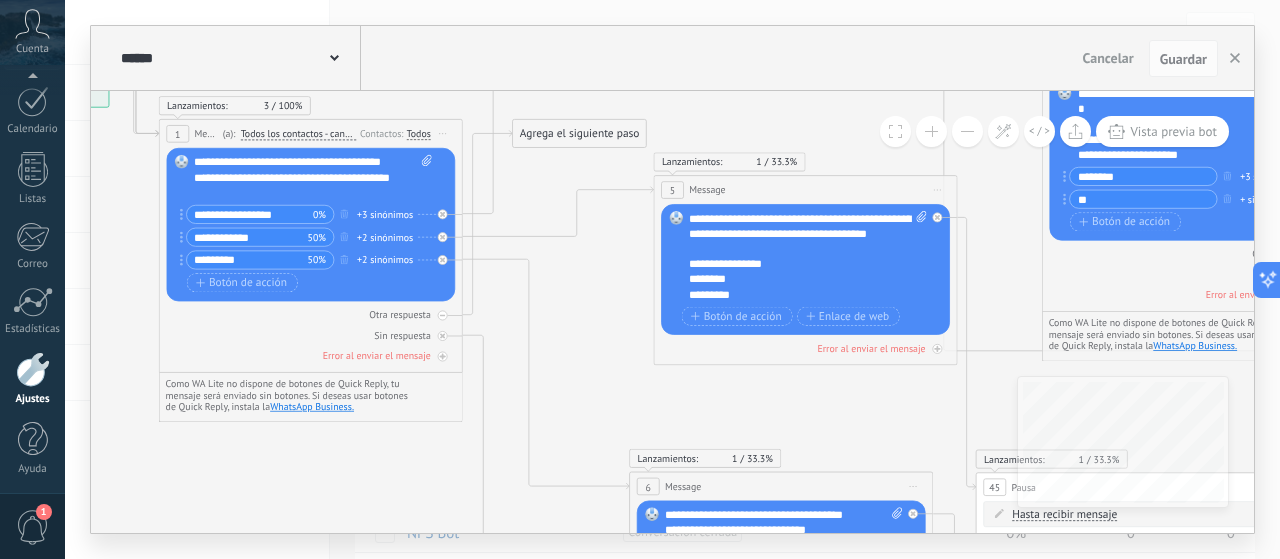 click 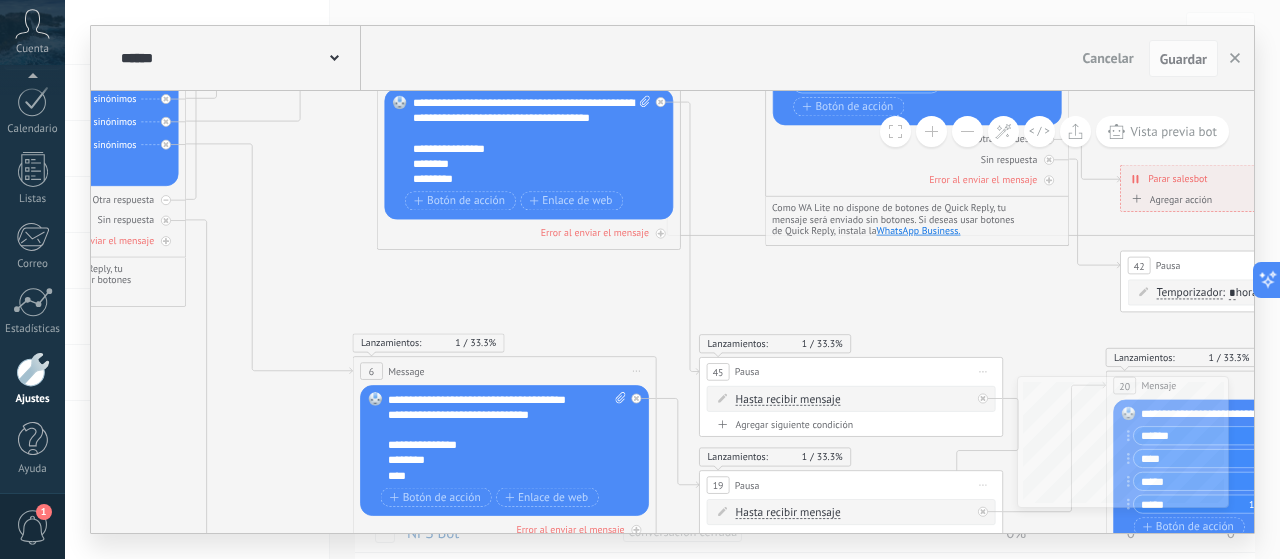 drag, startPoint x: 766, startPoint y: 399, endPoint x: 481, endPoint y: 278, distance: 309.62234 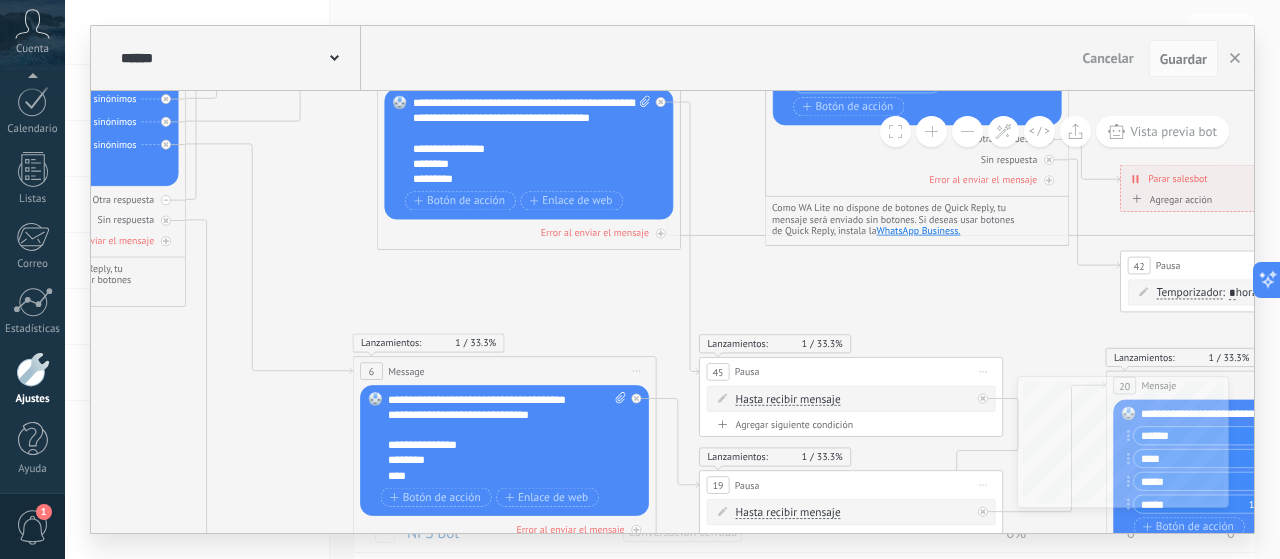 click 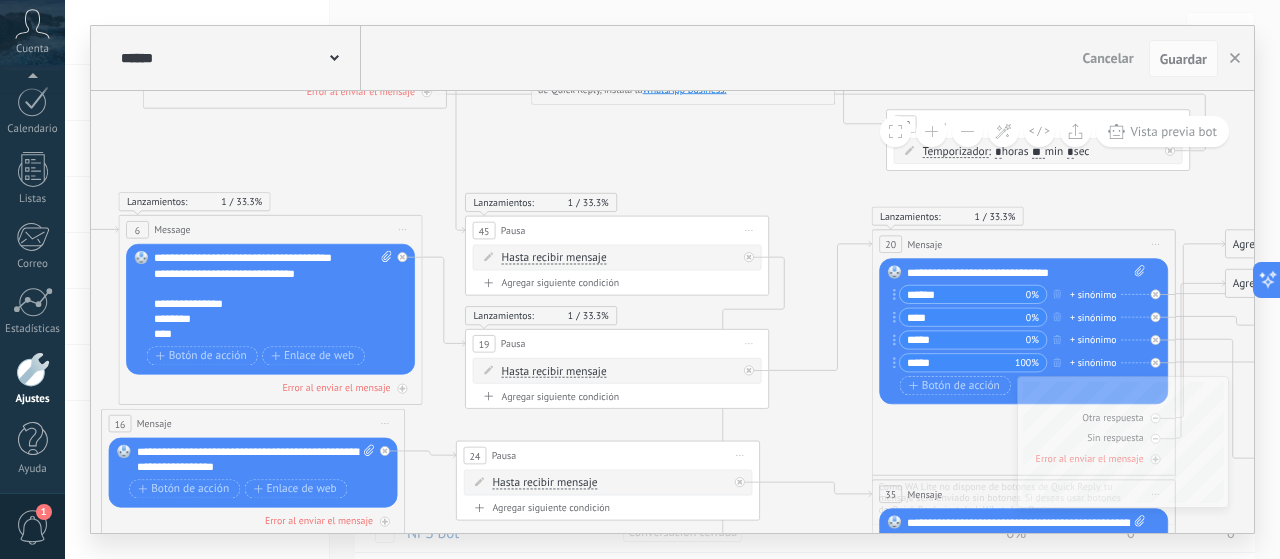 drag, startPoint x: 816, startPoint y: 250, endPoint x: 630, endPoint y: 157, distance: 207.95432 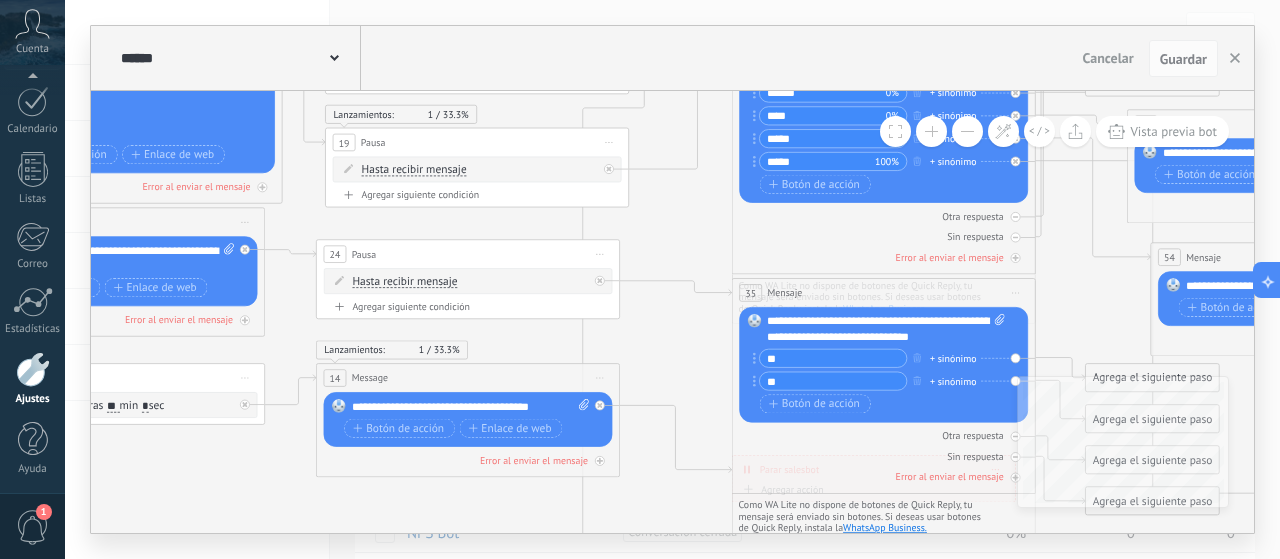 drag, startPoint x: 816, startPoint y: 421, endPoint x: 682, endPoint y: 241, distance: 224.40143 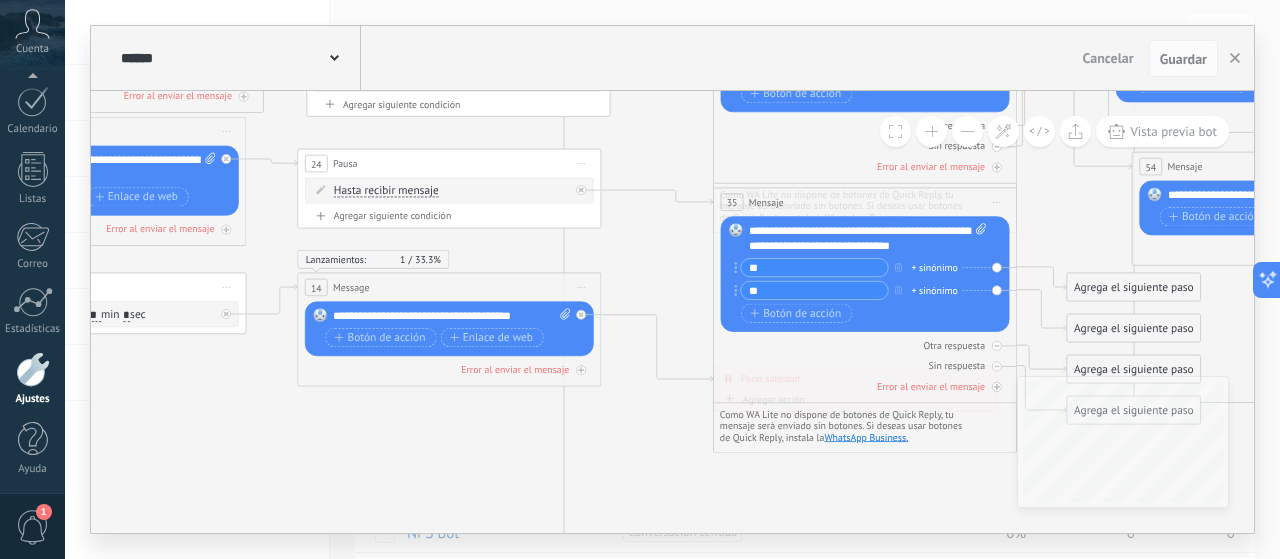 drag, startPoint x: 670, startPoint y: 369, endPoint x: 612, endPoint y: 139, distance: 237.20033 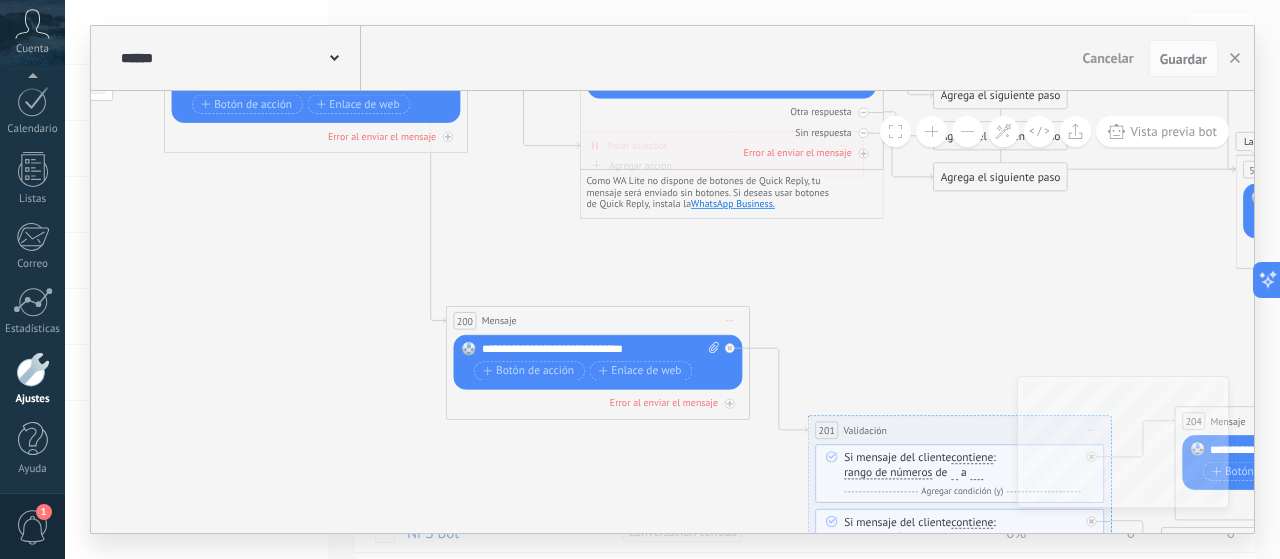 drag, startPoint x: 585, startPoint y: 261, endPoint x: 554, endPoint y: 237, distance: 39.20459 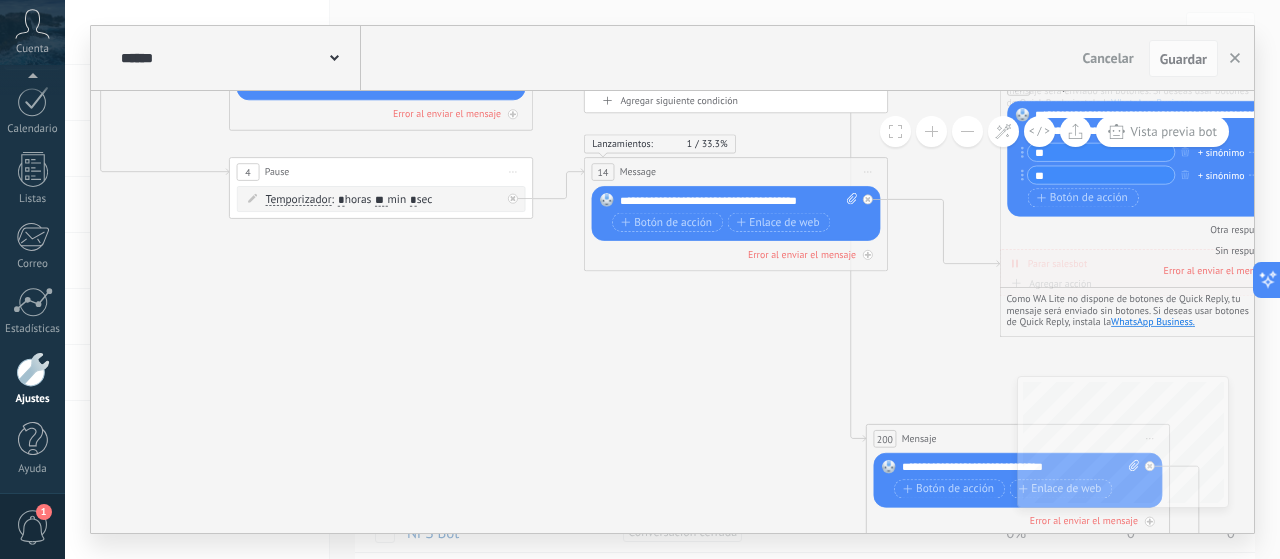 click on "**********" at bounding box center (672, 312) 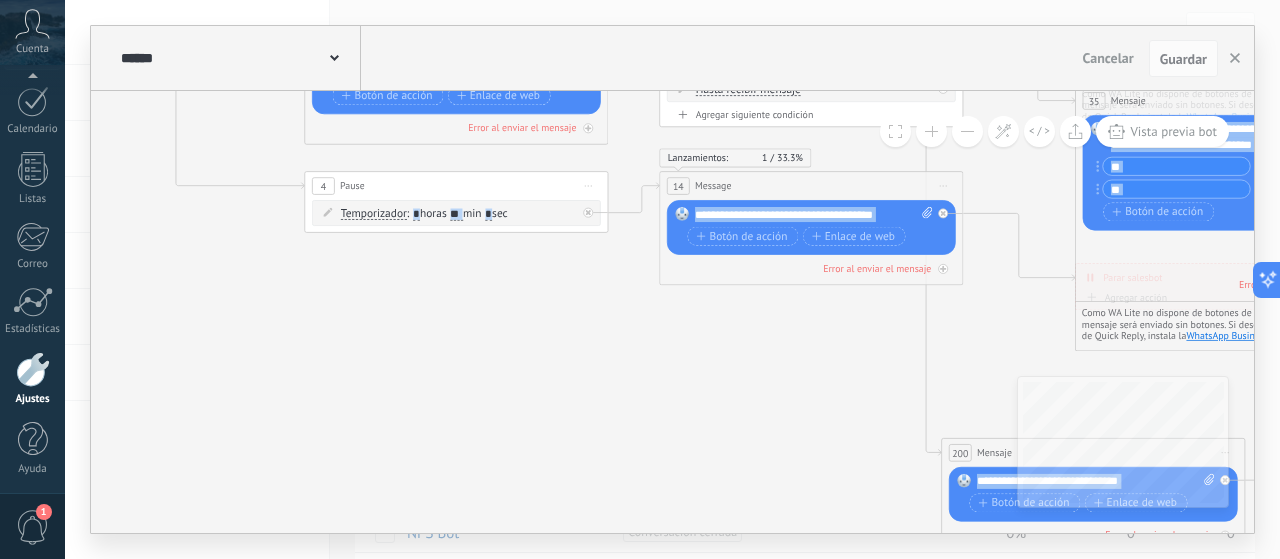 drag, startPoint x: 720, startPoint y: 487, endPoint x: 712, endPoint y: 456, distance: 32.01562 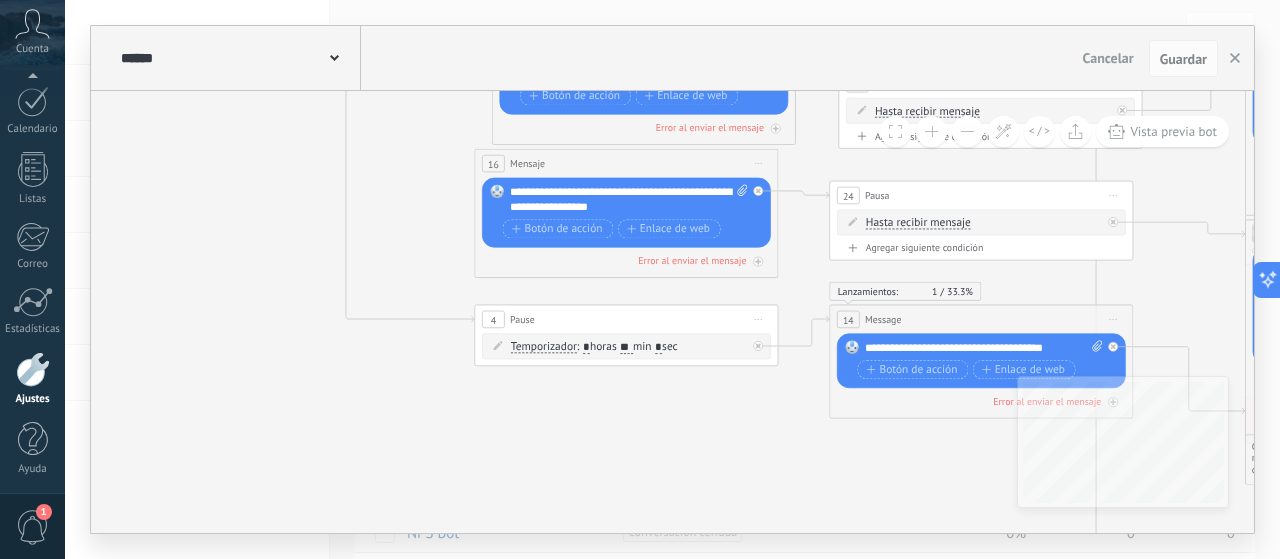 click 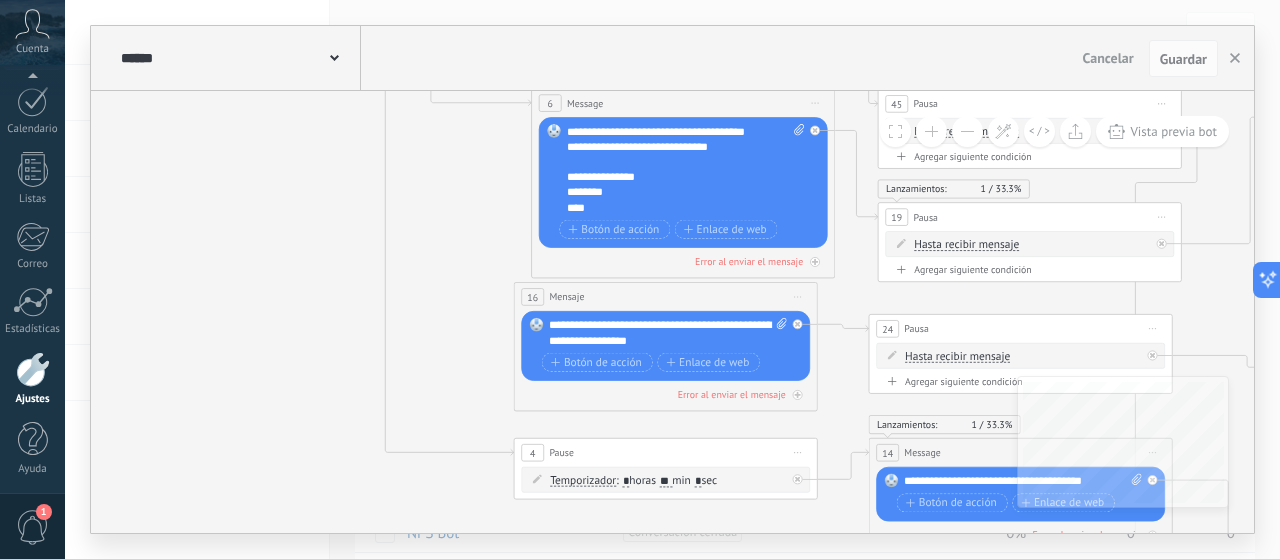 drag, startPoint x: 430, startPoint y: 245, endPoint x: 443, endPoint y: 335, distance: 90.934044 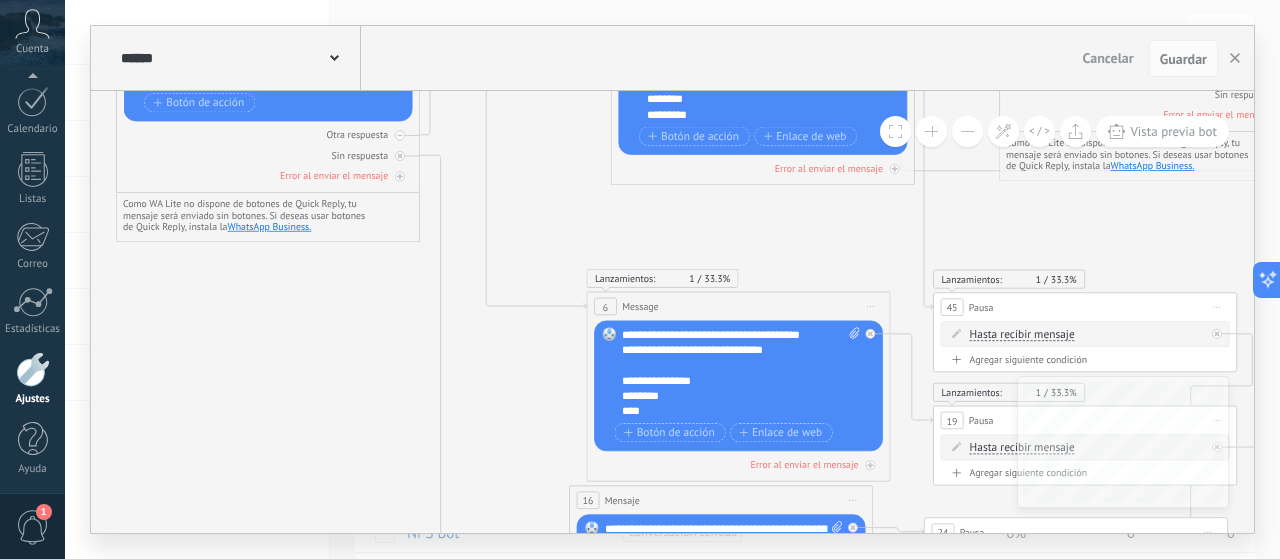 drag, startPoint x: 452, startPoint y: 349, endPoint x: 498, endPoint y: 431, distance: 94.02127 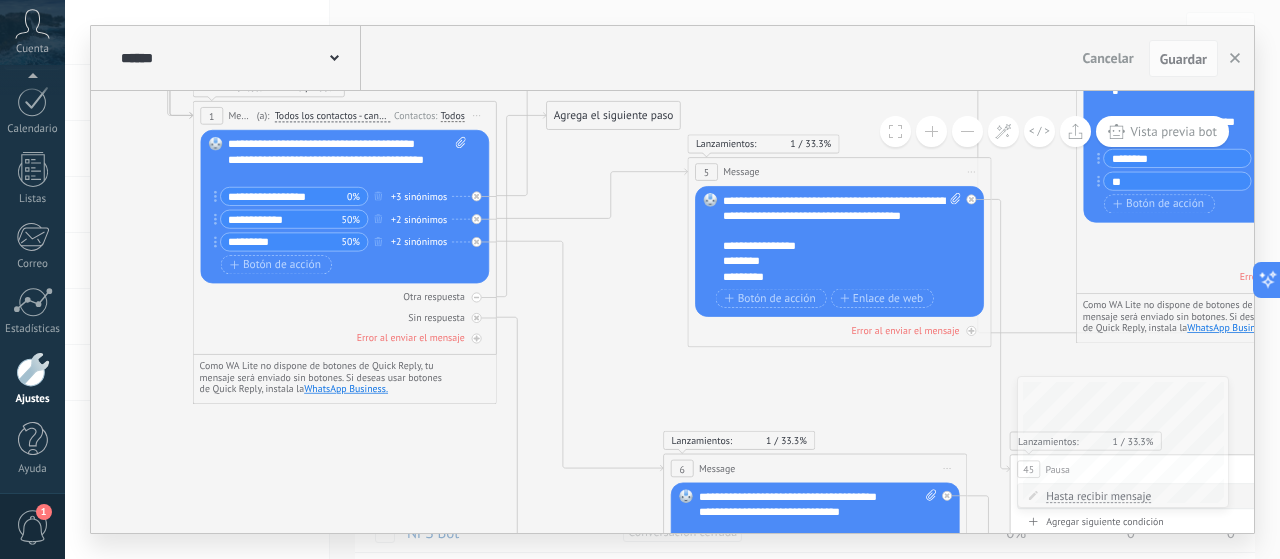 drag, startPoint x: 601, startPoint y: 302, endPoint x: 607, endPoint y: 313, distance: 12.529964 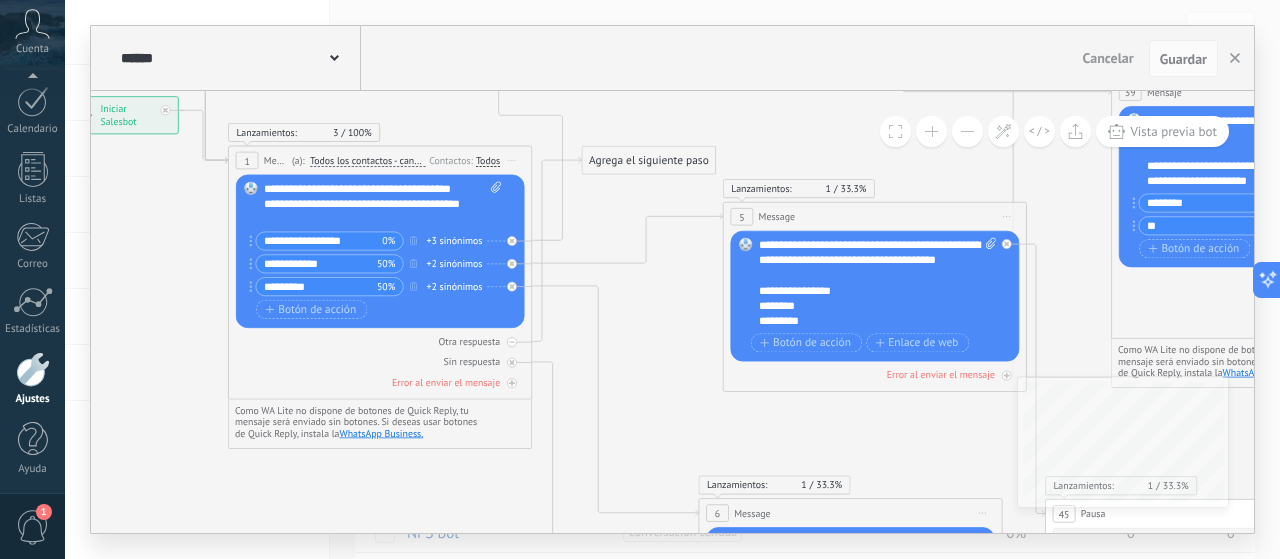 drag, startPoint x: 606, startPoint y: 310, endPoint x: 624, endPoint y: 309, distance: 18.027756 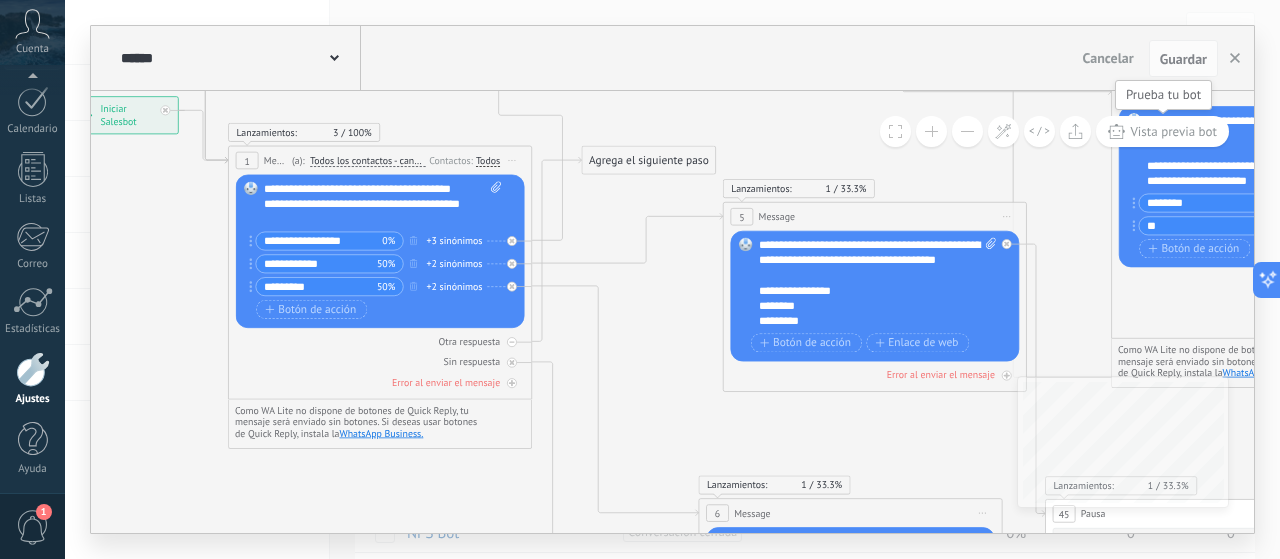 click on "Vista previa bot" at bounding box center [1173, 131] 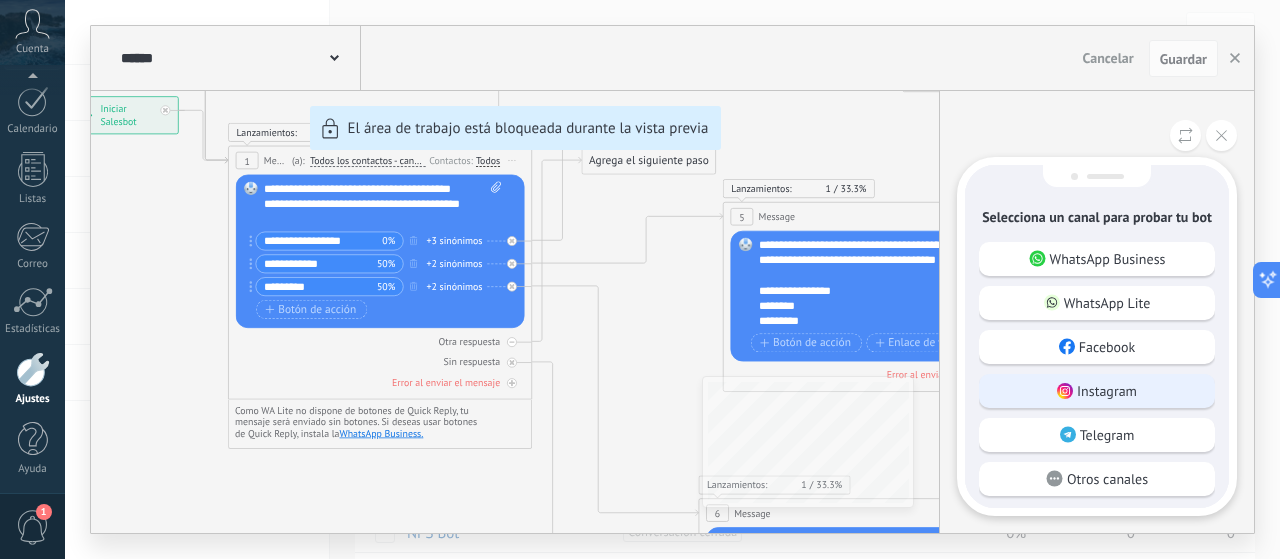 click on "Instagram" at bounding box center [1107, 391] 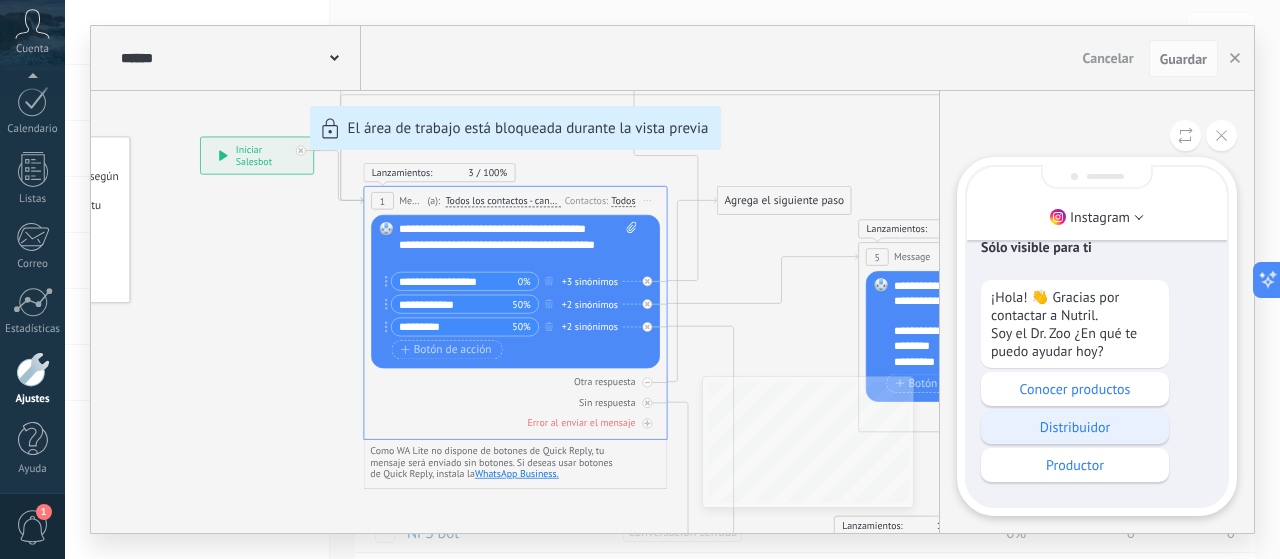 click on "Distribuidor" at bounding box center [1075, 427] 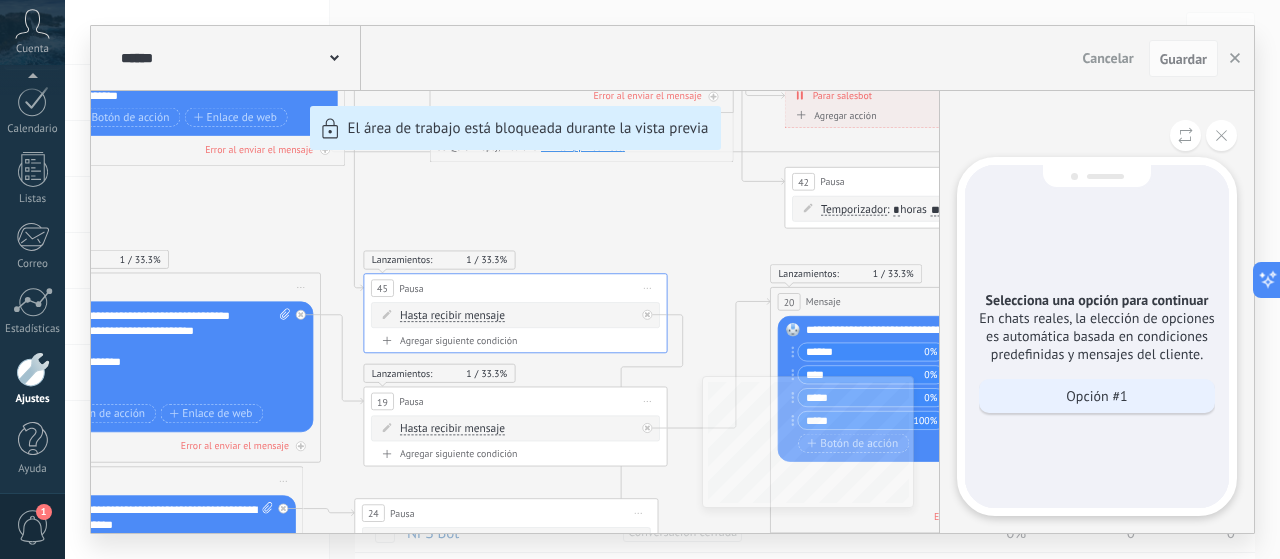 click on "Opción #1" at bounding box center (1096, 396) 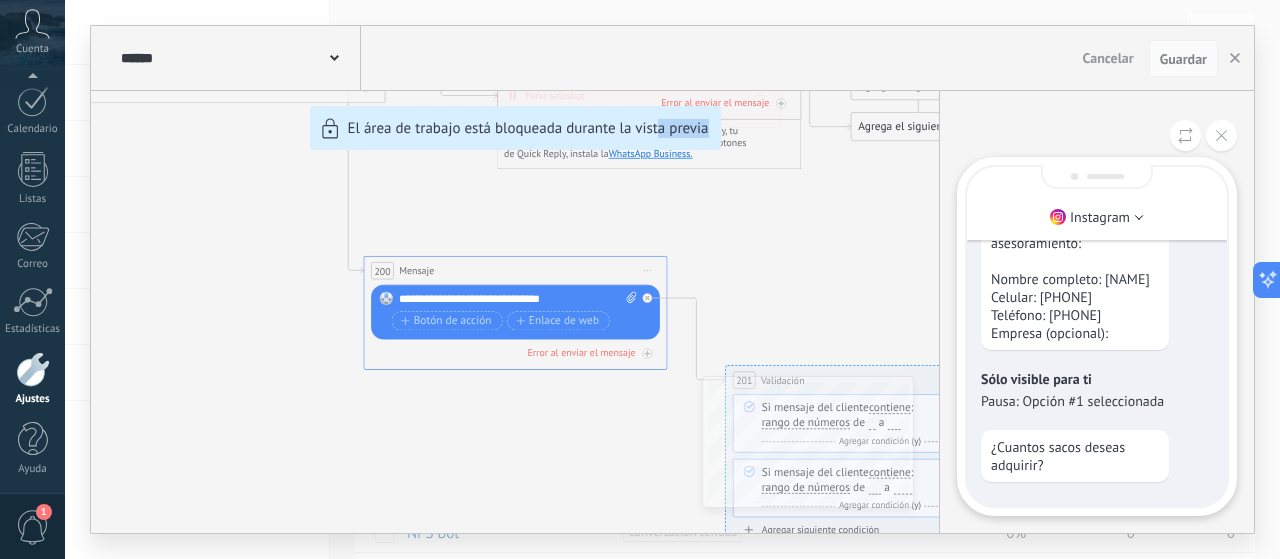 drag, startPoint x: 712, startPoint y: 290, endPoint x: 660, endPoint y: 240, distance: 72.138756 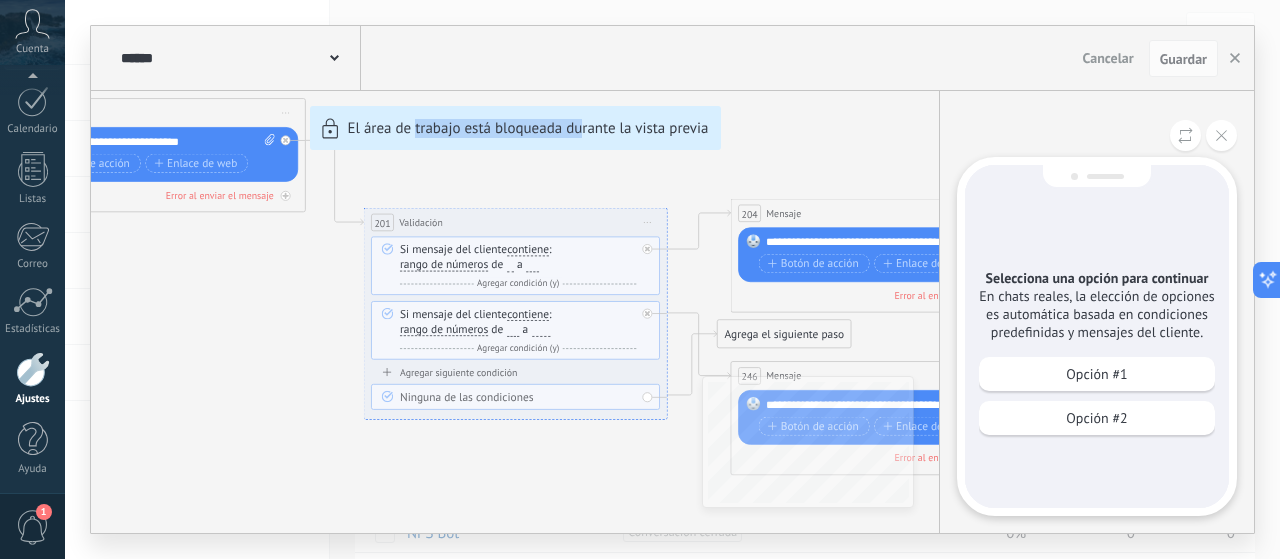 drag, startPoint x: 416, startPoint y: 181, endPoint x: 526, endPoint y: 227, distance: 119.230865 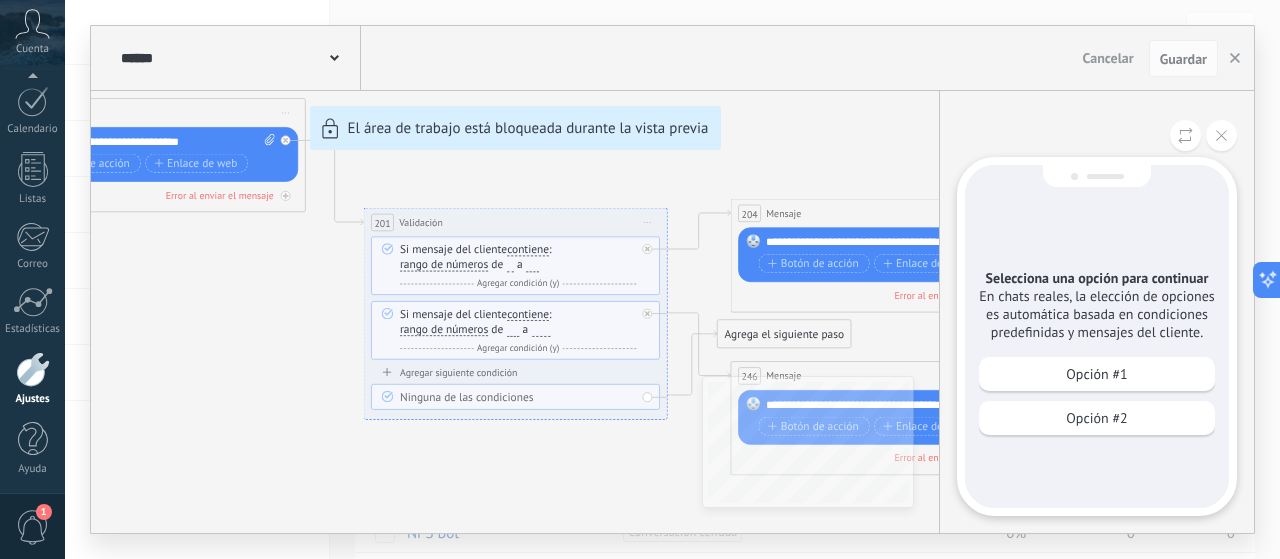 drag, startPoint x: 212, startPoint y: 256, endPoint x: 324, endPoint y: 354, distance: 148.82204 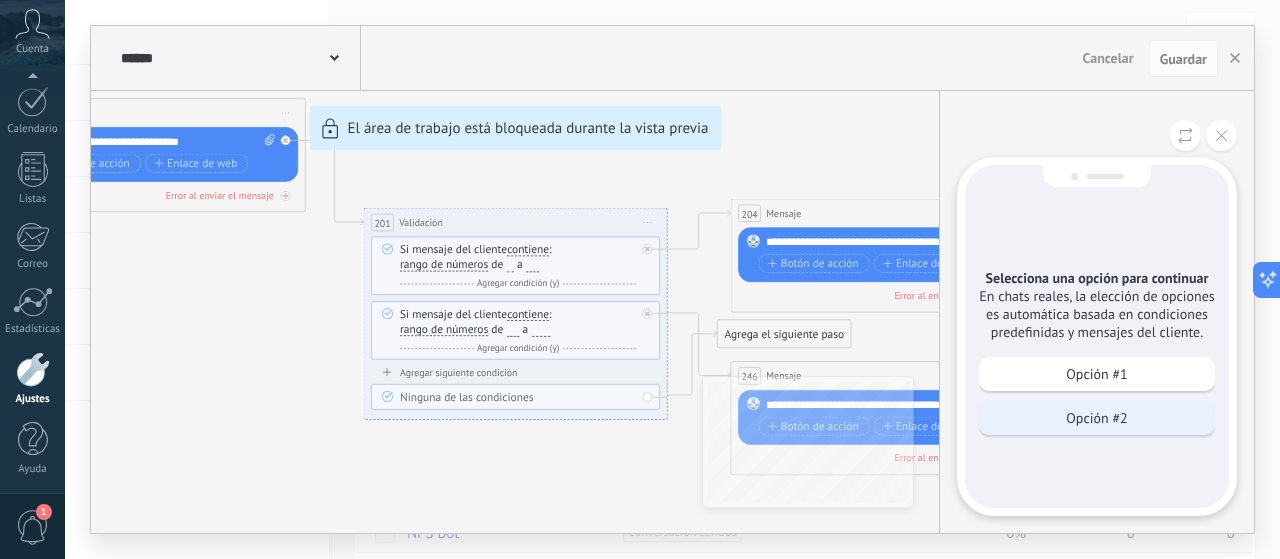 click on "Opción #2" at bounding box center [1096, 418] 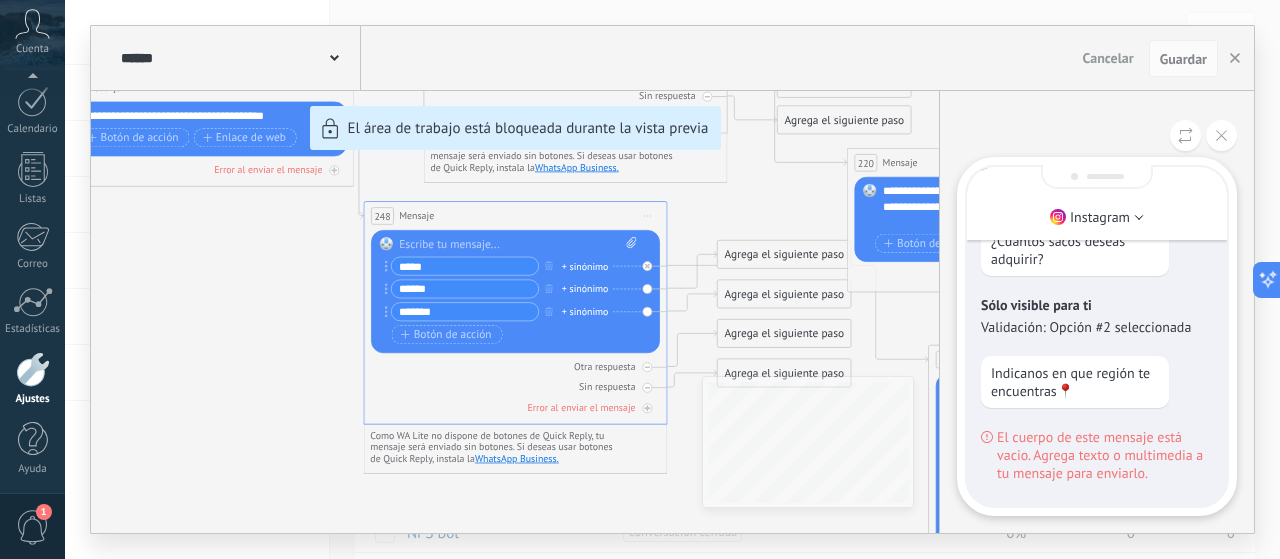 click on "**********" at bounding box center (672, 279) 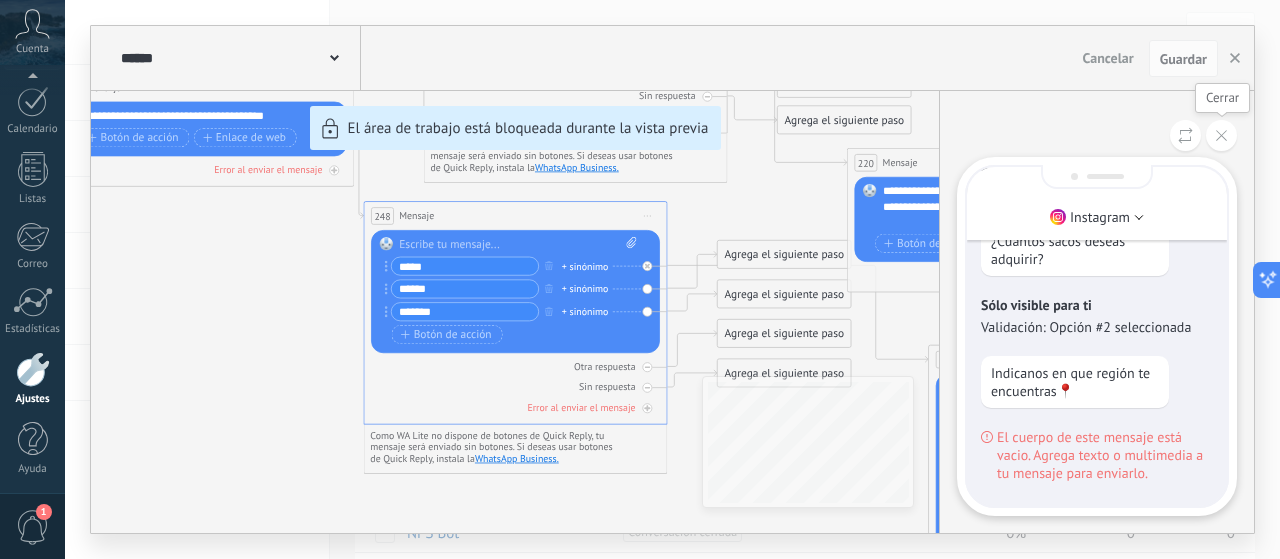click at bounding box center (1221, 135) 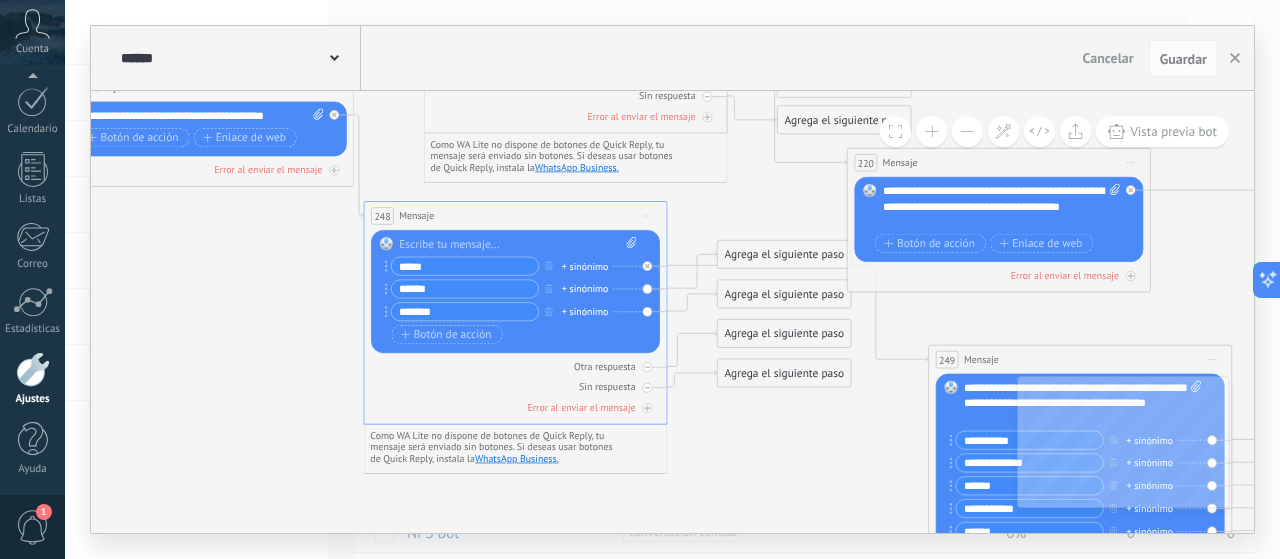 click on "**********" at bounding box center (672, 279) 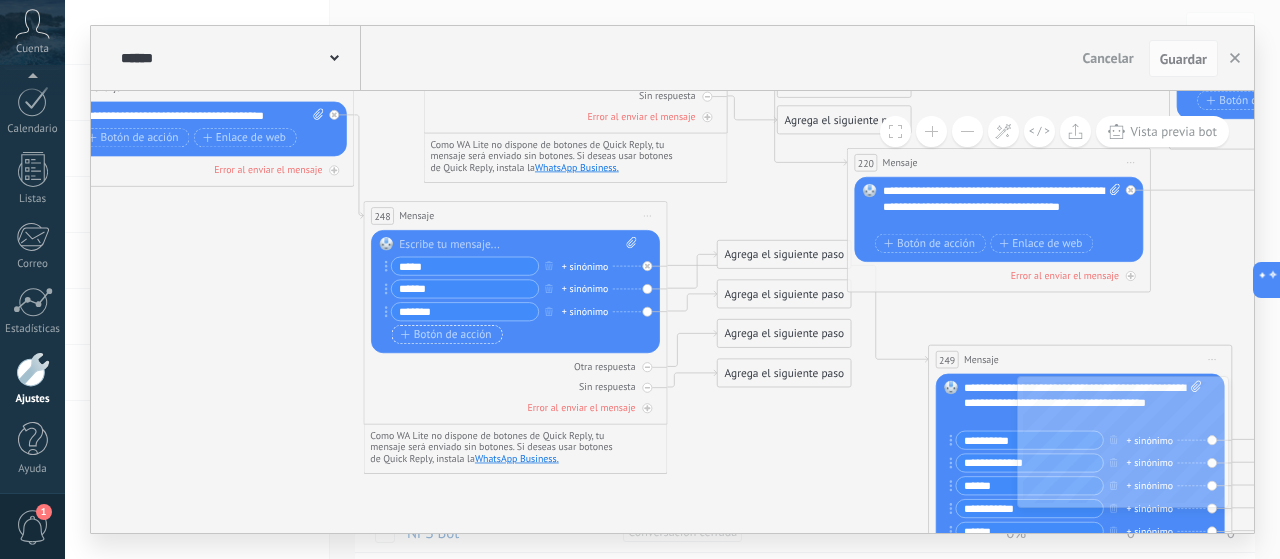 click on "Botón de acción" at bounding box center [446, 335] 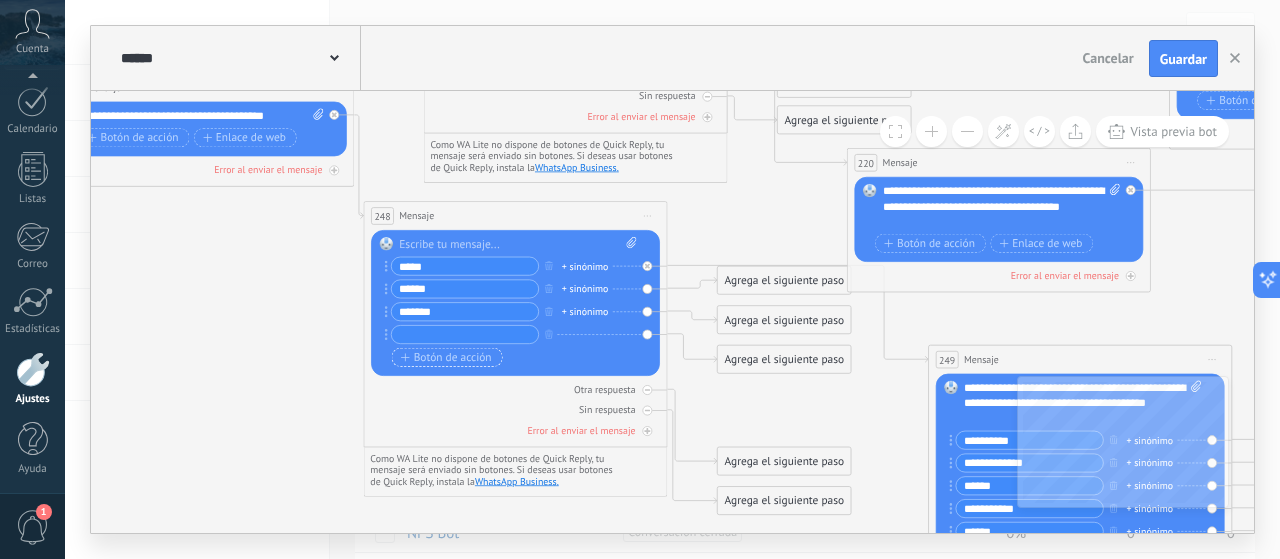 click at bounding box center (465, 334) 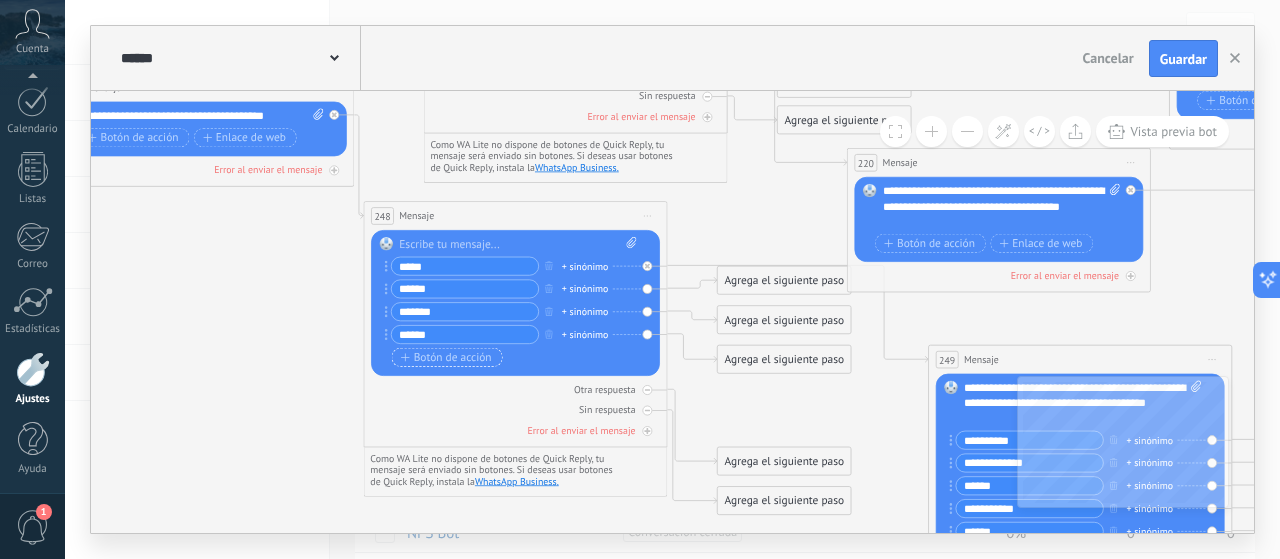 type on "******" 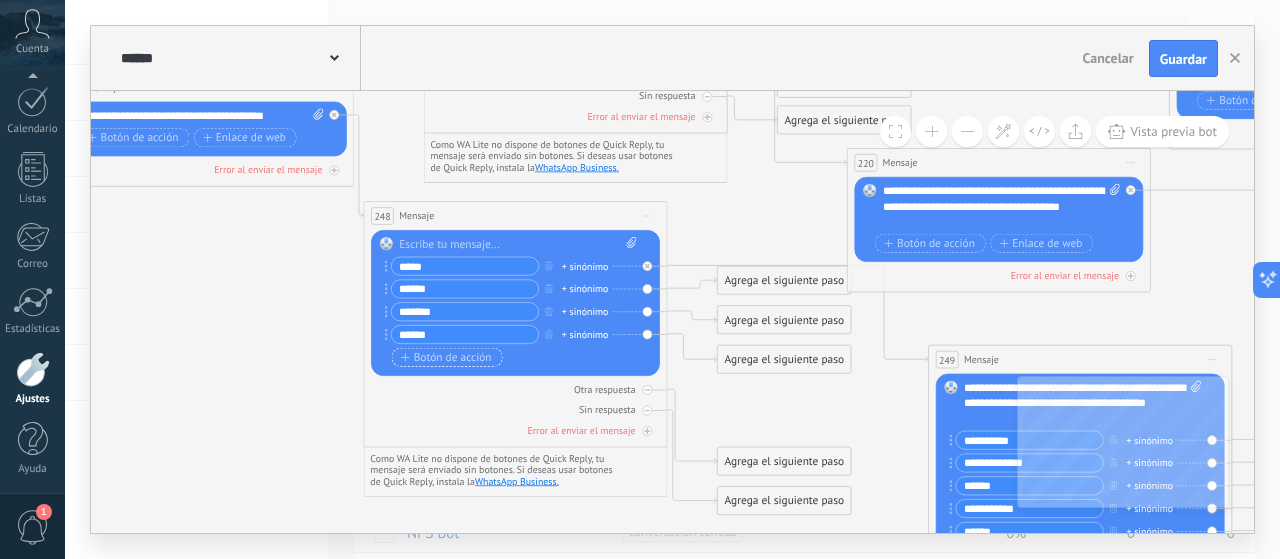 click on "Botón de acción" at bounding box center [446, 358] 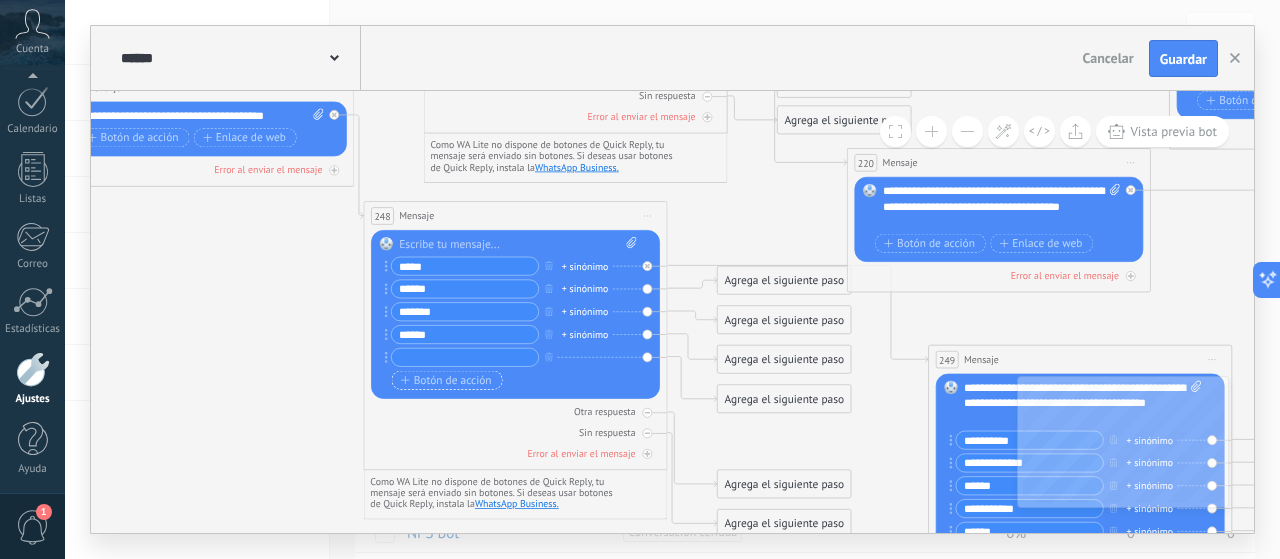 click at bounding box center (465, 357) 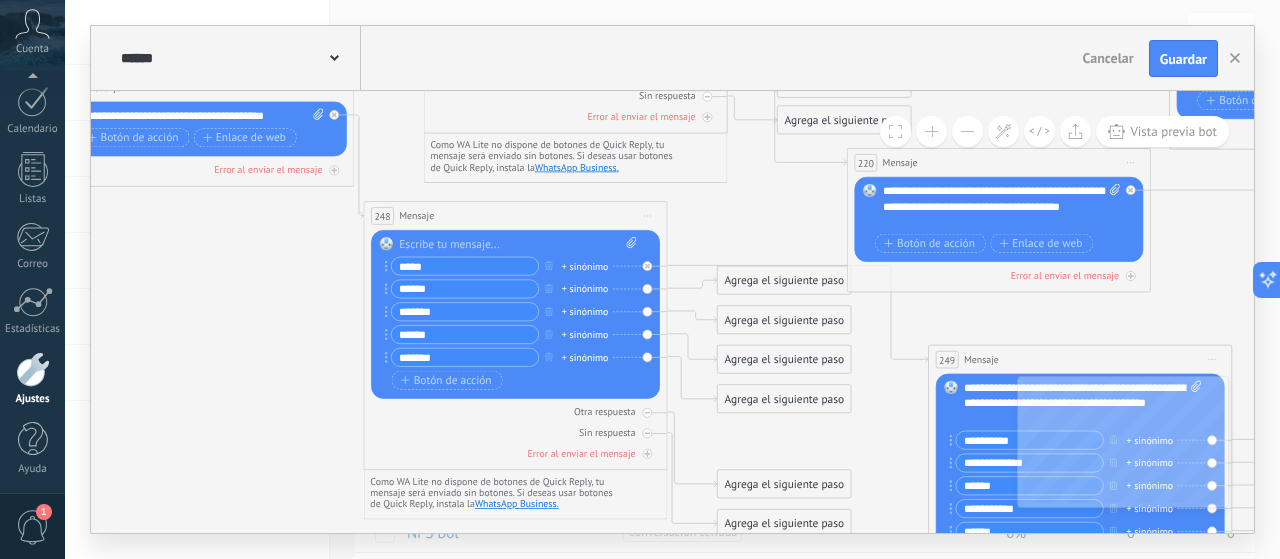 type on "*******" 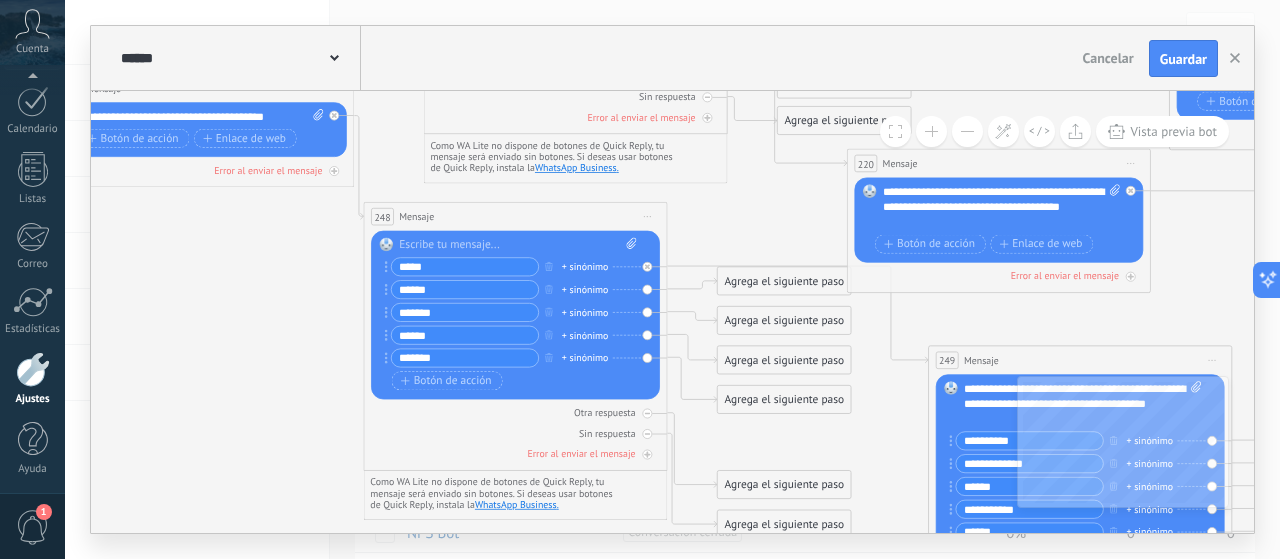 click 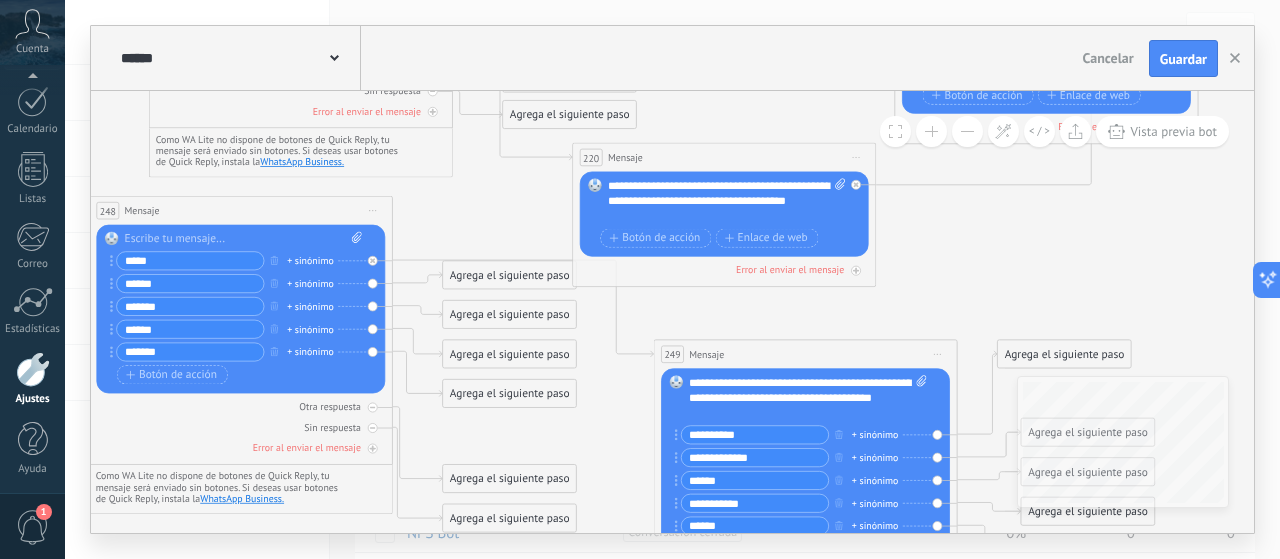 drag, startPoint x: 771, startPoint y: 212, endPoint x: 496, endPoint y: 206, distance: 275.06546 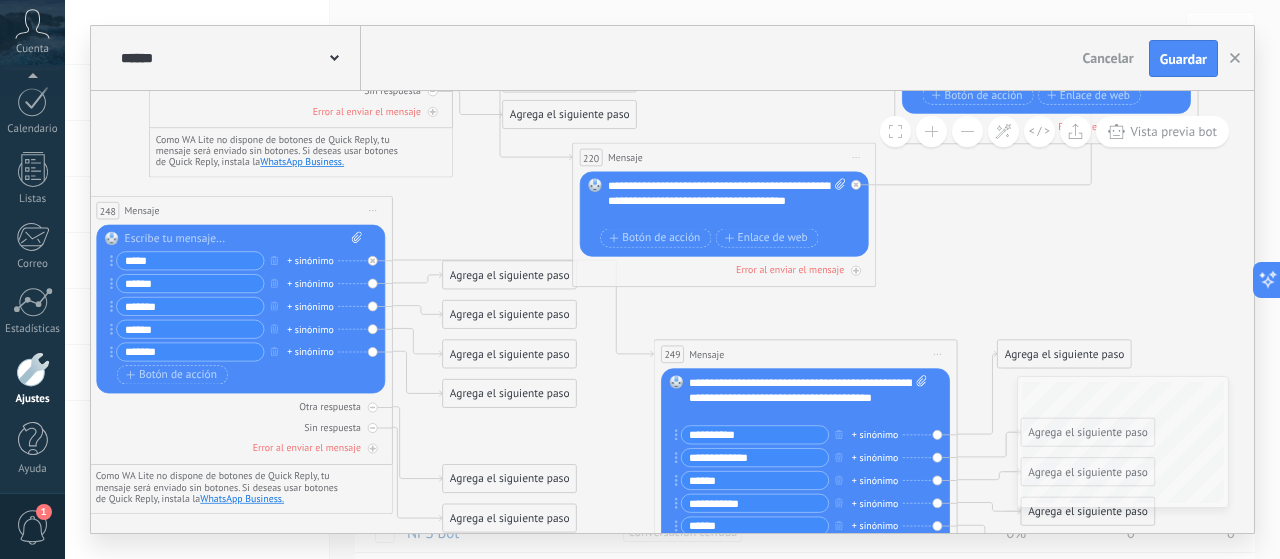 click 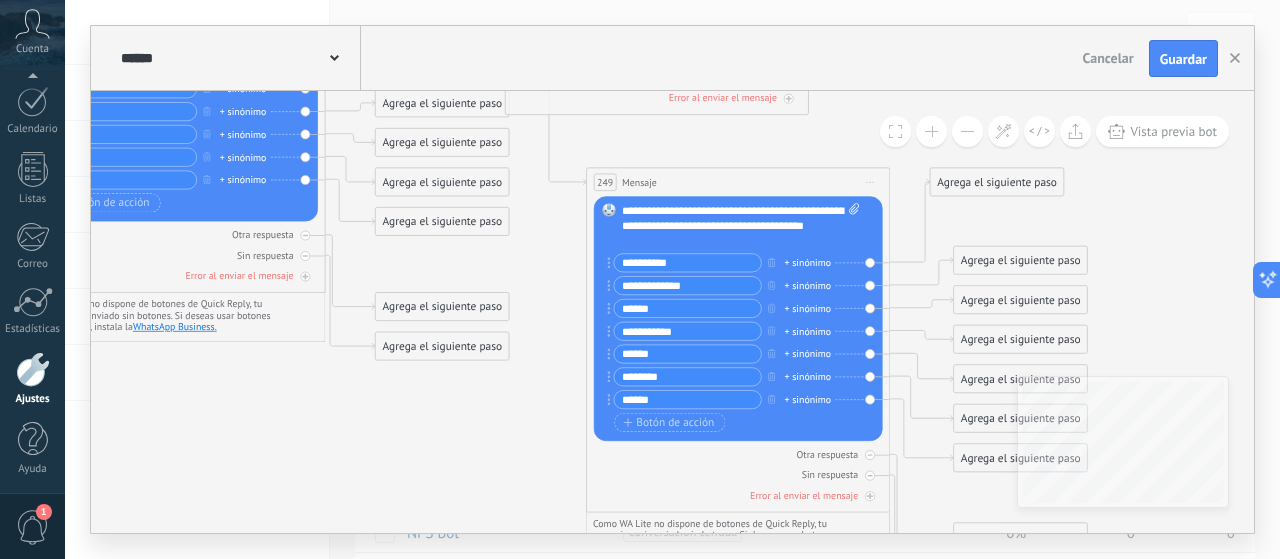 drag, startPoint x: 858, startPoint y: 308, endPoint x: 790, endPoint y: 136, distance: 184.95406 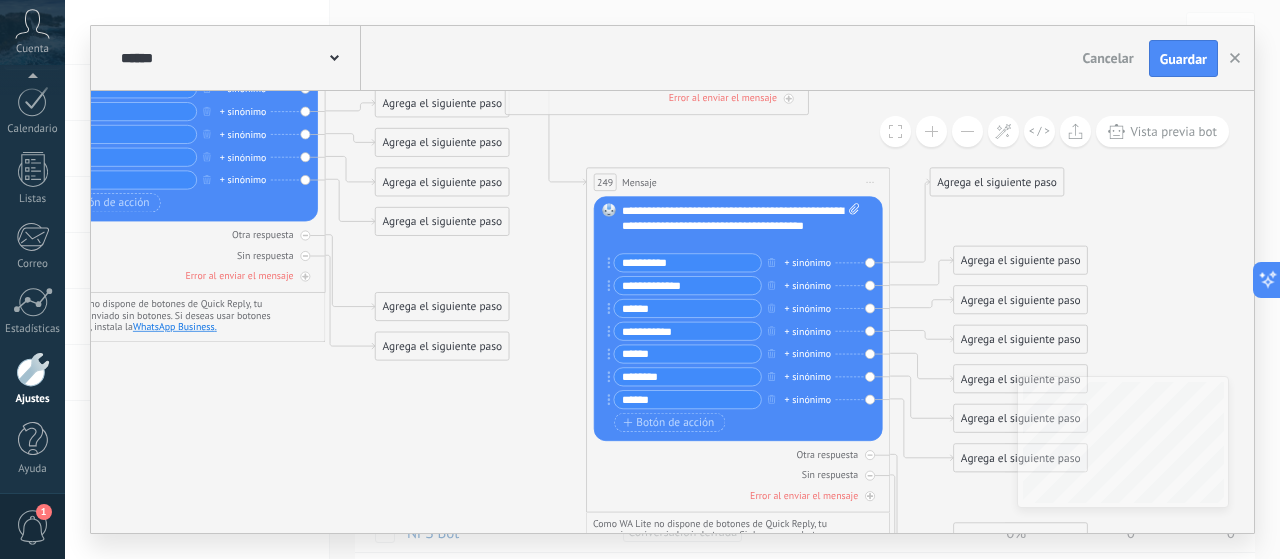 click 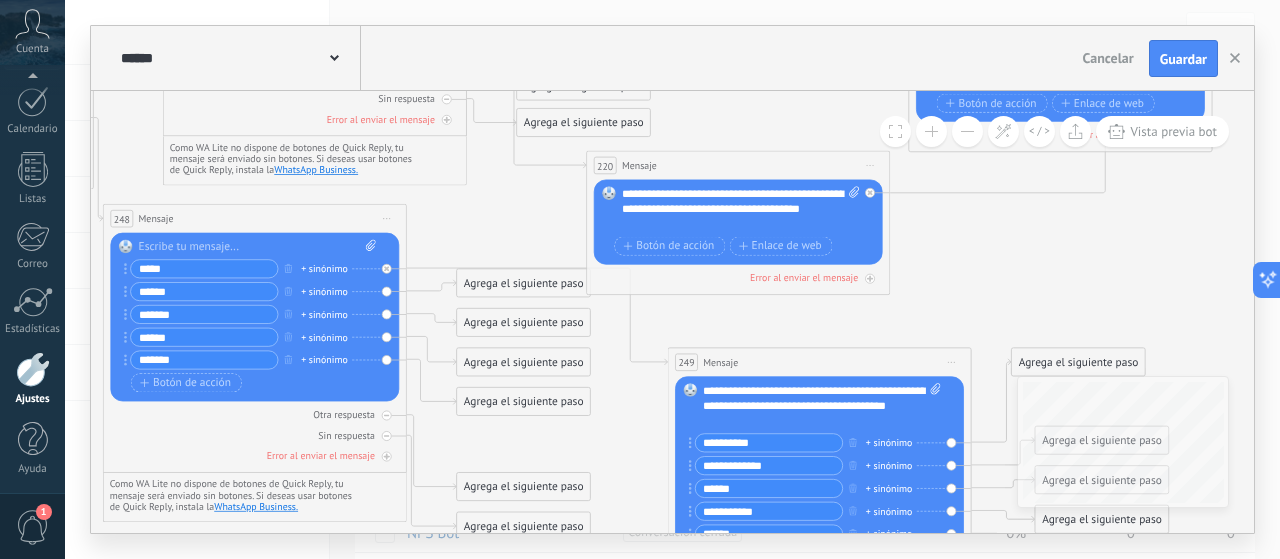 drag, startPoint x: 568, startPoint y: 247, endPoint x: 640, endPoint y: 394, distance: 163.68567 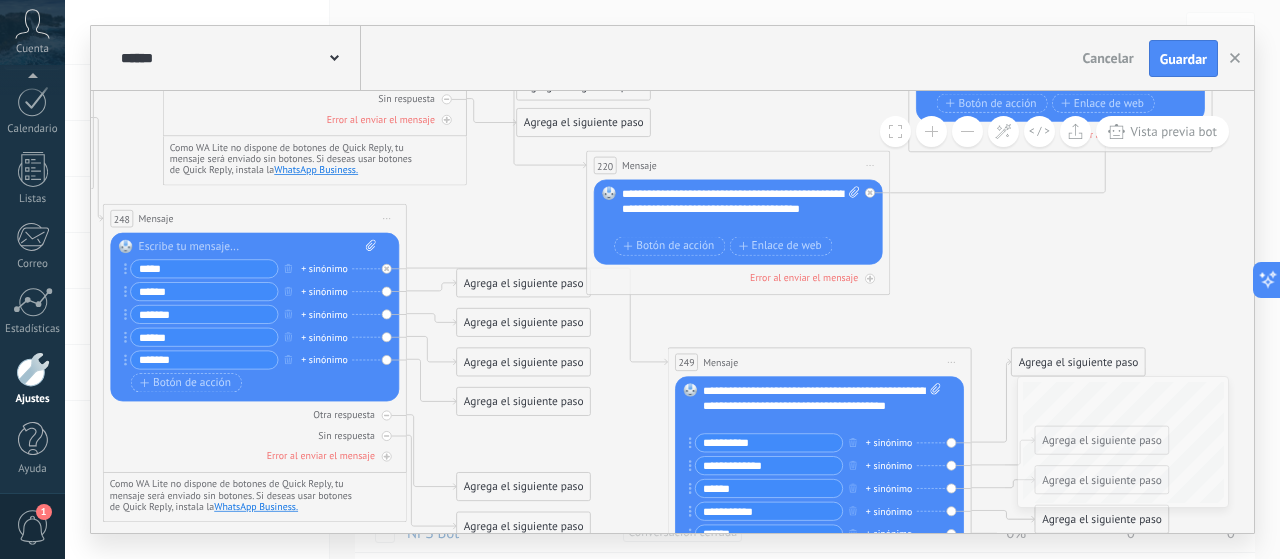 click 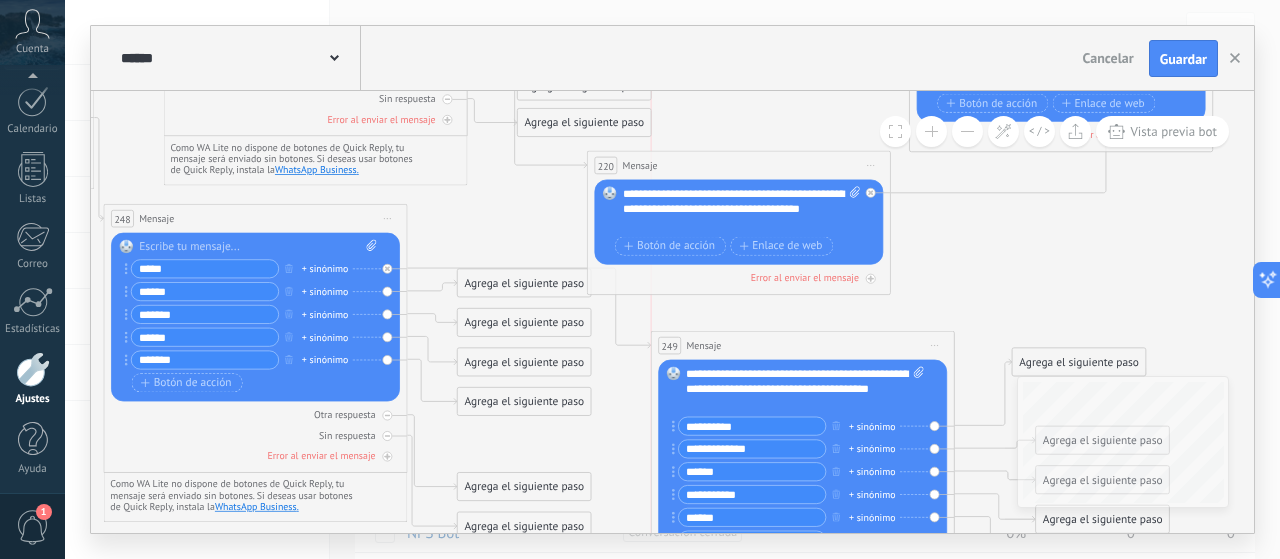 drag, startPoint x: 805, startPoint y: 360, endPoint x: 782, endPoint y: 344, distance: 28.01785 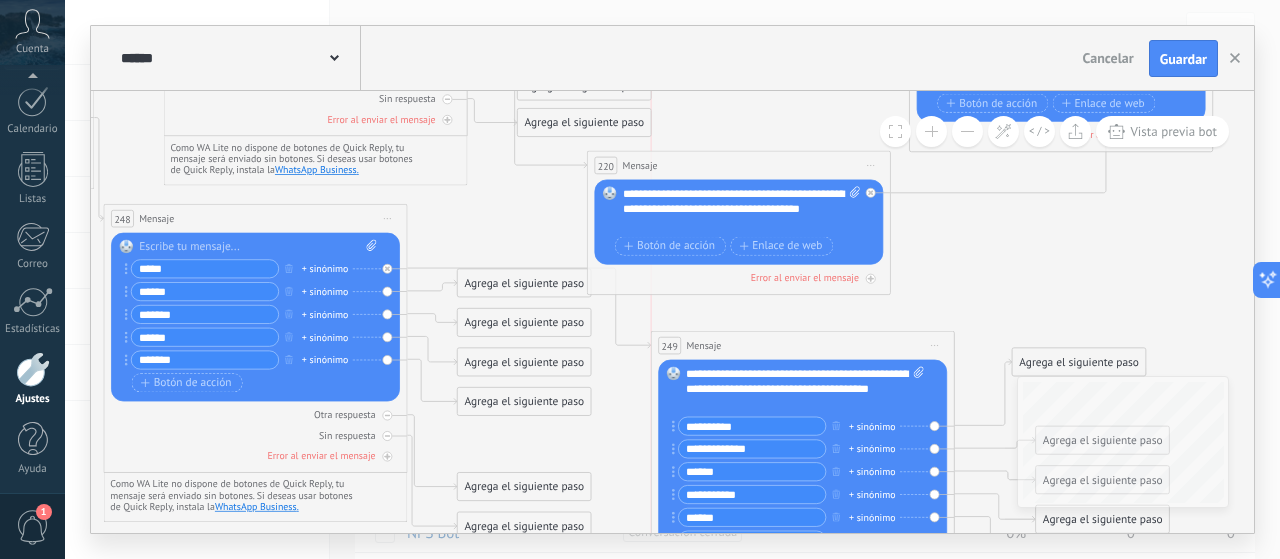 click on "249
Mensaje
*******
(a):
Todos los contactos - canales seleccionados
Todos los contactos - canales seleccionados
Todos los contactos - canal primario
Contacto principal - canales seleccionados
Contacto principal - canal primario
Todos los contactos - canales seleccionados
Todos los contactos - canales seleccionados
Todos los contactos - canal primario
Contacto principal - canales seleccionados" at bounding box center (802, 346) 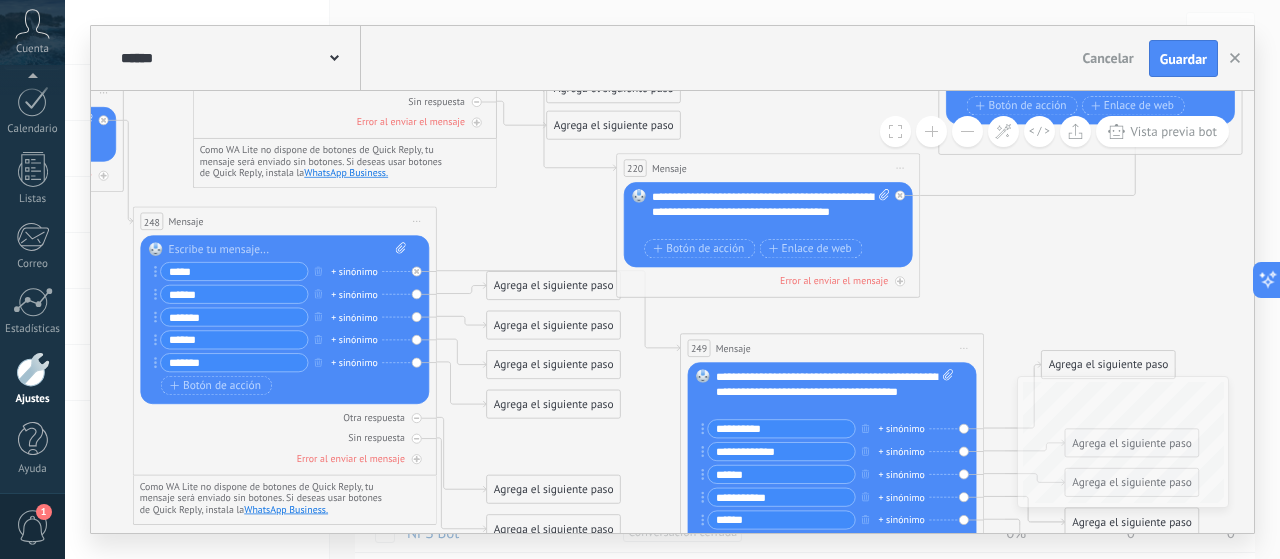 drag, startPoint x: 990, startPoint y: 199, endPoint x: 1019, endPoint y: 249, distance: 57.801384 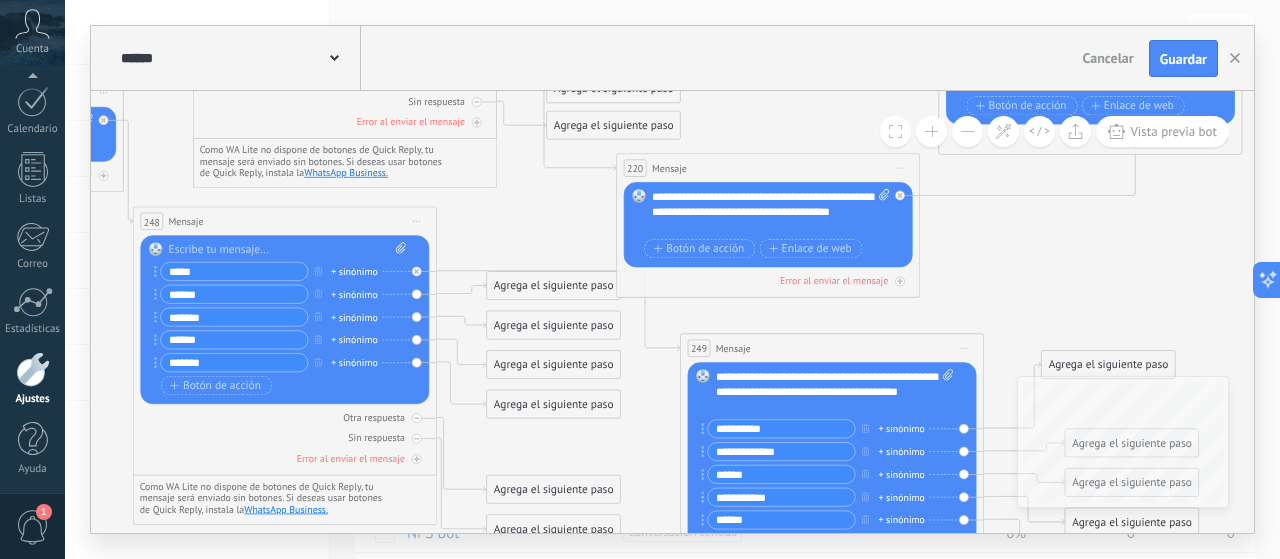 click 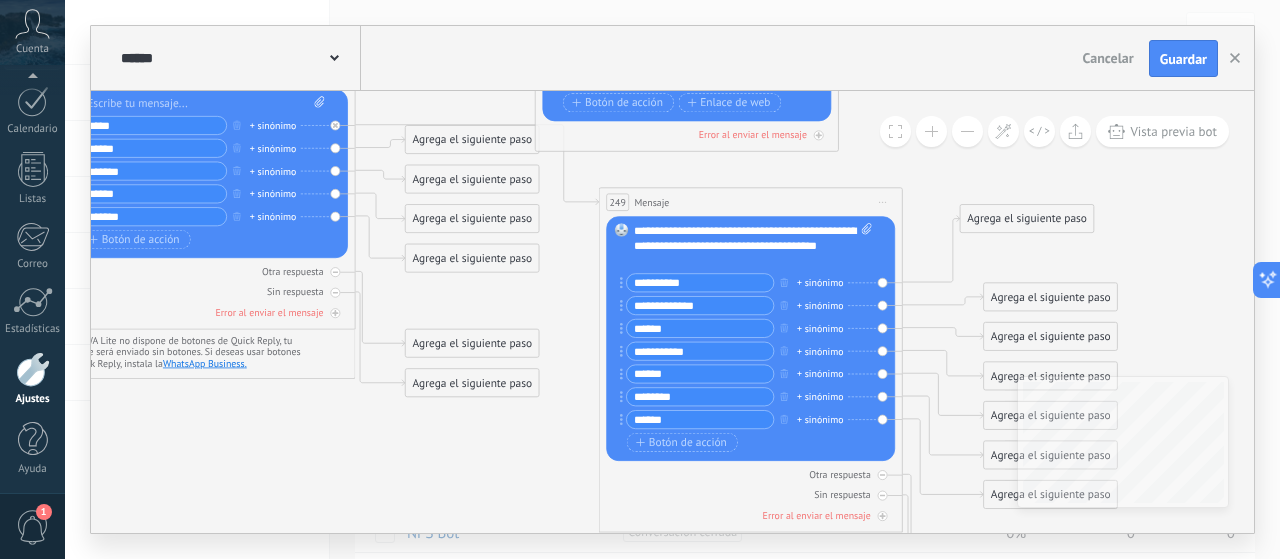 drag, startPoint x: 1000, startPoint y: 308, endPoint x: 916, endPoint y: 152, distance: 177.17787 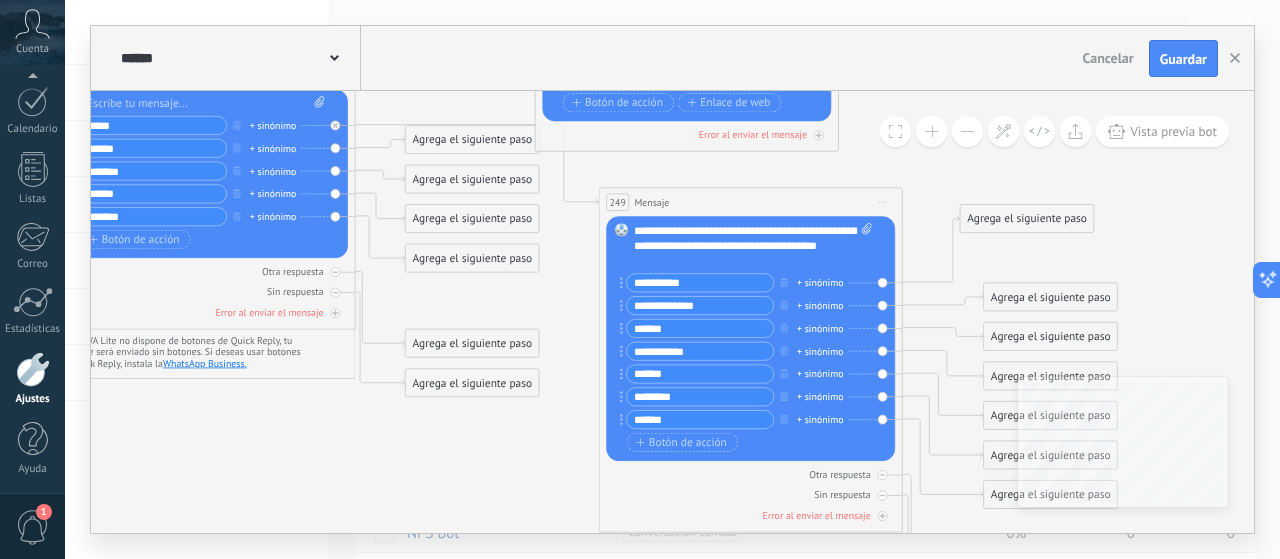 click 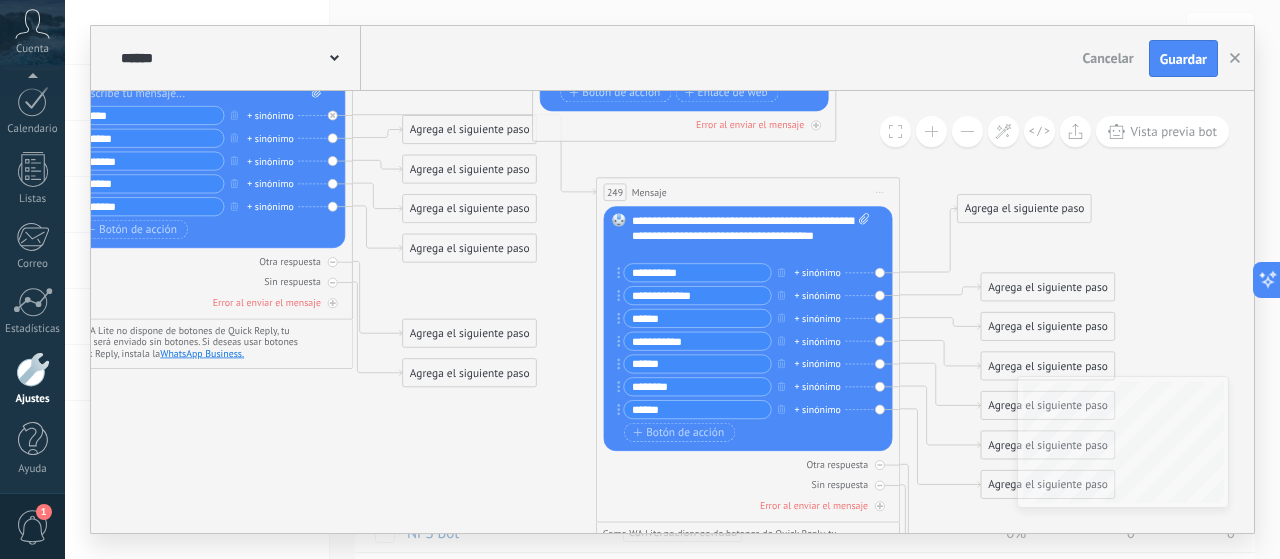 click on "Agrega el siguiente paso" at bounding box center (1024, 209) 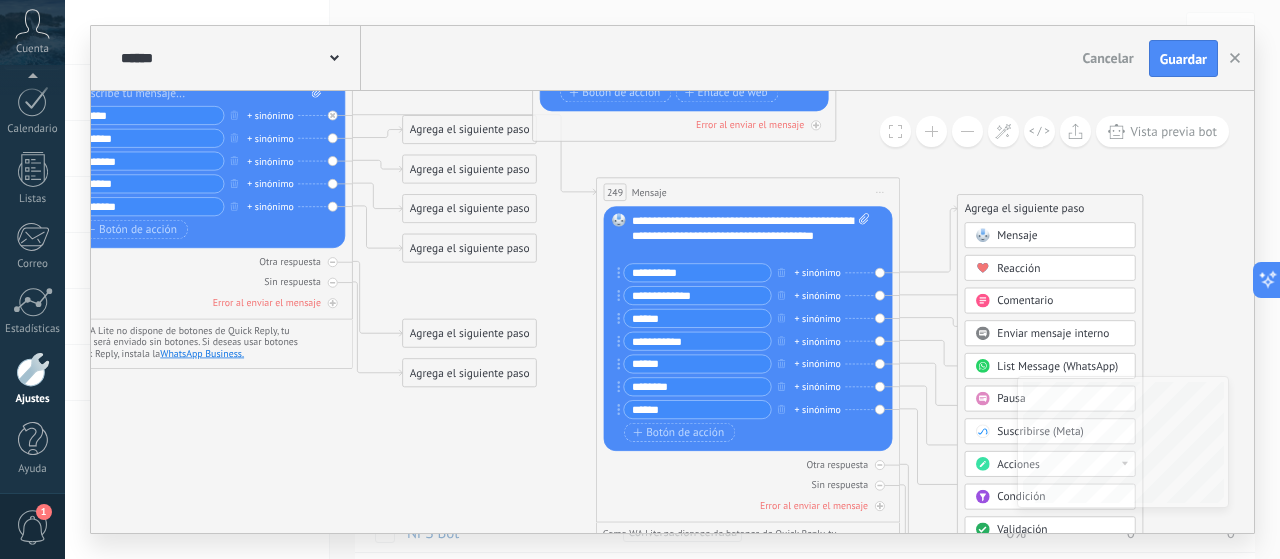 click 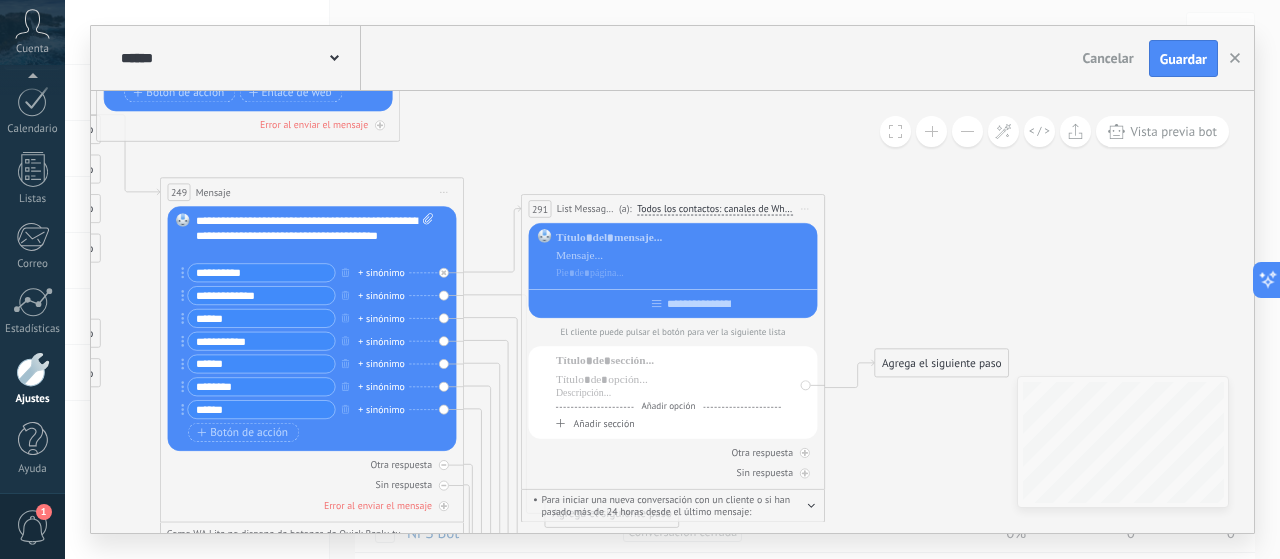 click on "Iniciar vista previa aquí
Cambiar nombre
Duplicar
Borrar" at bounding box center (805, 209) 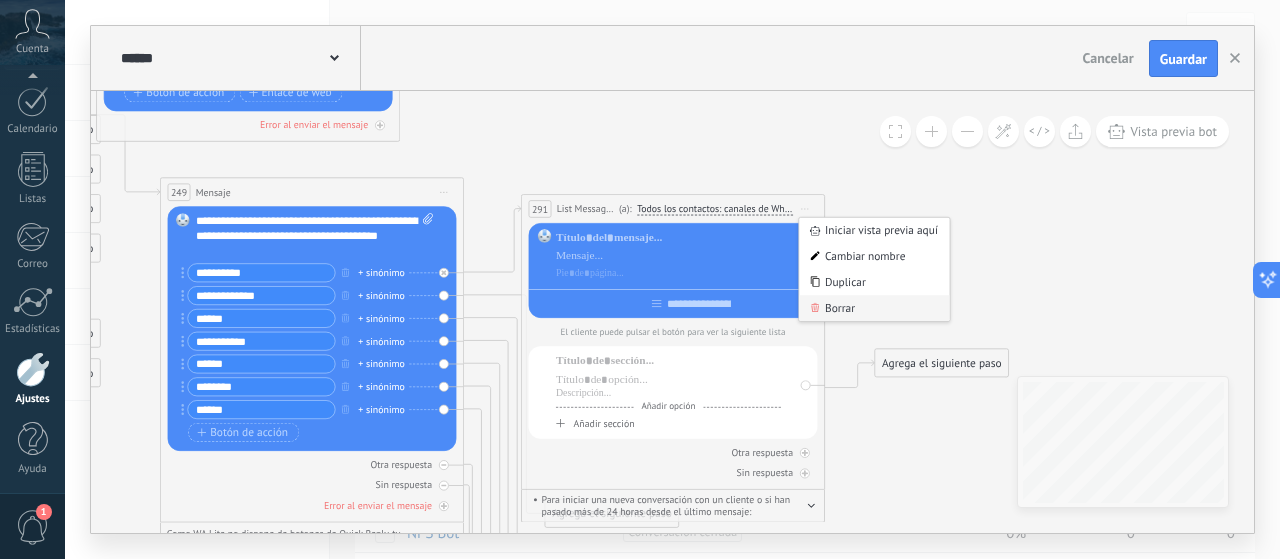 click 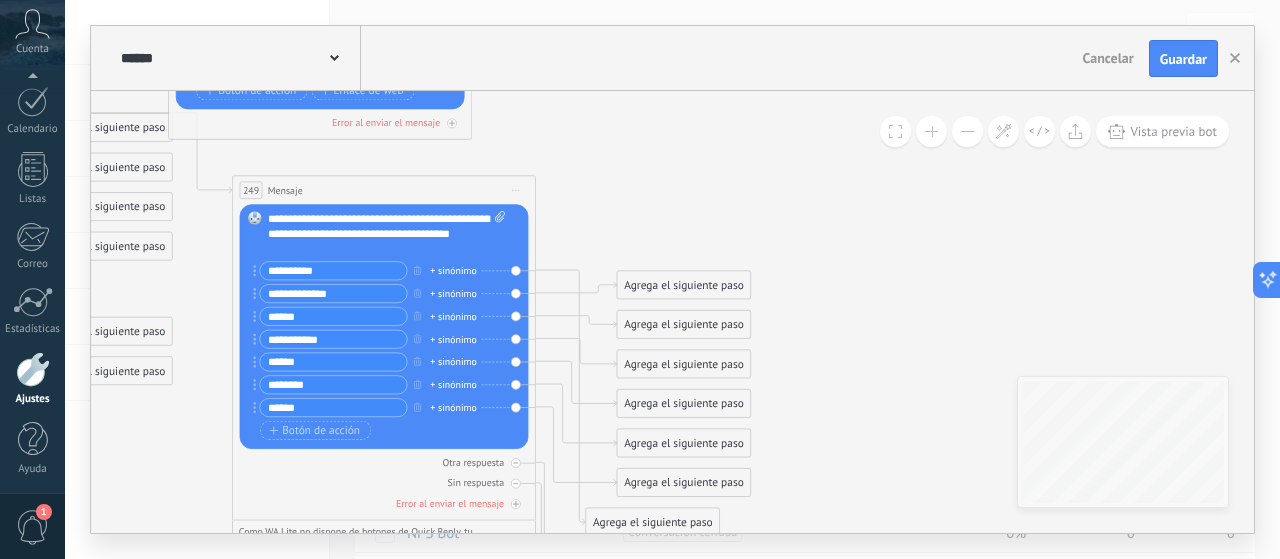 drag, startPoint x: 551, startPoint y: 212, endPoint x: 623, endPoint y: 210, distance: 72.02777 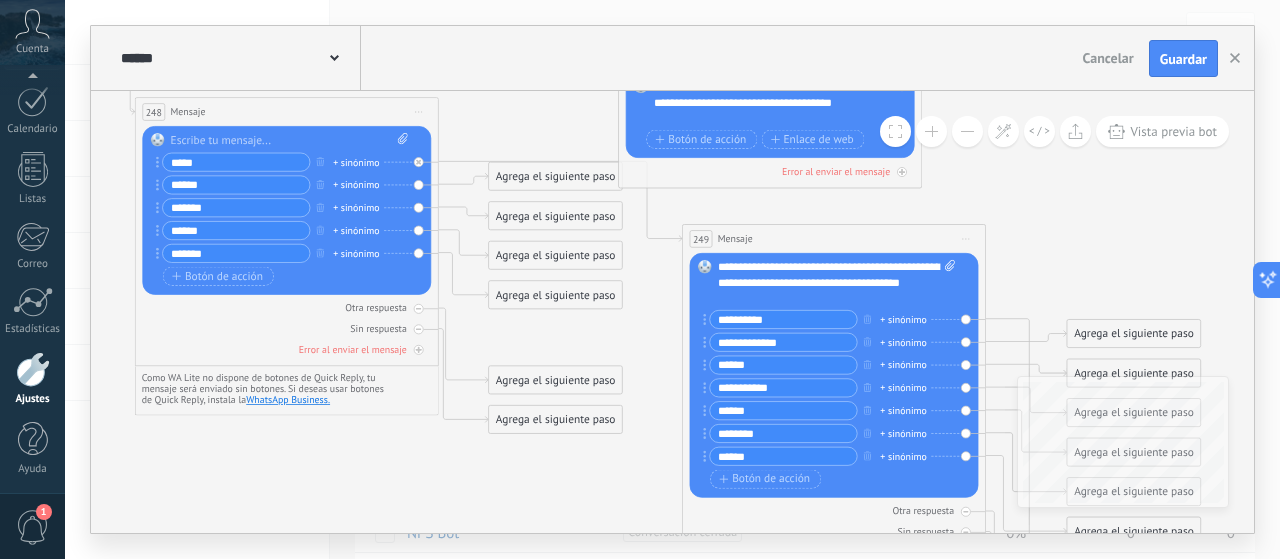 drag, startPoint x: 684, startPoint y: 216, endPoint x: 1035, endPoint y: 238, distance: 351.68878 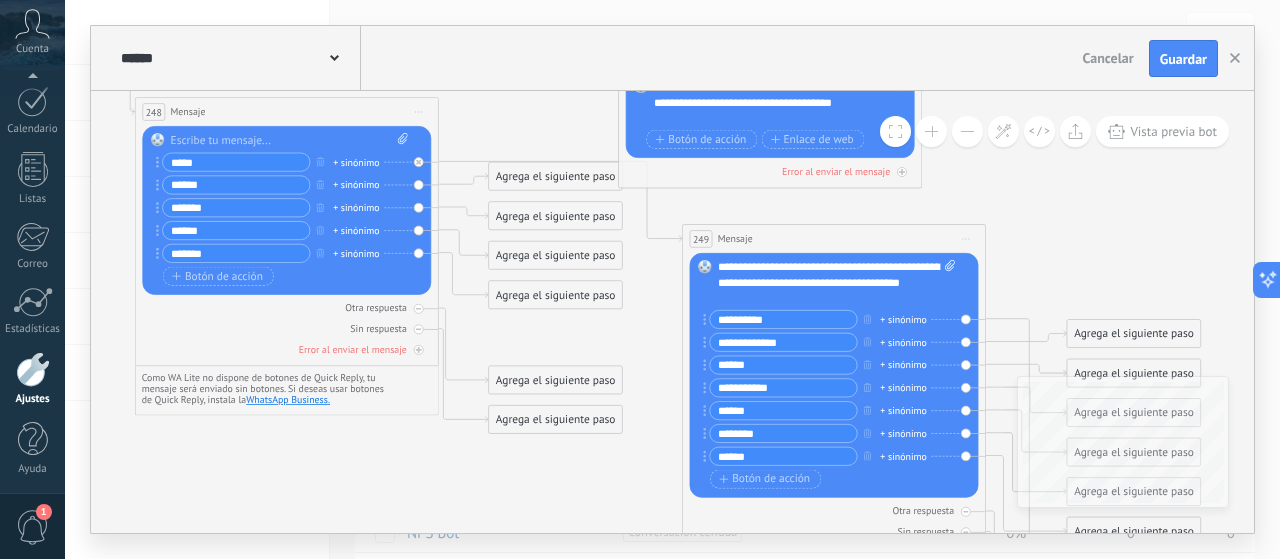 click 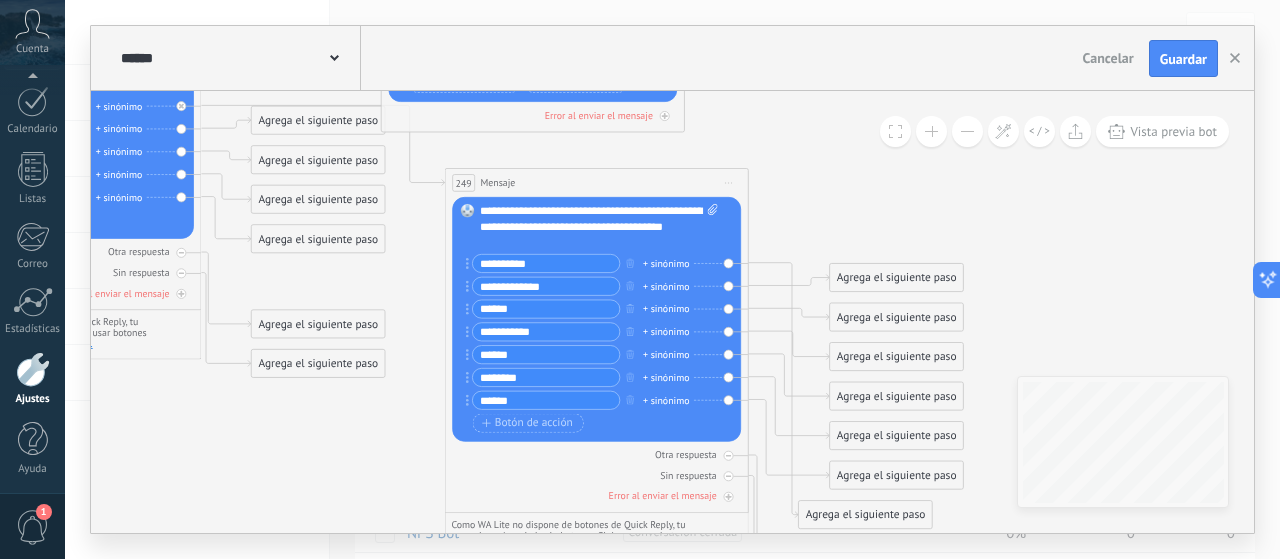 drag, startPoint x: 1121, startPoint y: 261, endPoint x: 883, endPoint y: 204, distance: 244.73047 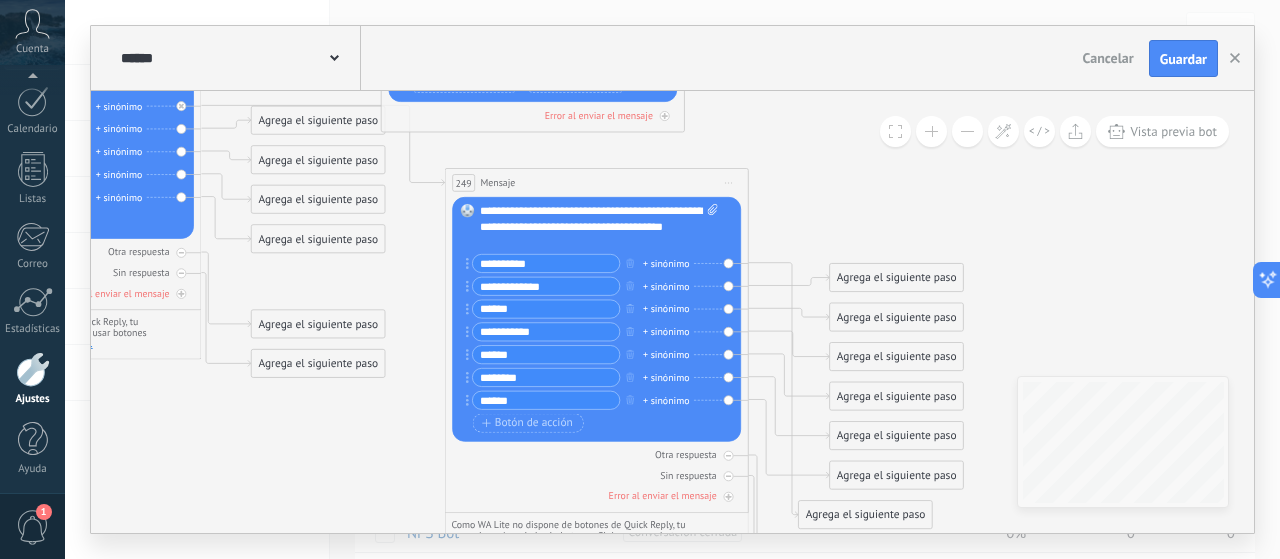 click 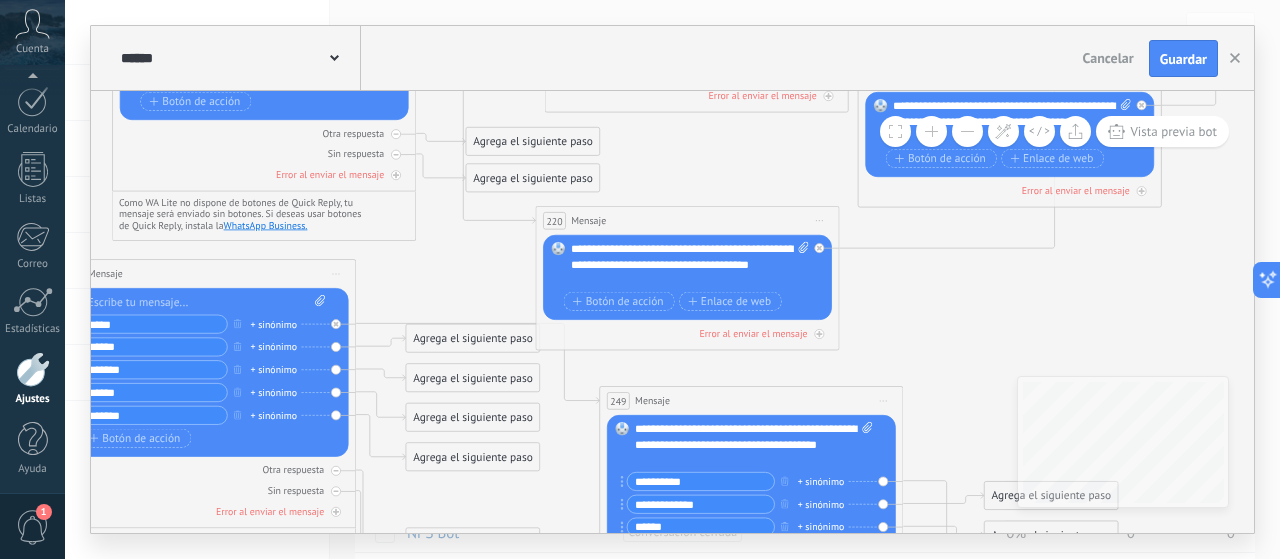 drag, startPoint x: 892, startPoint y: 314, endPoint x: 907, endPoint y: 359, distance: 47.434166 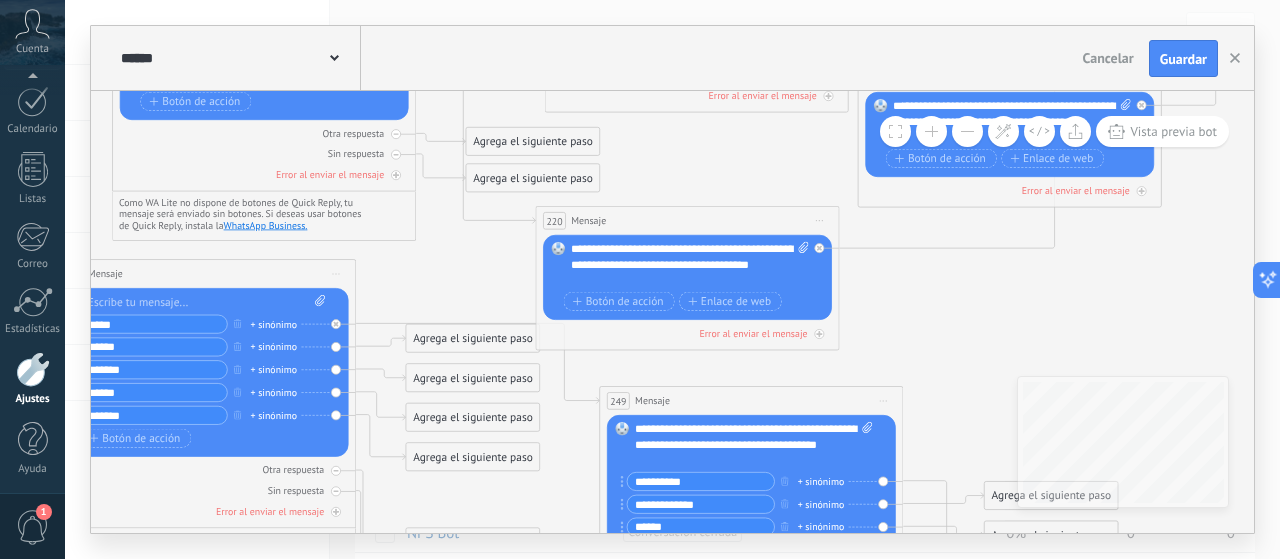 click 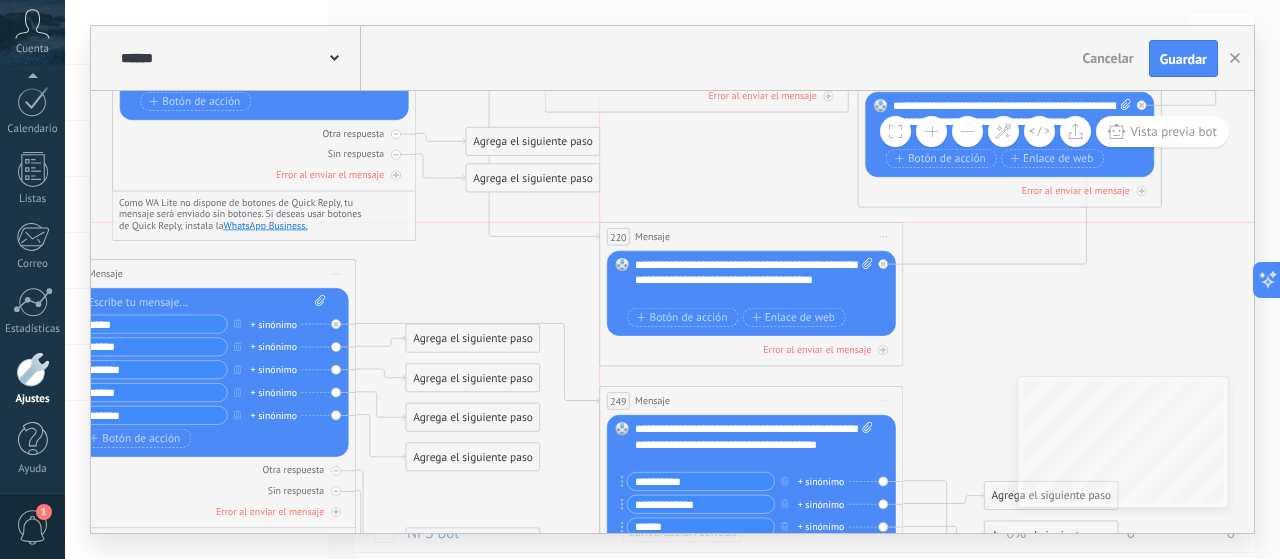 drag, startPoint x: 564, startPoint y: 219, endPoint x: 632, endPoint y: 237, distance: 70.34202 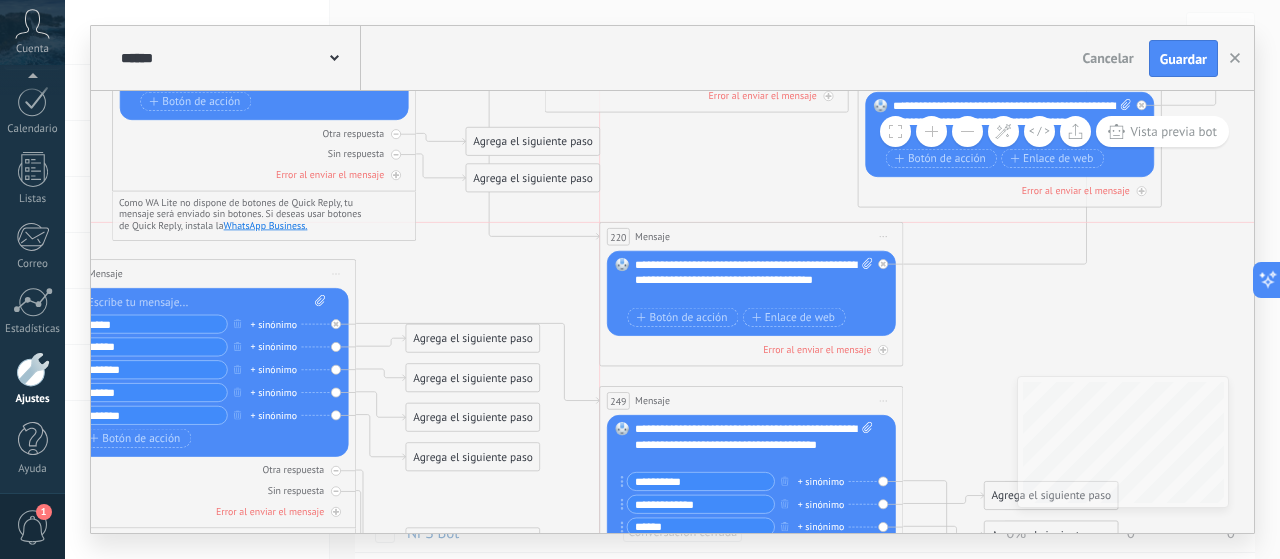 click on "220
Mensaje
*******
(a):
Todos los contactos - canales seleccionados
Todos los contactos - canales seleccionados
Todos los contactos - canal primario
Contacto principal - canales seleccionados
Contacto principal - canal primario
Todos los contactos - canales seleccionados
Todos los contactos - canales seleccionados
Todos los contactos - canal primario
Contacto principal - canales seleccionados" at bounding box center (751, 237) 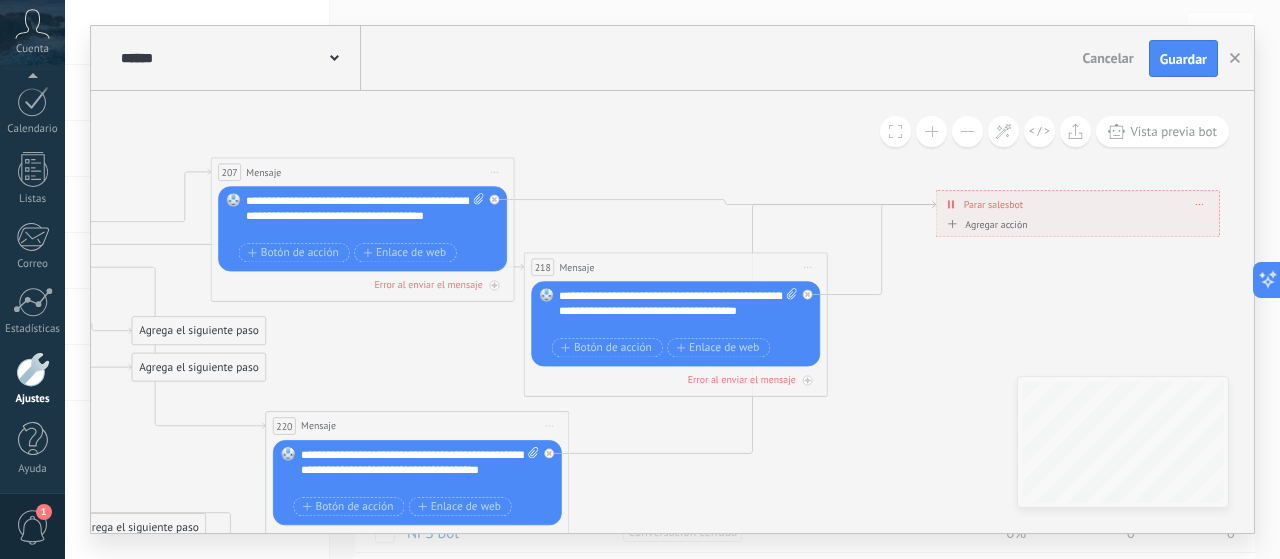 drag, startPoint x: 1112, startPoint y: 263, endPoint x: 774, endPoint y: 449, distance: 385.79788 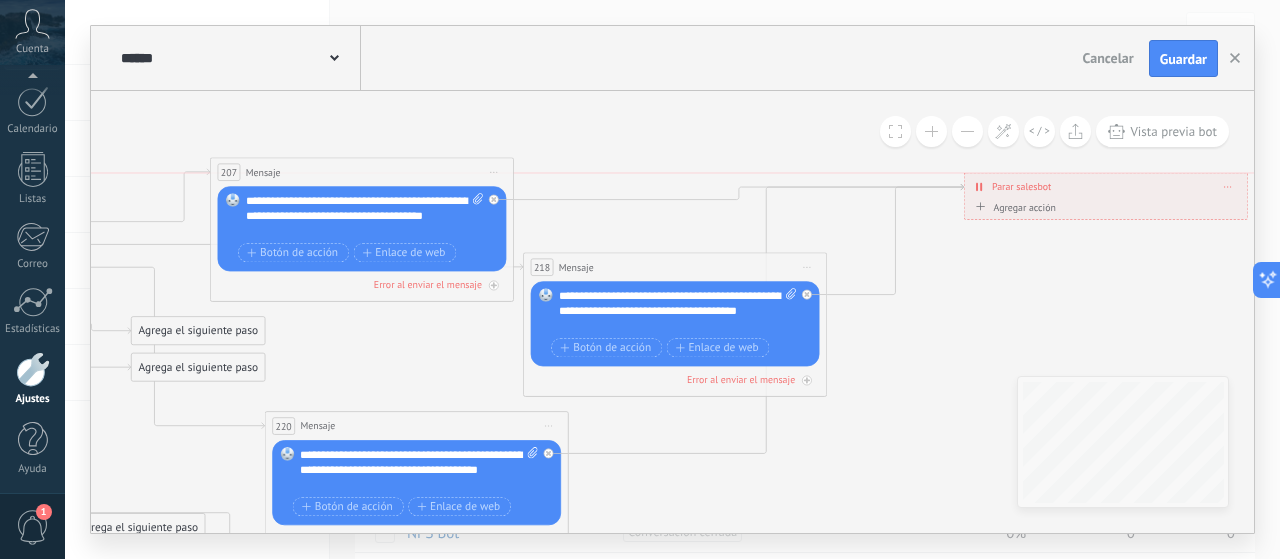 drag, startPoint x: 985, startPoint y: 221, endPoint x: 1014, endPoint y: 189, distance: 43.185646 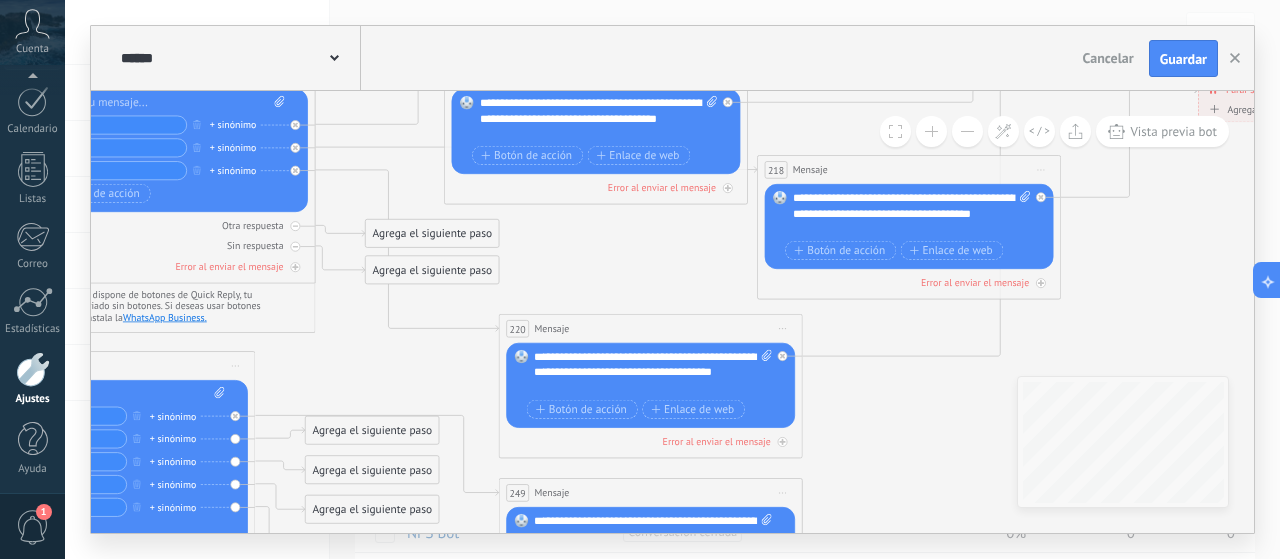 drag, startPoint x: 682, startPoint y: 426, endPoint x: 868, endPoint y: 336, distance: 206.63011 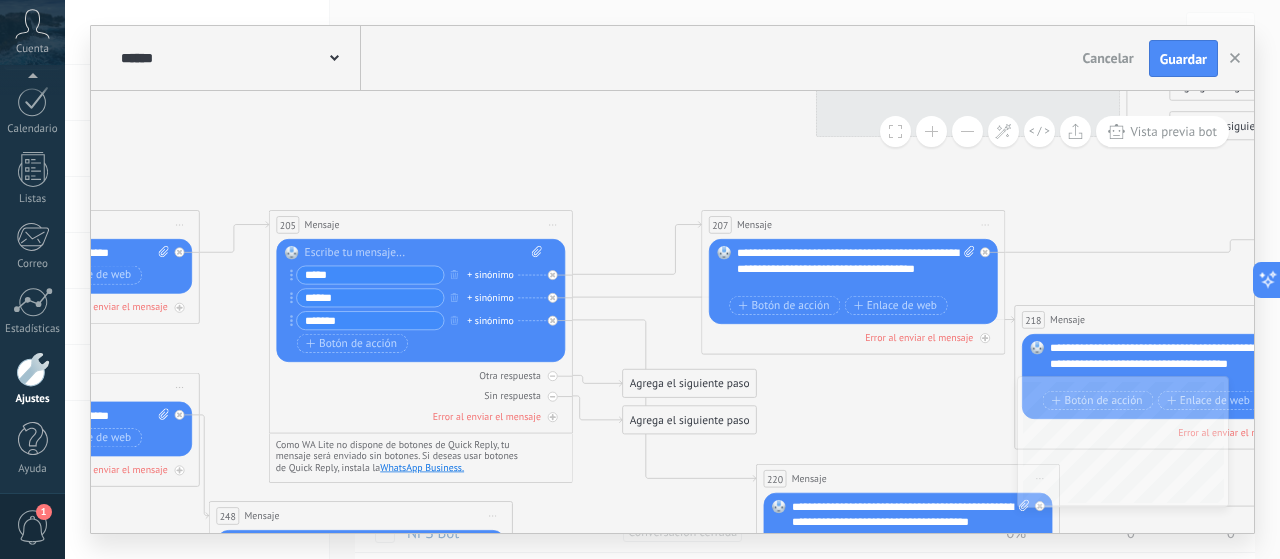 drag, startPoint x: 586, startPoint y: 256, endPoint x: 829, endPoint y: 396, distance: 280.4443 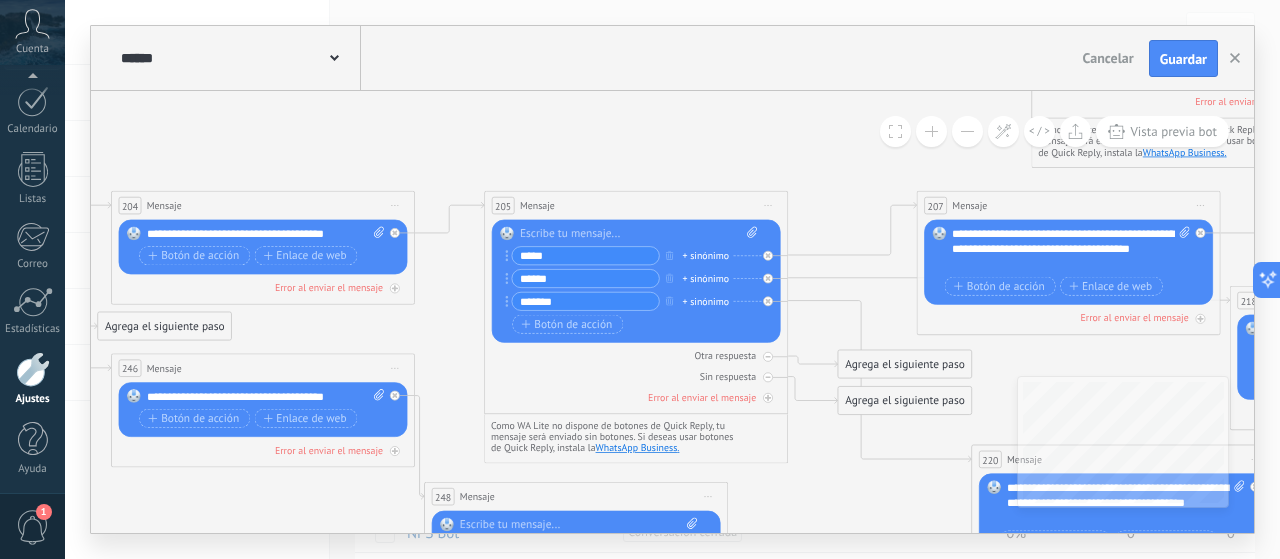 drag, startPoint x: 307, startPoint y: 187, endPoint x: 522, endPoint y: 167, distance: 215.92822 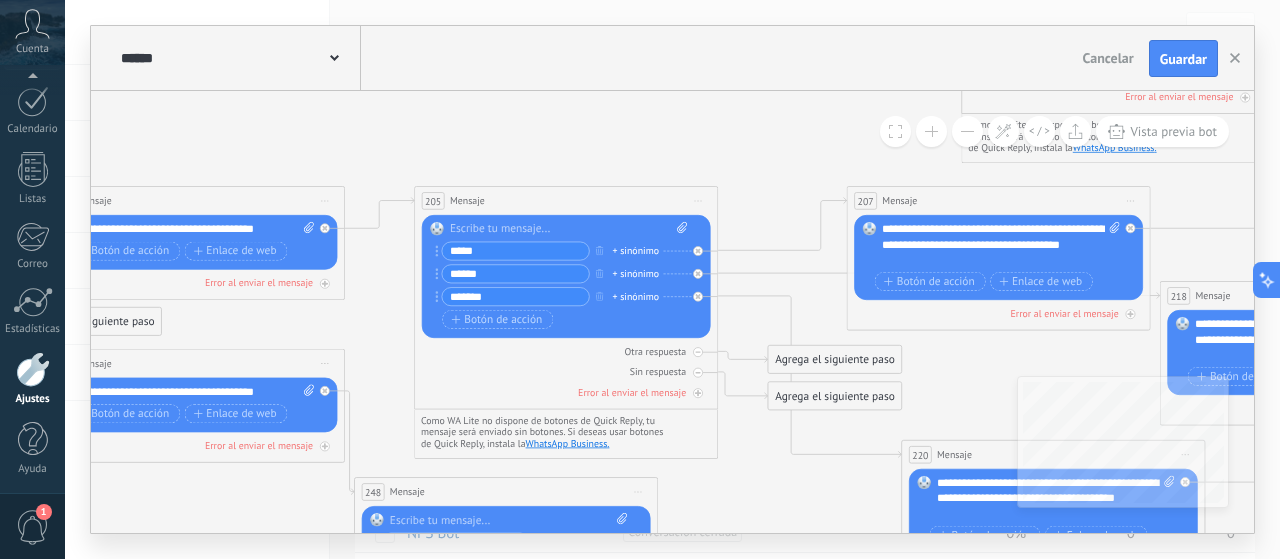 drag, startPoint x: 790, startPoint y: 94, endPoint x: 720, endPoint y: 89, distance: 70.178345 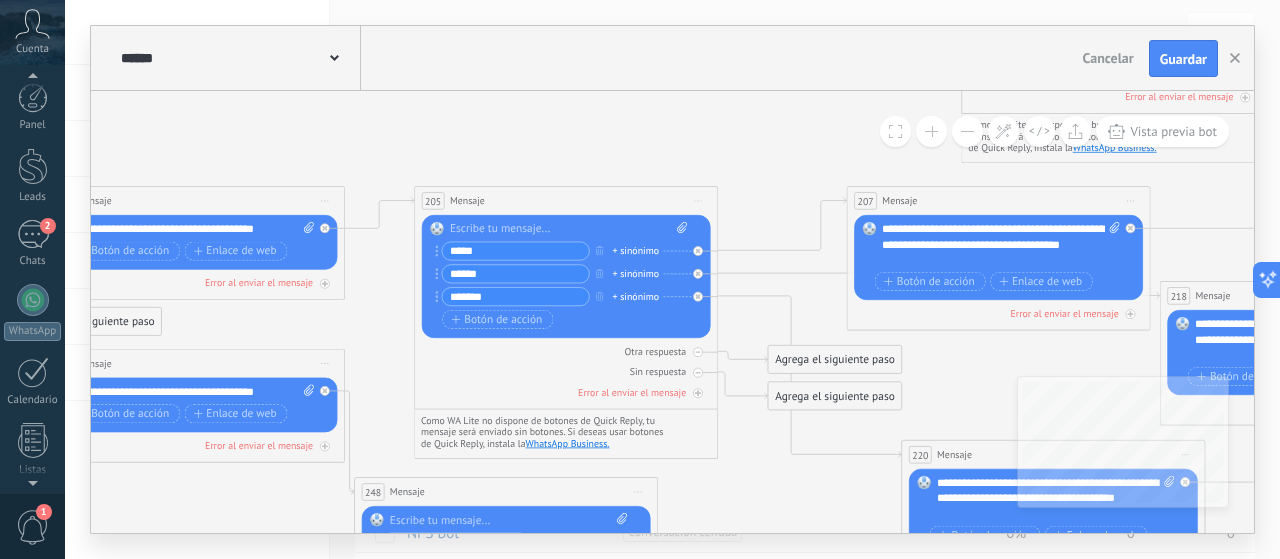 scroll, scrollTop: 0, scrollLeft: 0, axis: both 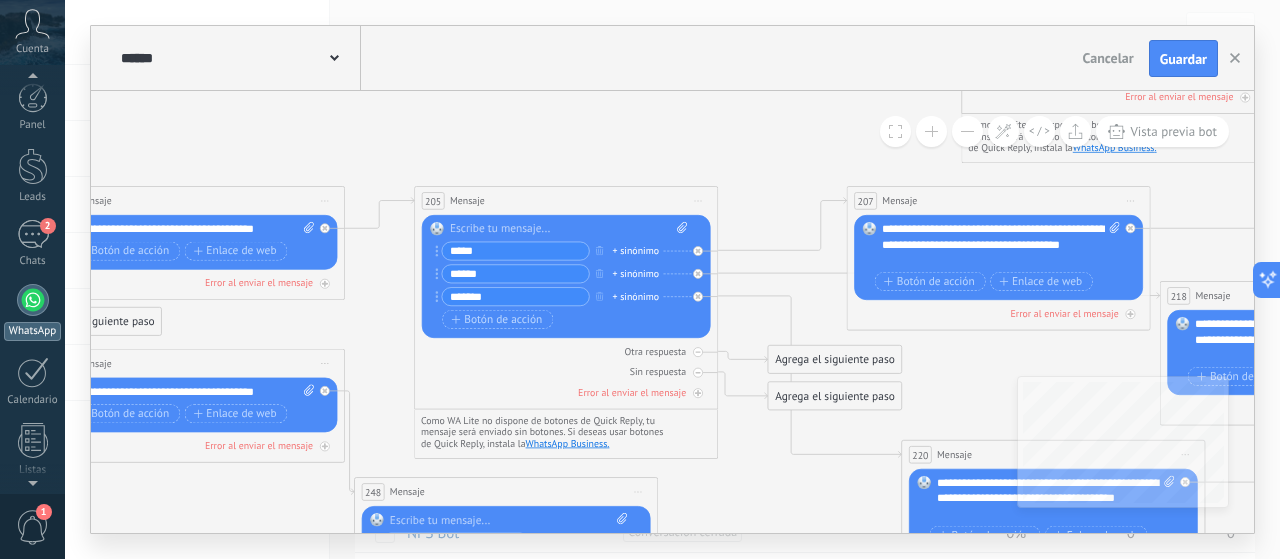 click at bounding box center [33, 300] 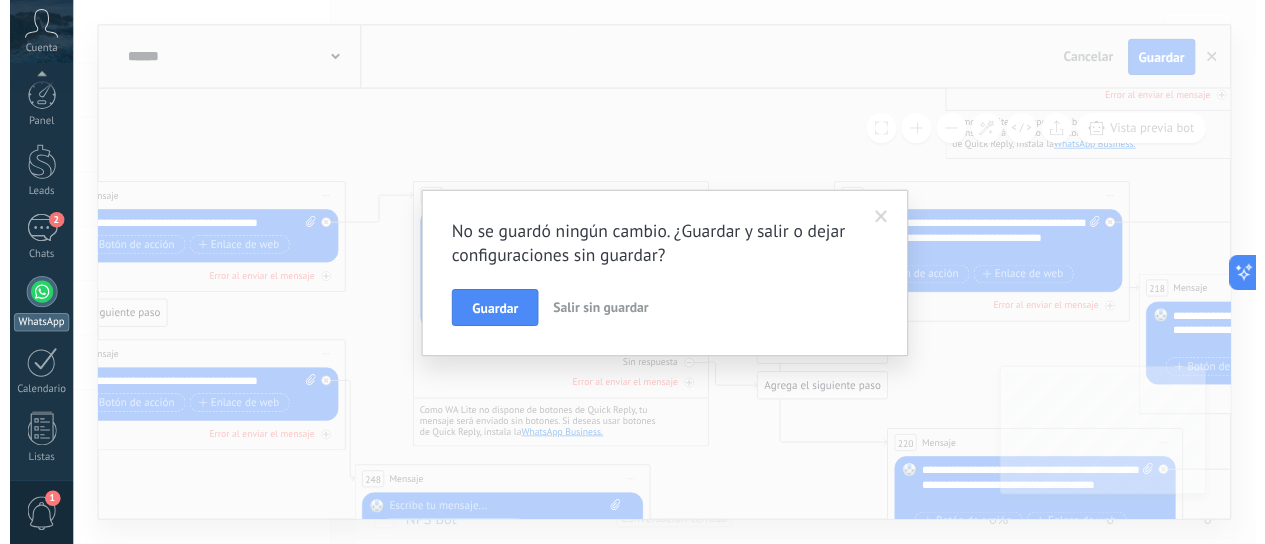 scroll, scrollTop: 271, scrollLeft: 0, axis: vertical 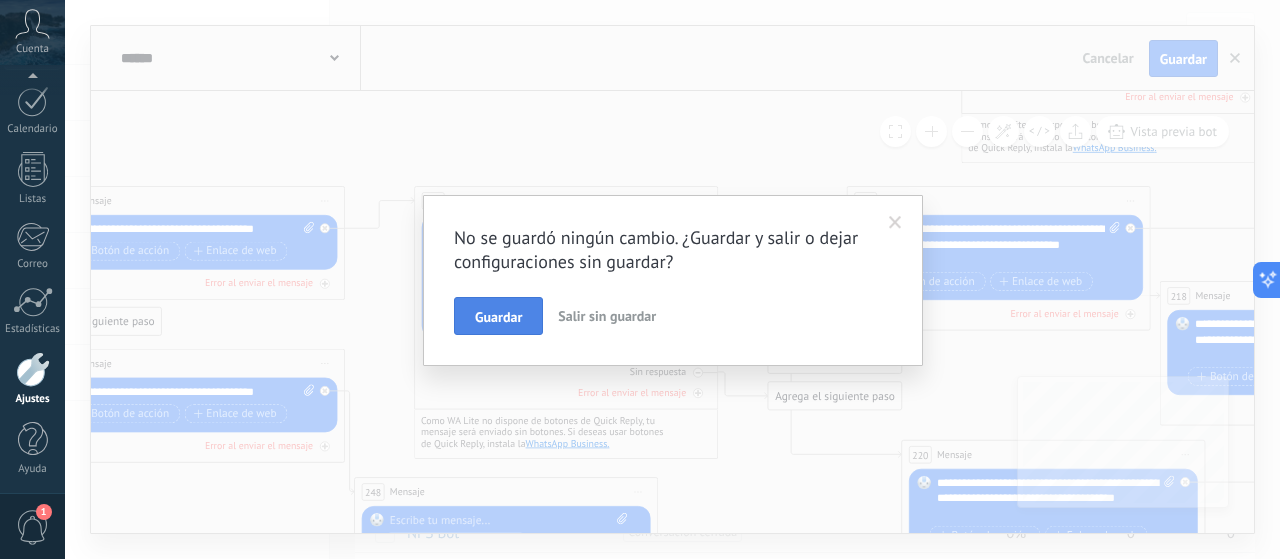 click on "Guardar" at bounding box center [498, 317] 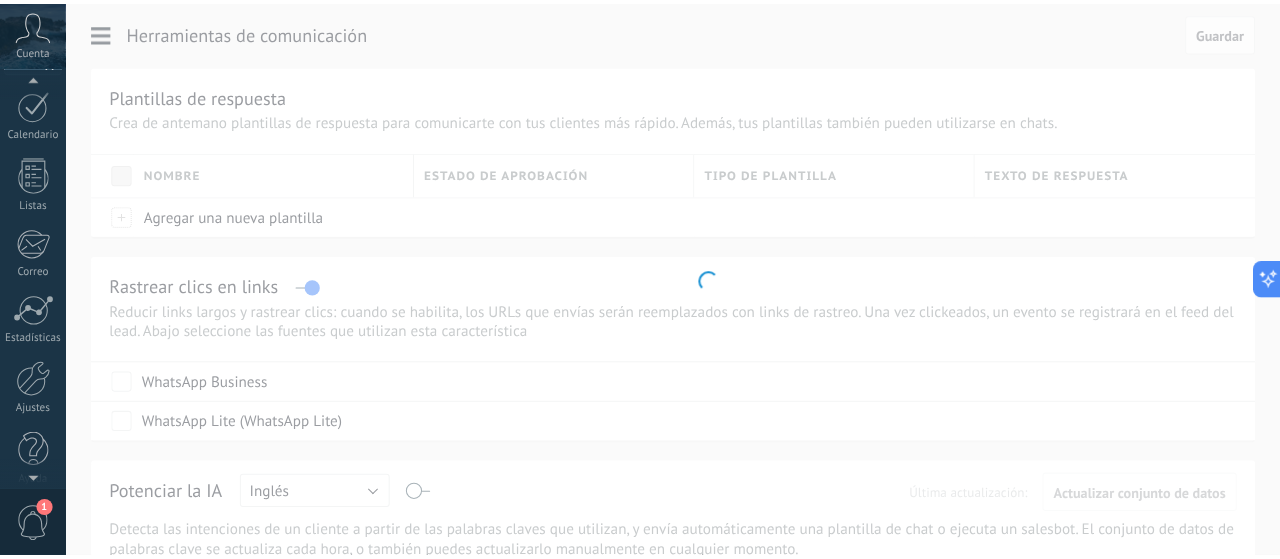 scroll, scrollTop: 57, scrollLeft: 0, axis: vertical 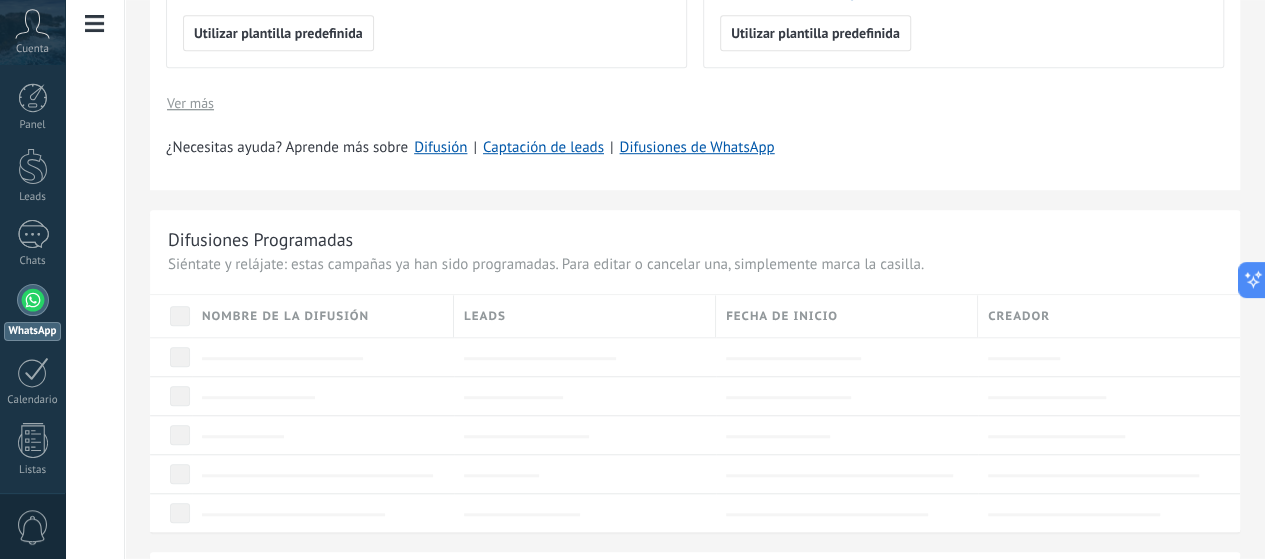 click on "Ver más" at bounding box center [190, 103] 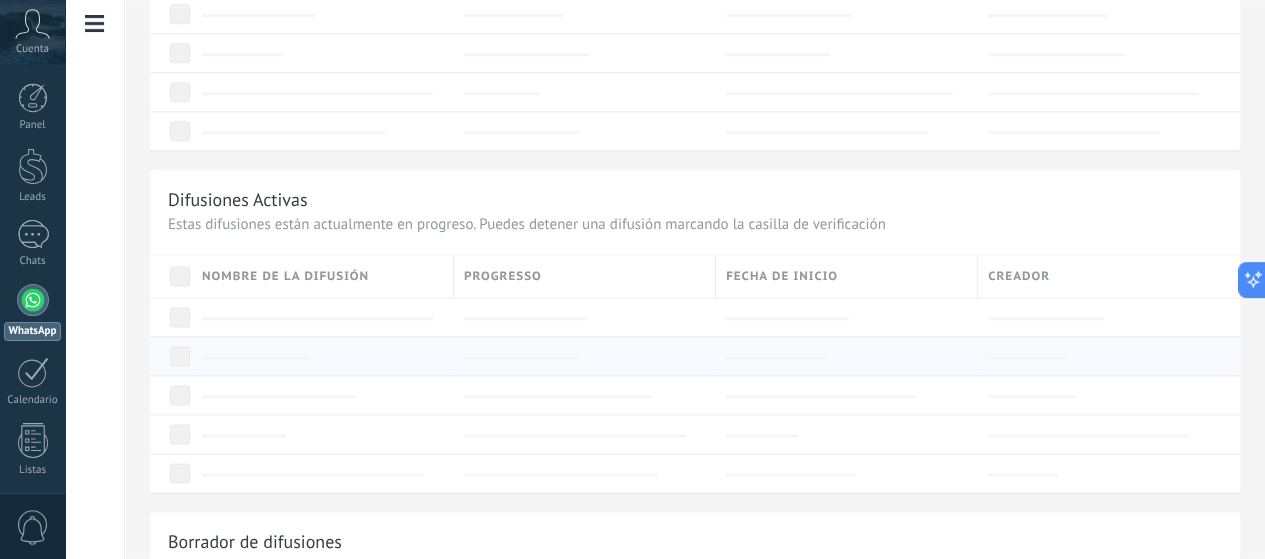 scroll, scrollTop: 1200, scrollLeft: 0, axis: vertical 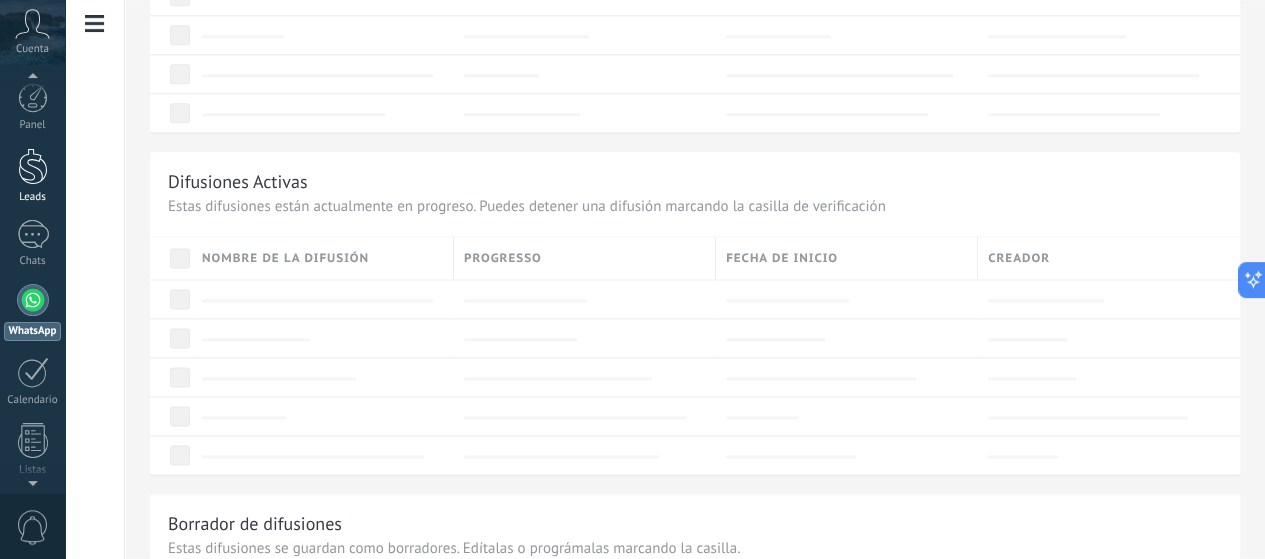 click at bounding box center (33, 166) 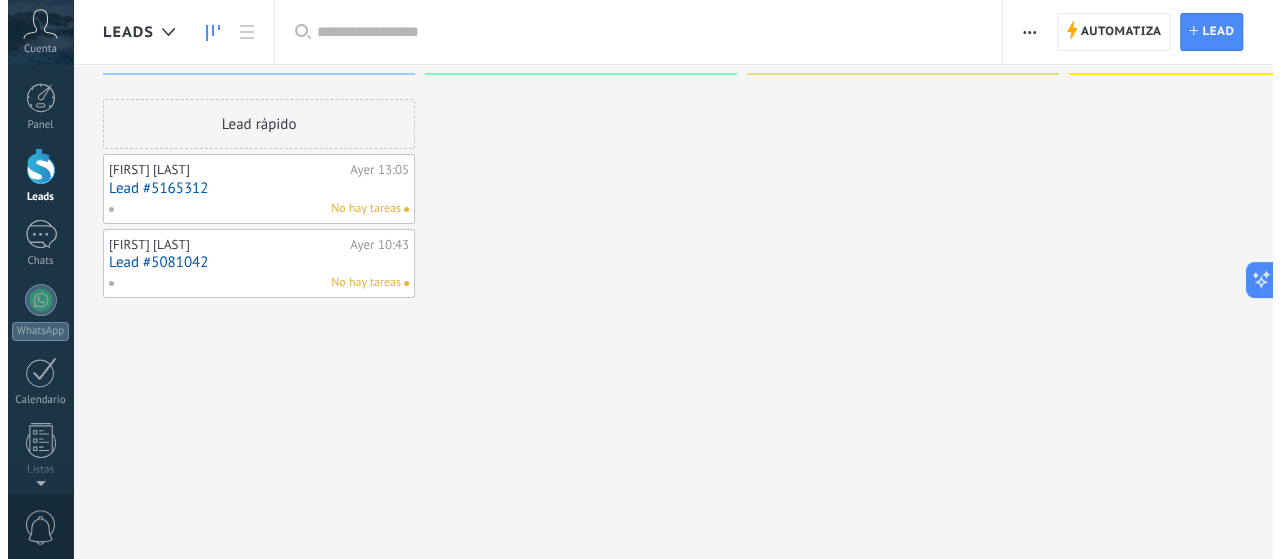 scroll, scrollTop: 0, scrollLeft: 0, axis: both 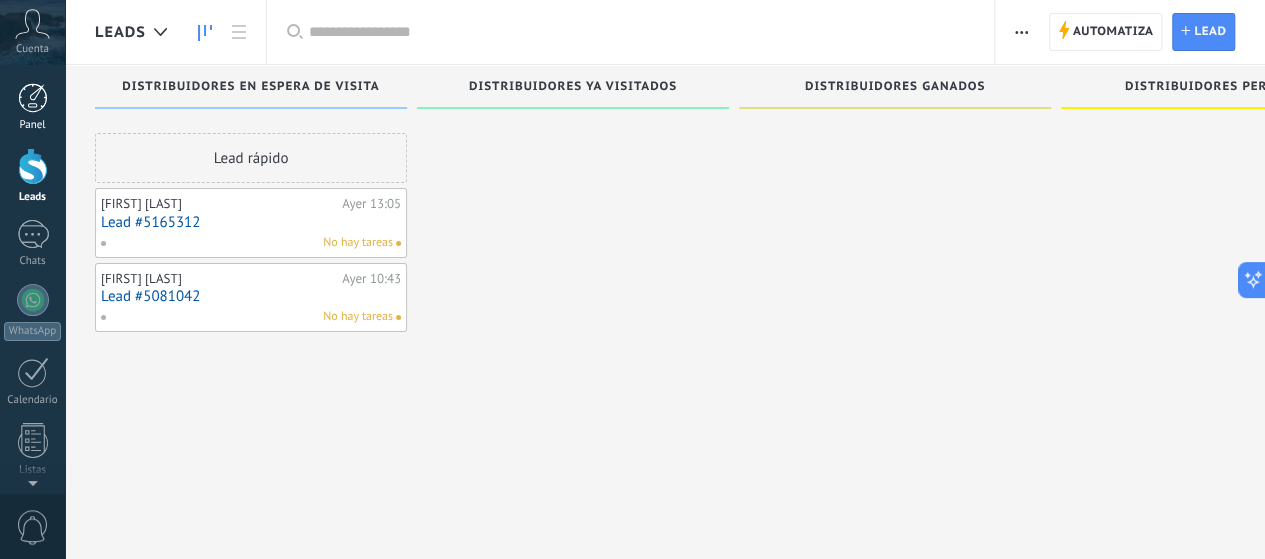 drag, startPoint x: 27, startPoint y: 108, endPoint x: 26, endPoint y: 98, distance: 10.049875 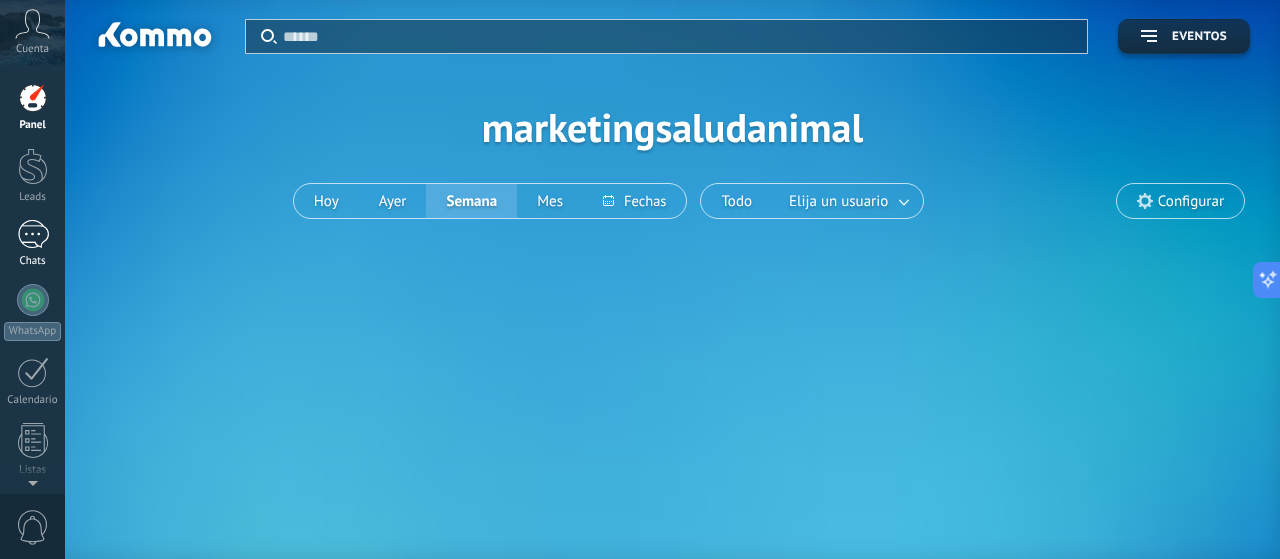 click at bounding box center (33, 234) 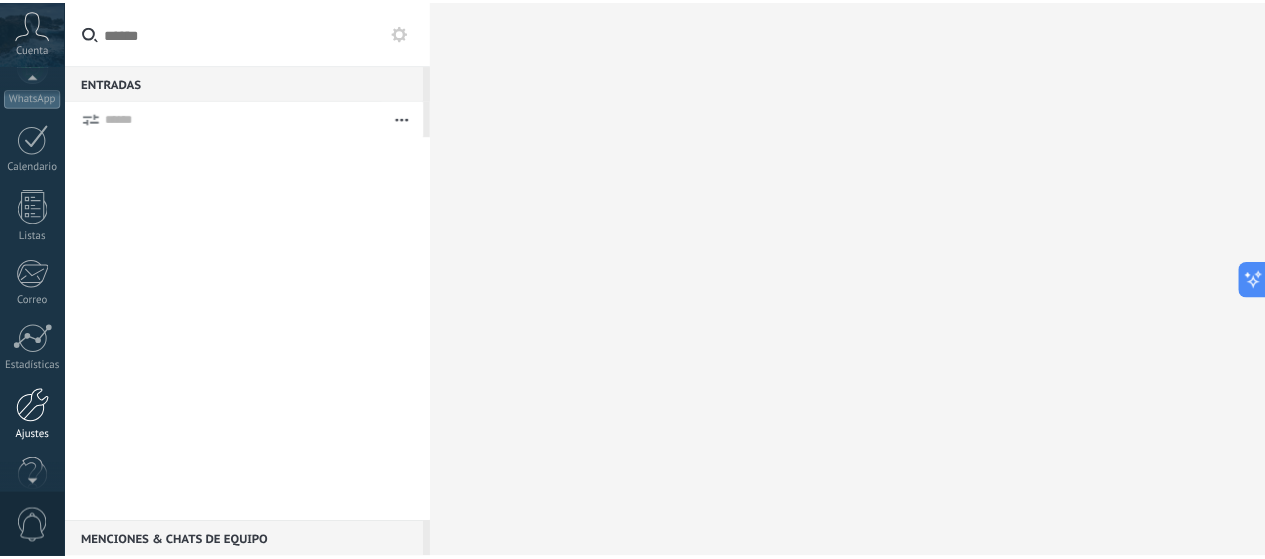 scroll, scrollTop: 271, scrollLeft: 0, axis: vertical 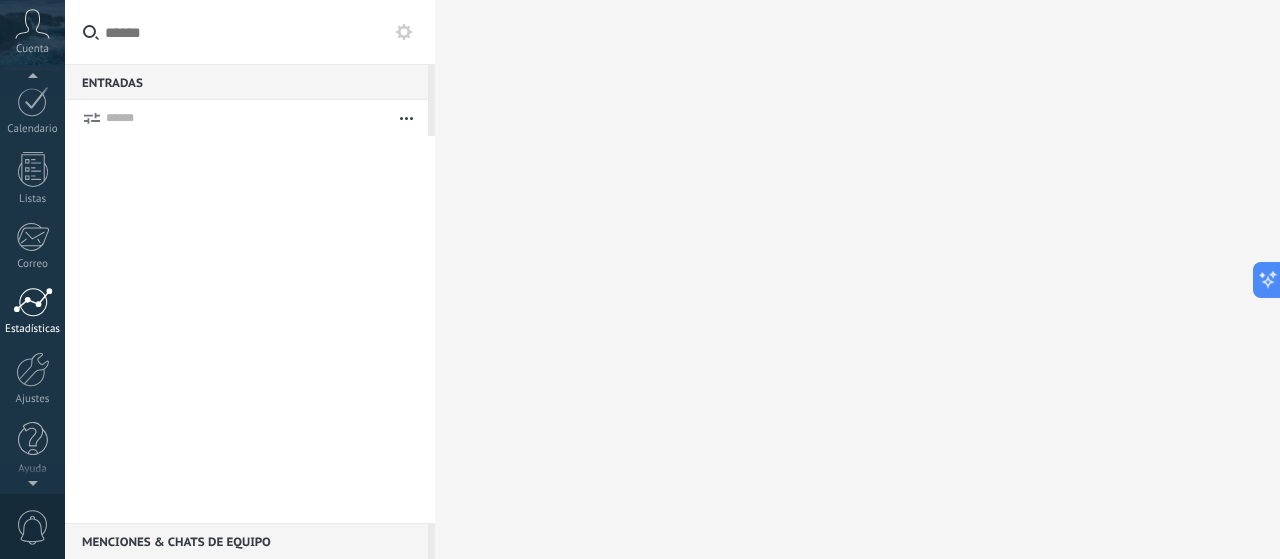 click at bounding box center [33, 302] 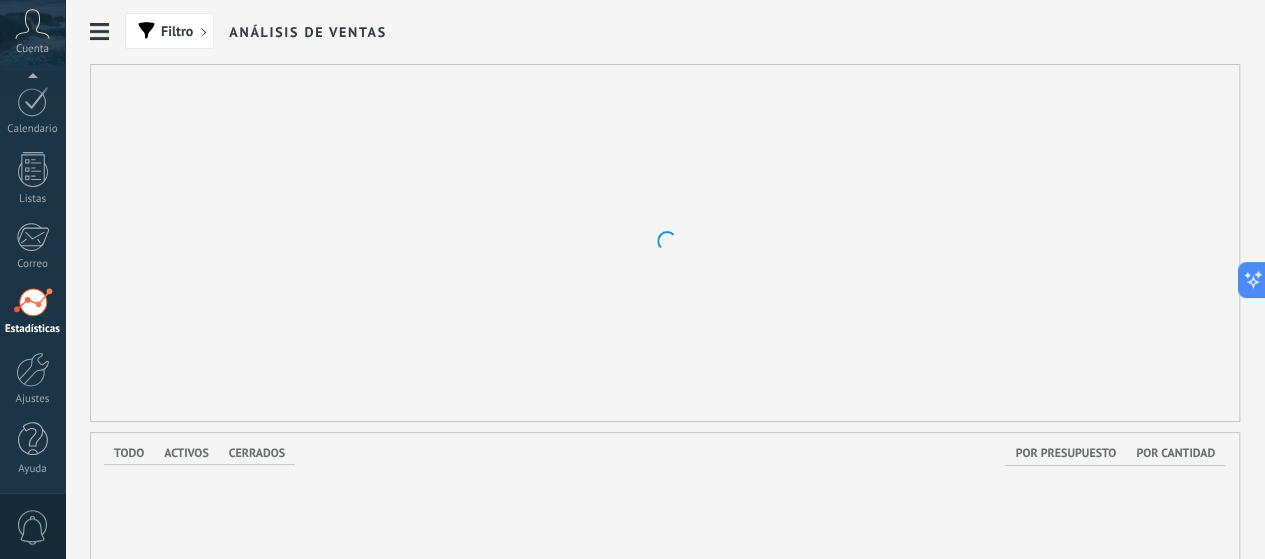 click on "Reporte consolidado" at bounding box center [-116, 149] 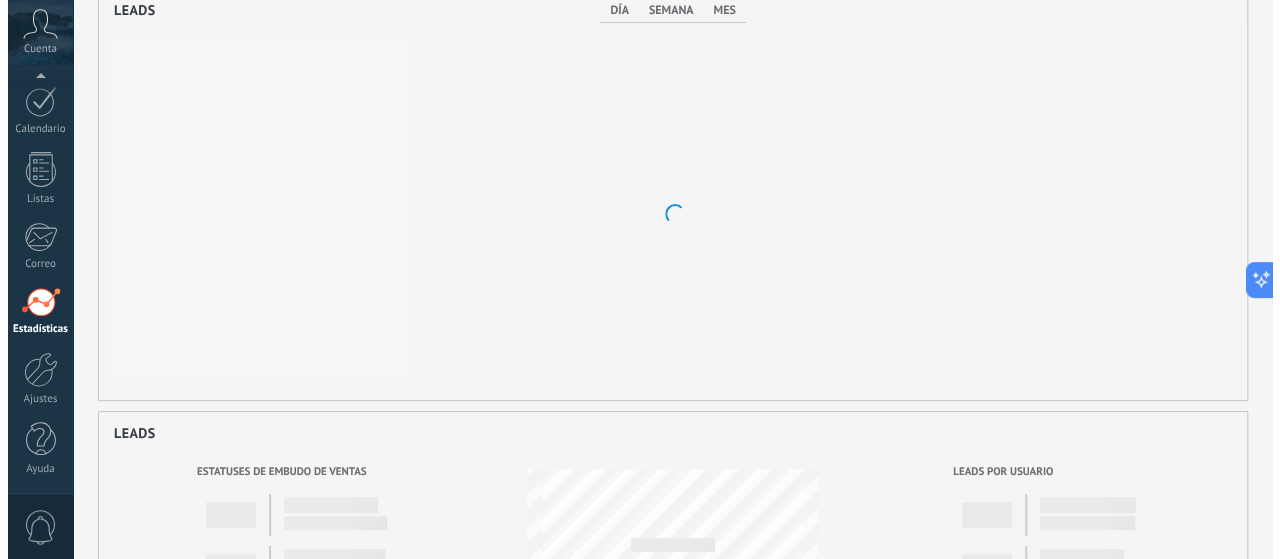 scroll, scrollTop: 0, scrollLeft: 0, axis: both 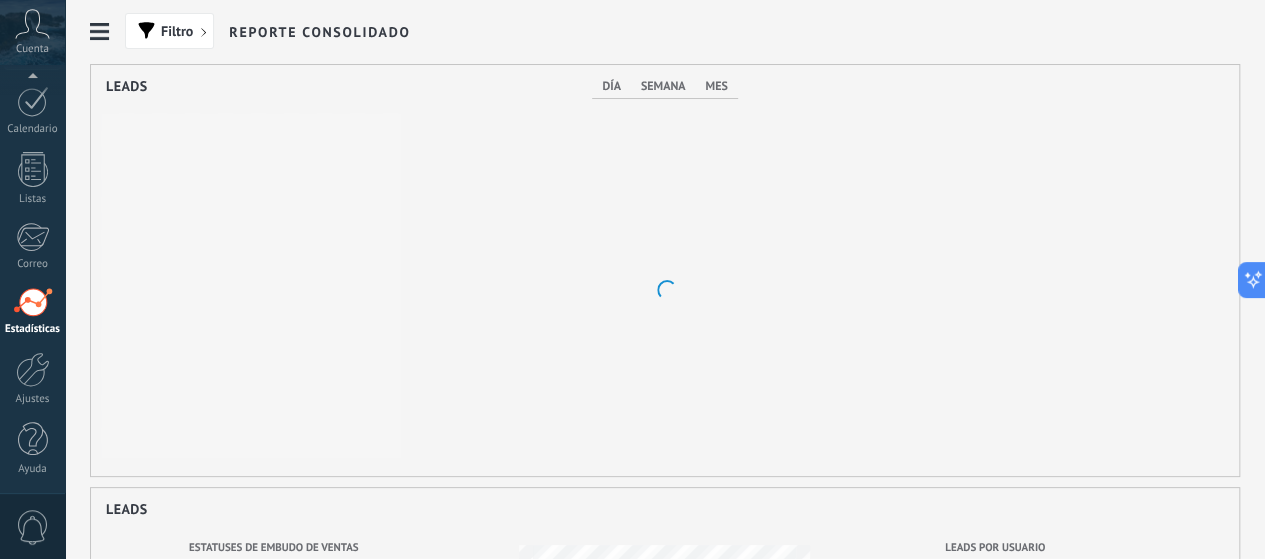 click on "Reporte de actividades" at bounding box center [-116, 205] 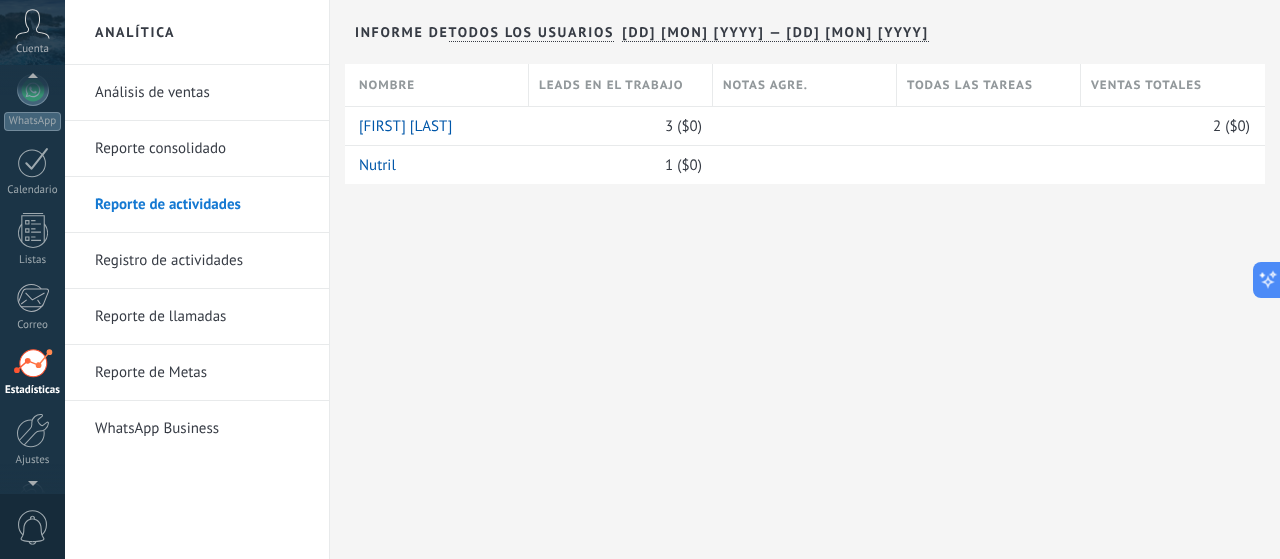 scroll, scrollTop: 202, scrollLeft: 0, axis: vertical 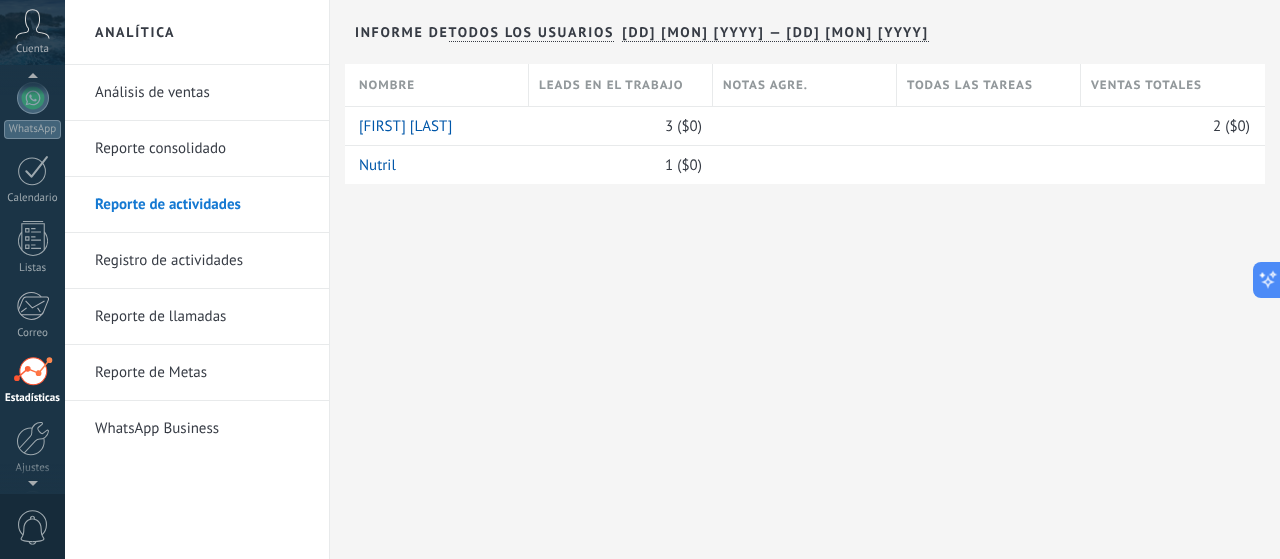 click on "Cuenta" at bounding box center [32, 49] 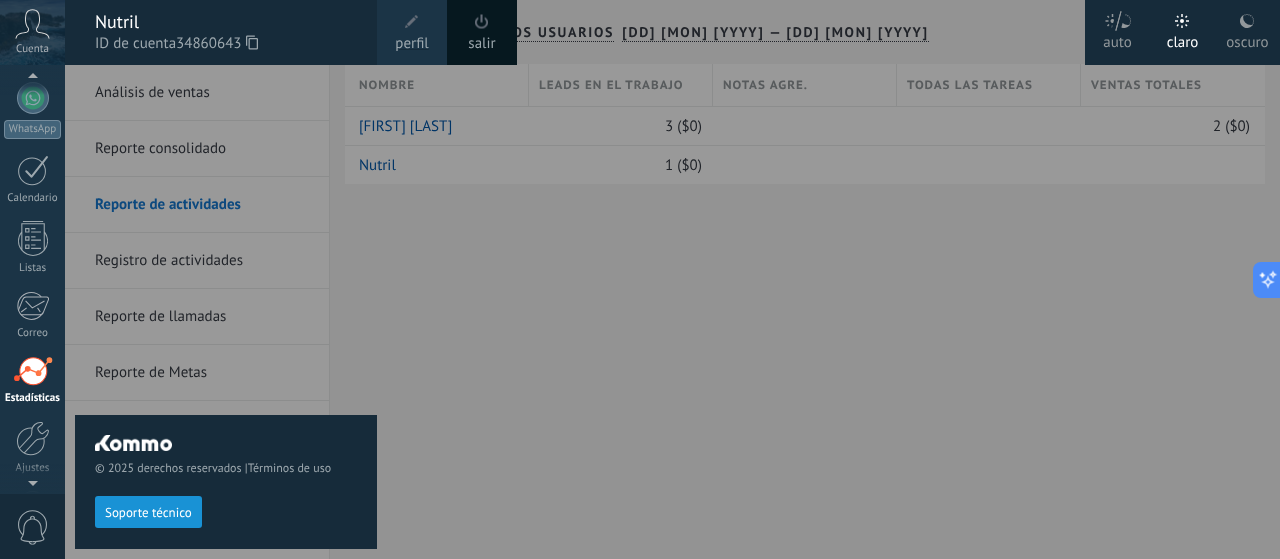 click at bounding box center (705, 279) 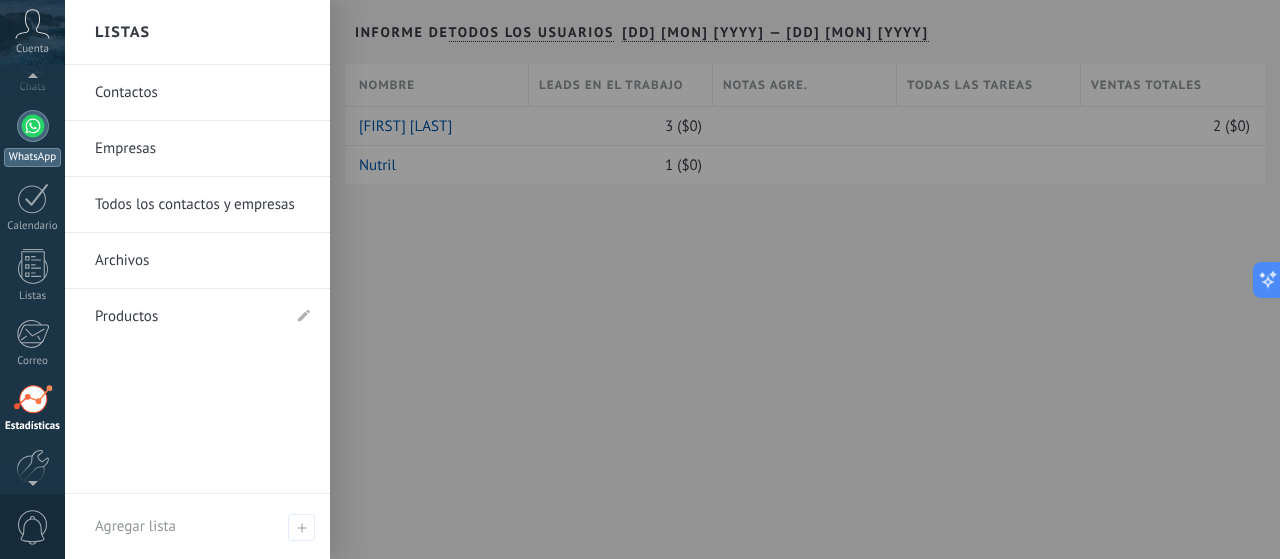 scroll, scrollTop: 0, scrollLeft: 0, axis: both 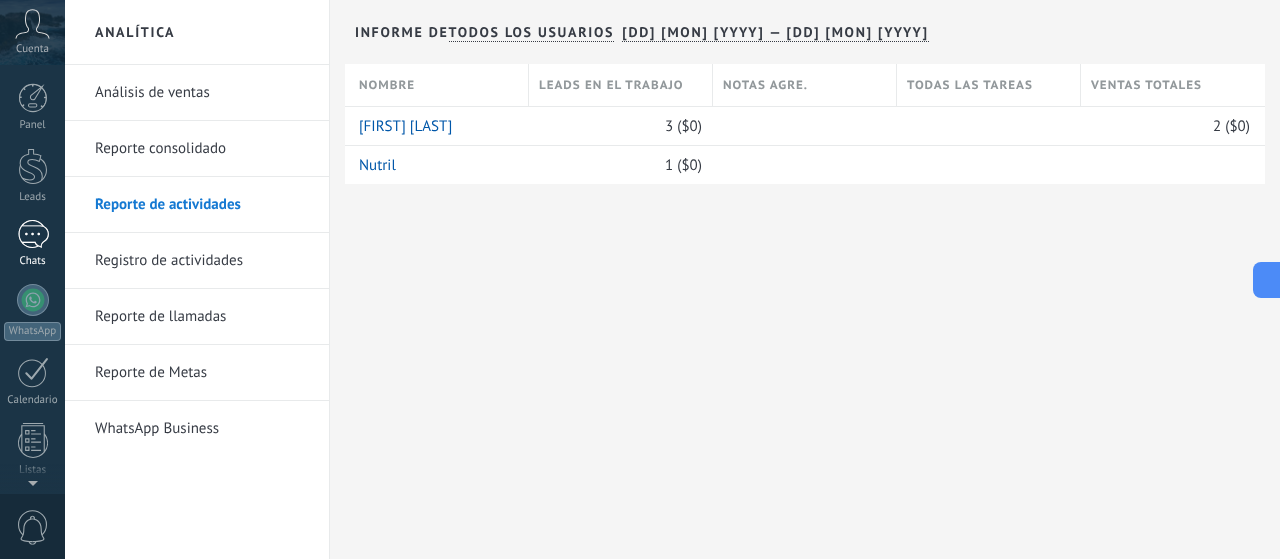 click at bounding box center [33, 234] 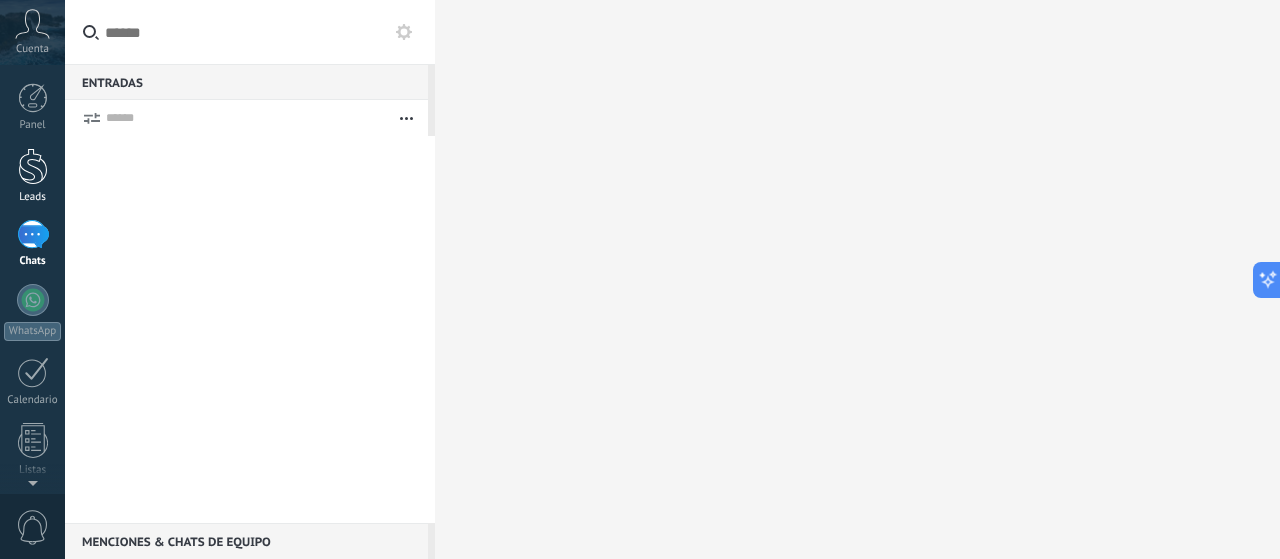 click at bounding box center [33, 166] 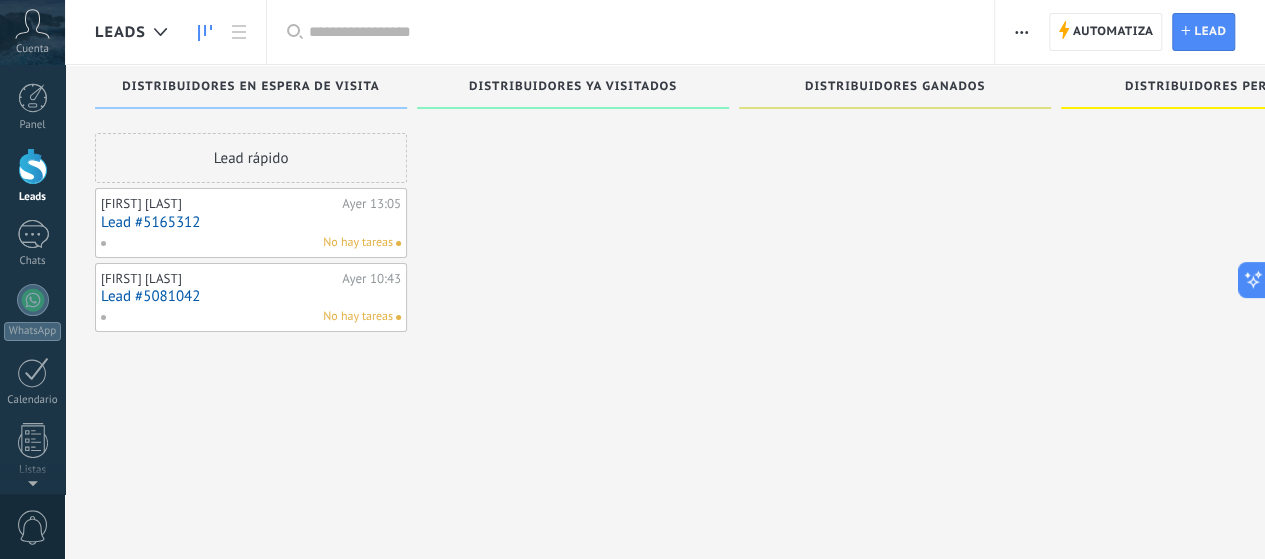 click at bounding box center (33, 166) 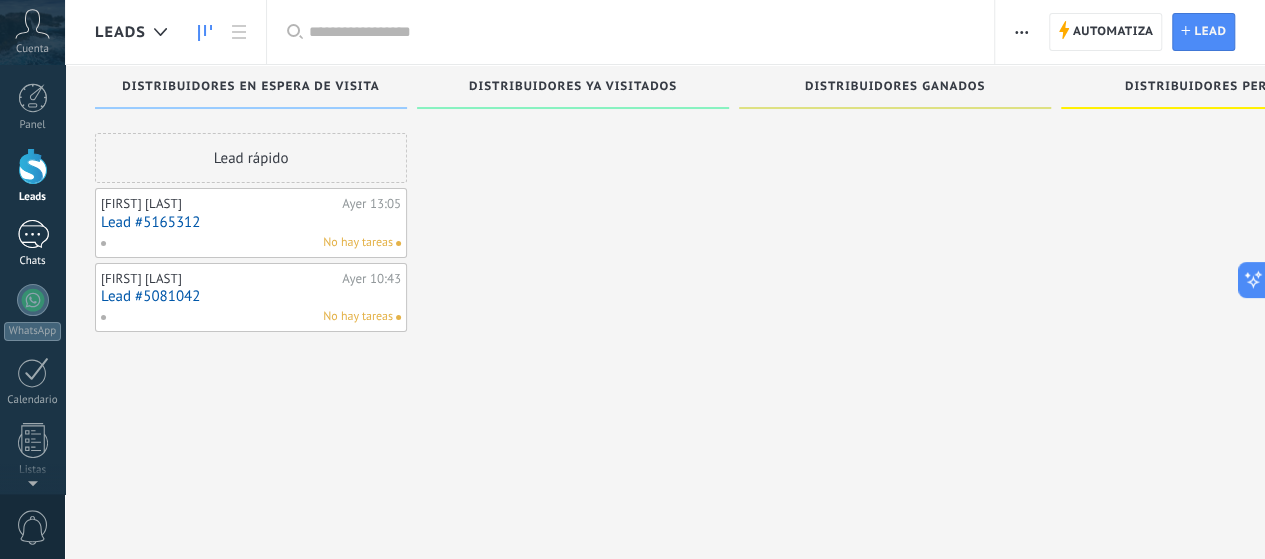 click on "Chats" at bounding box center (32, 244) 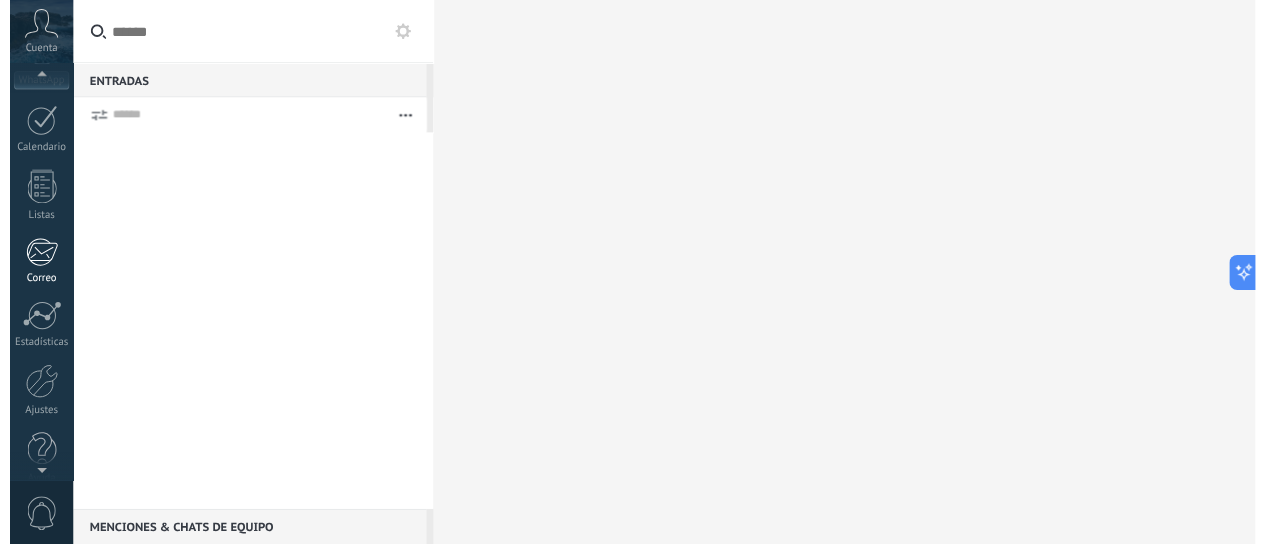 scroll, scrollTop: 271, scrollLeft: 0, axis: vertical 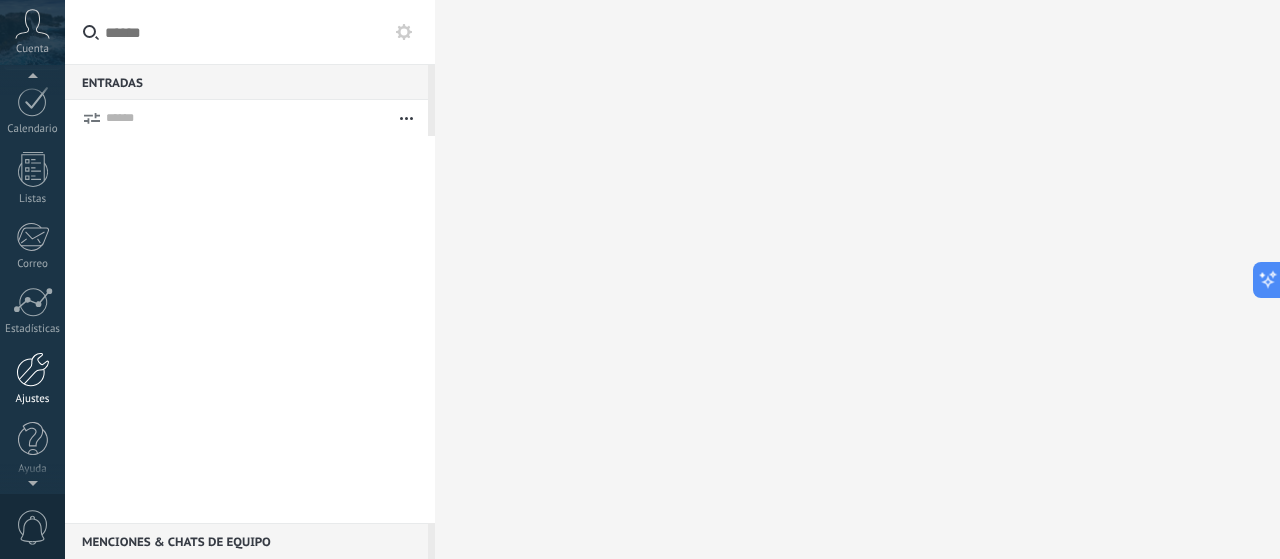 click at bounding box center (33, 369) 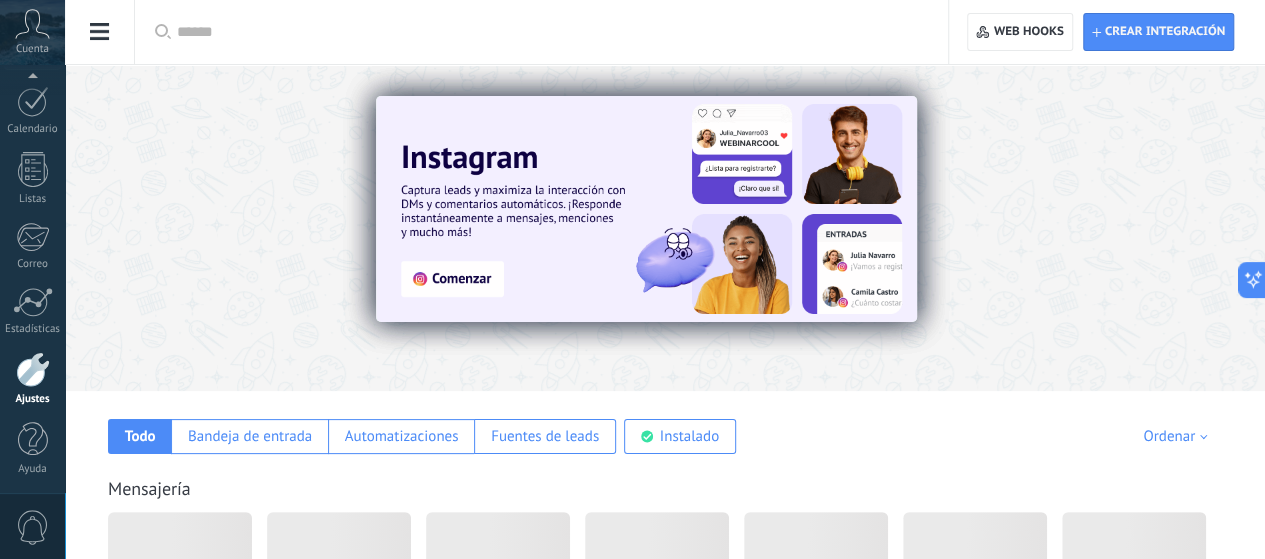 click on "Herramientas de comunicación" at bounding box center (-116, 317) 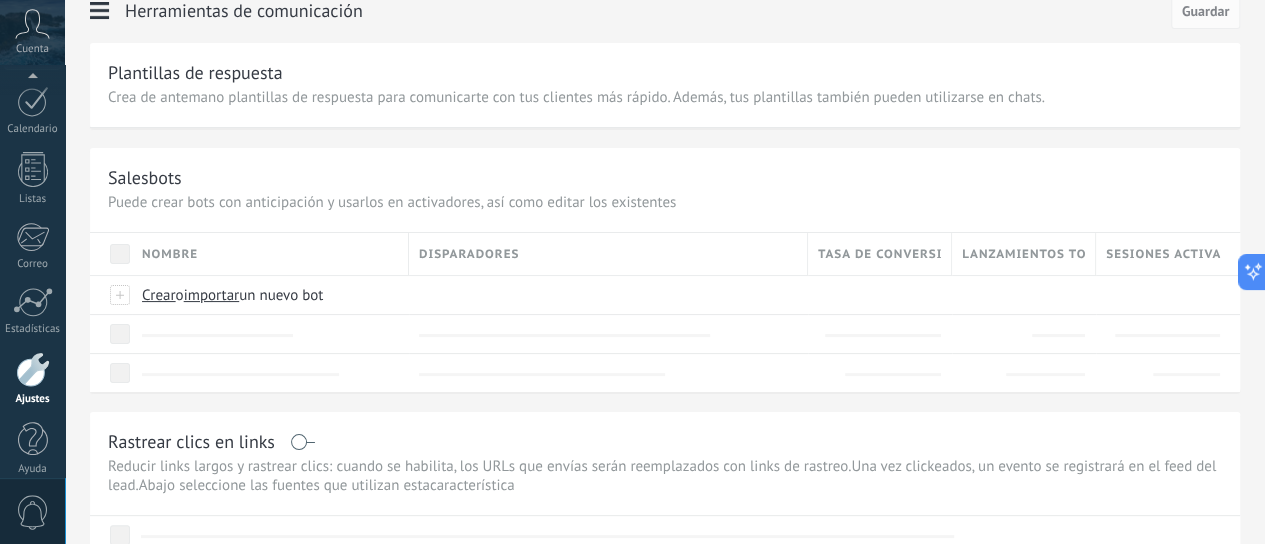 scroll, scrollTop: 0, scrollLeft: 0, axis: both 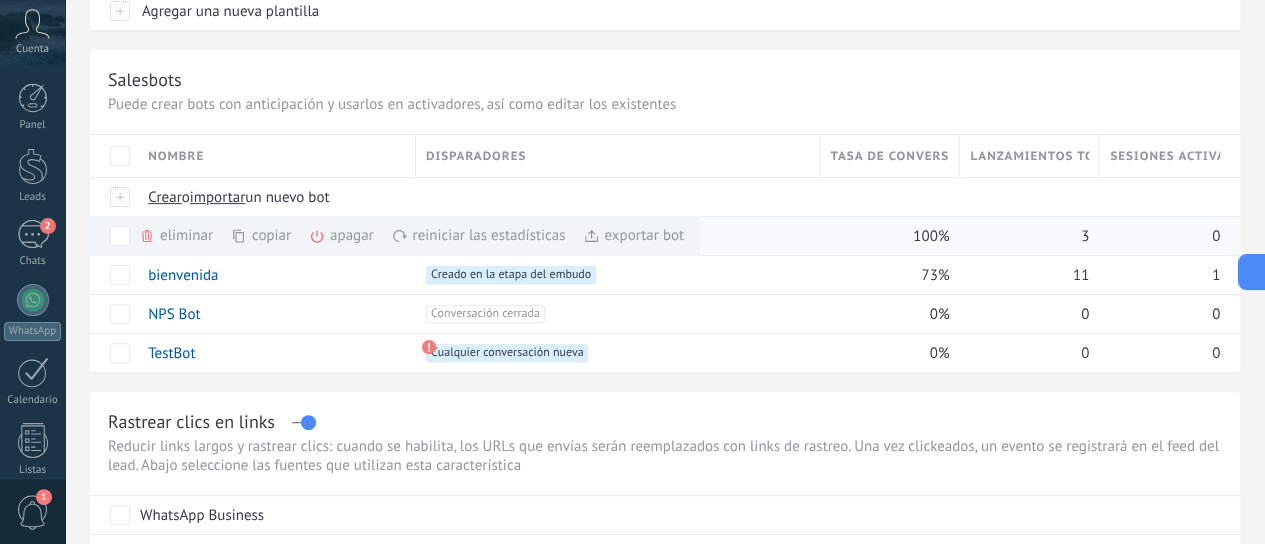 click on "exportar bot màs" at bounding box center (633, 235) 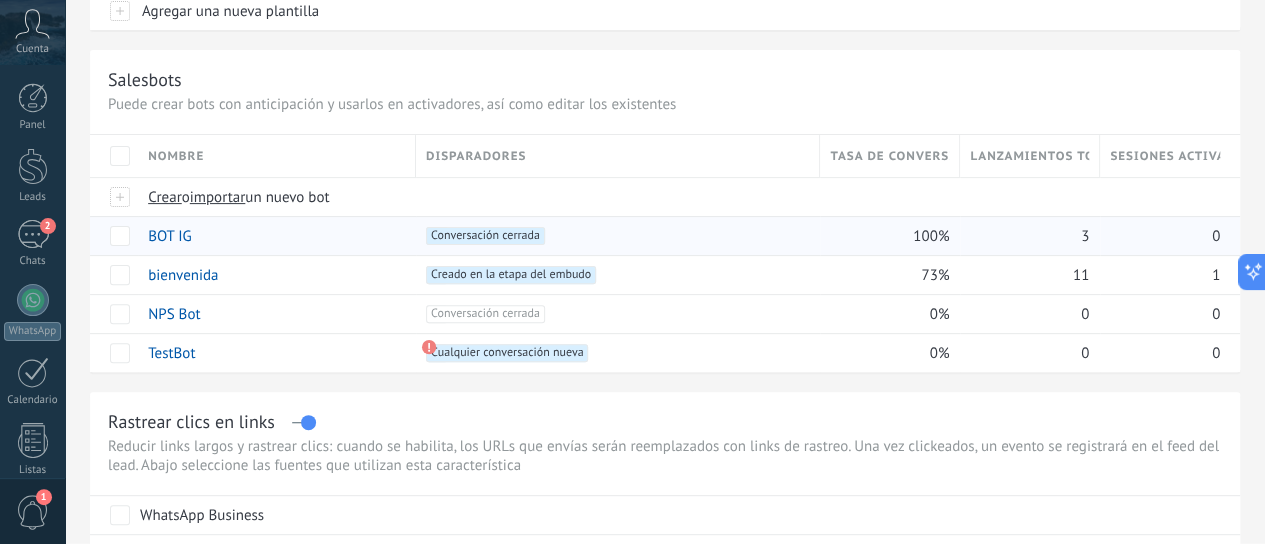 click on "Salesbots" at bounding box center [665, 79] 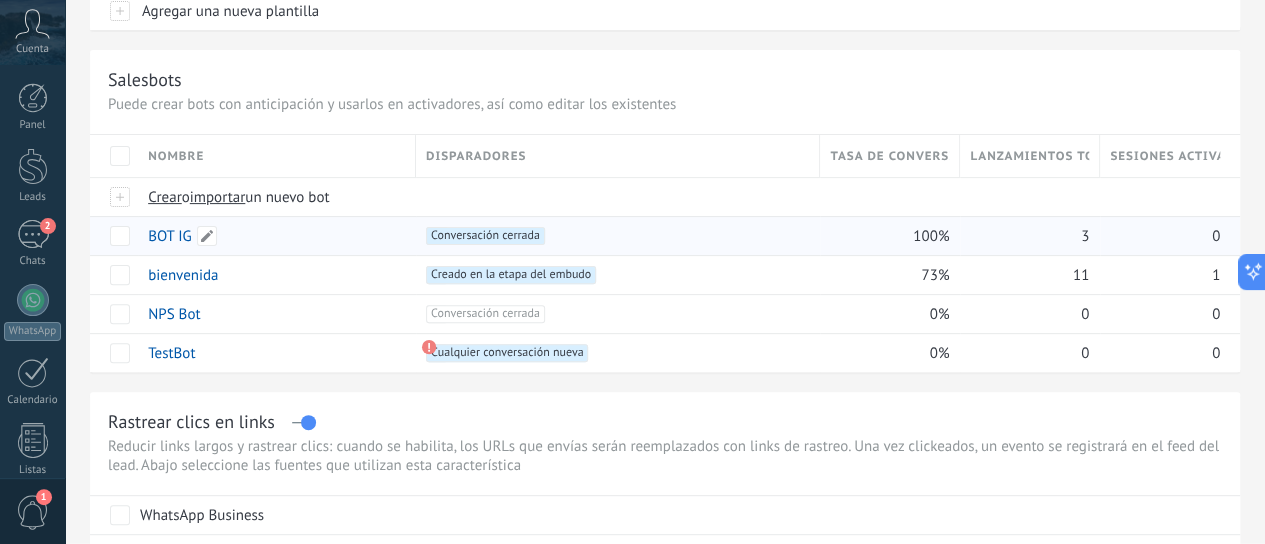 click on "BOT IG" at bounding box center (170, 236) 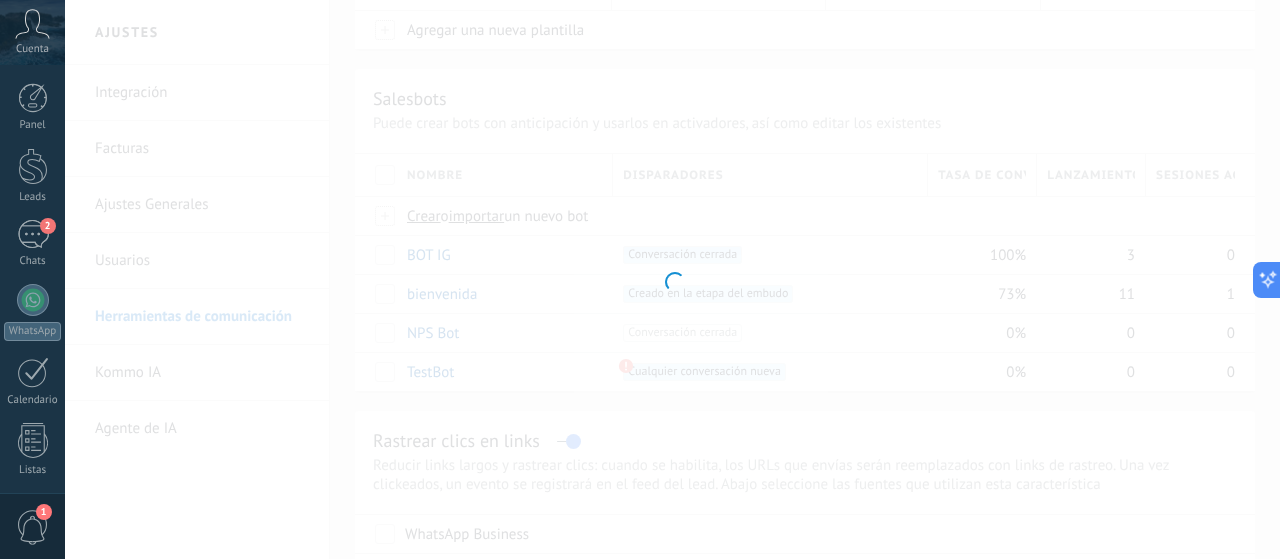 type on "******" 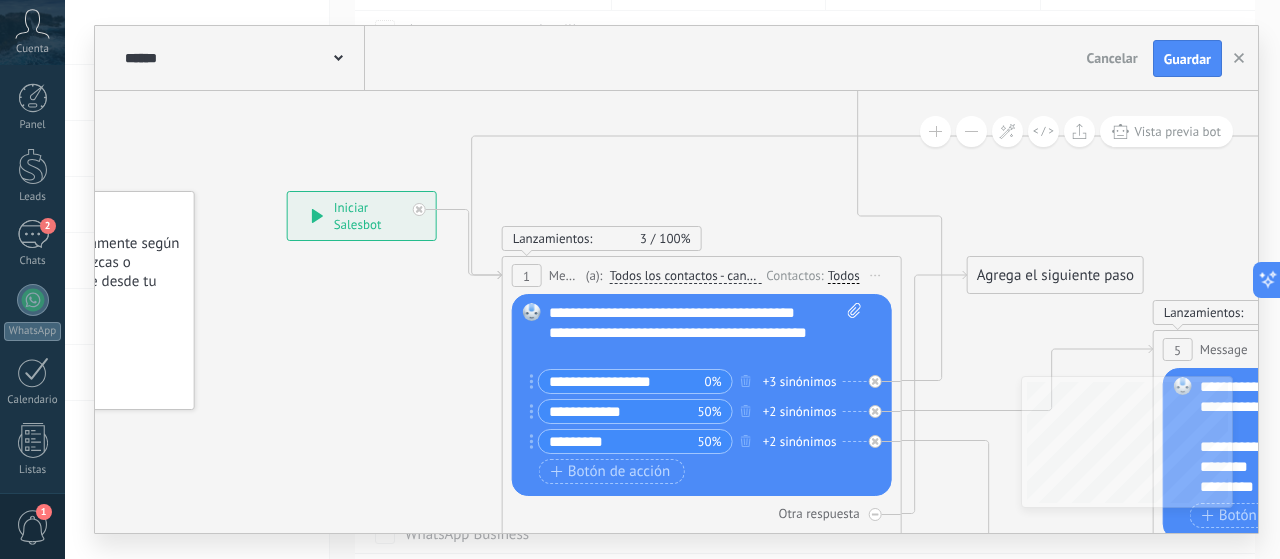 drag, startPoint x: 549, startPoint y: 163, endPoint x: 346, endPoint y: 129, distance: 205.82759 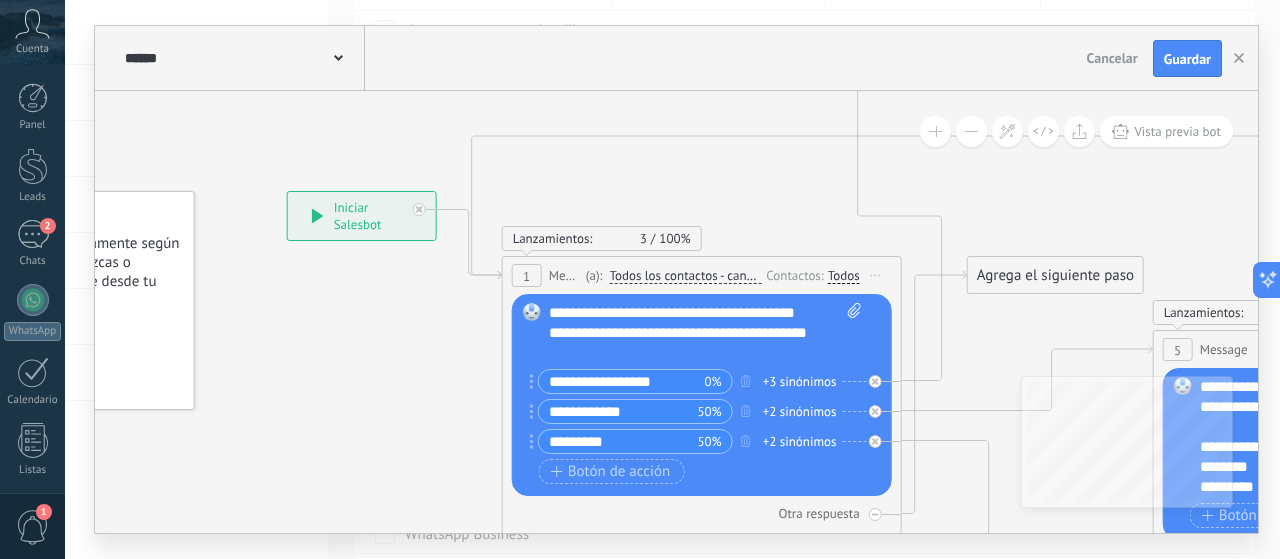 click 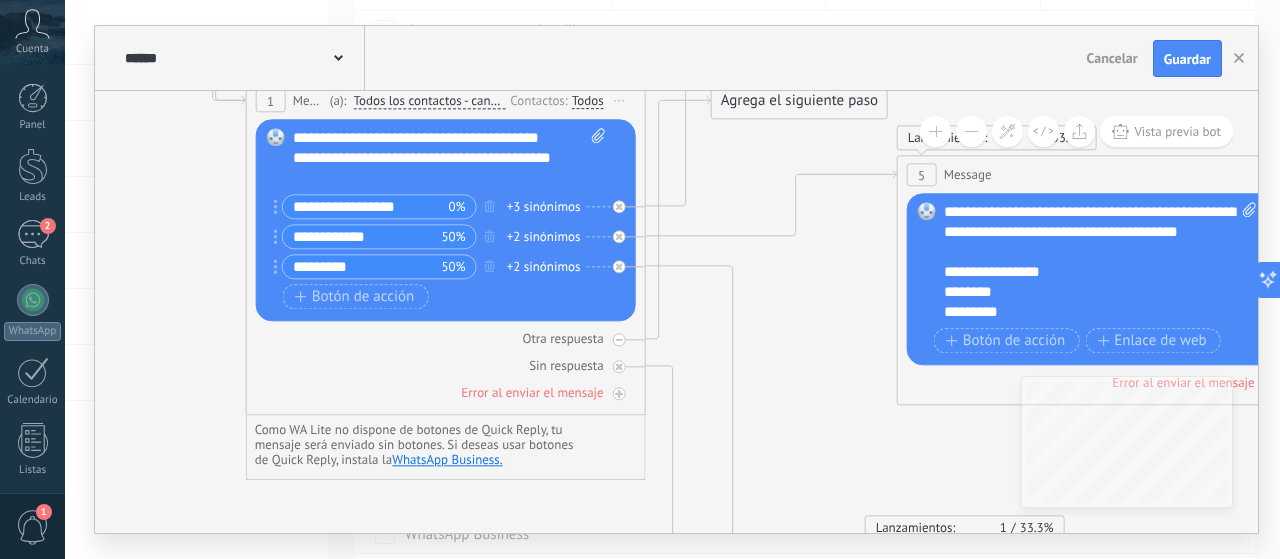 drag, startPoint x: 971, startPoint y: 372, endPoint x: 752, endPoint y: 199, distance: 279.0878 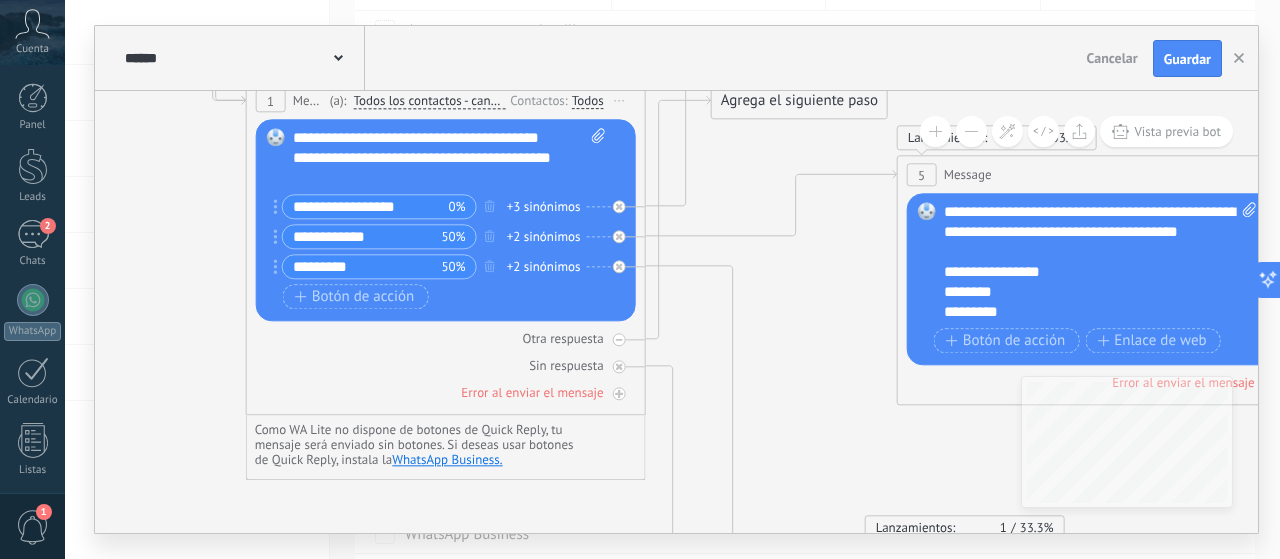 click 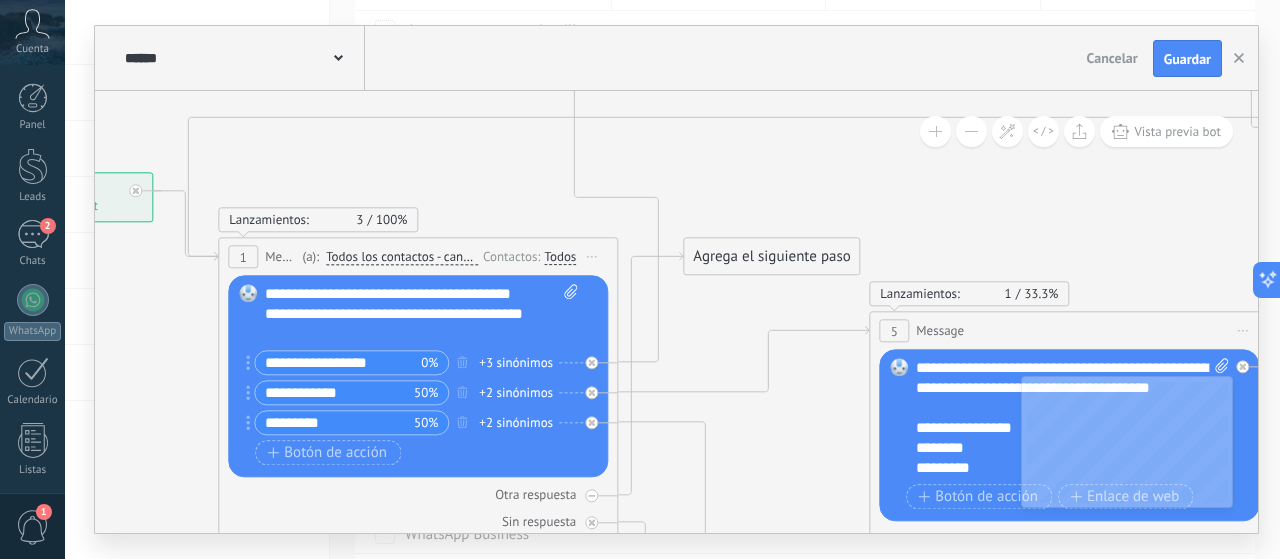 drag, startPoint x: 794, startPoint y: 299, endPoint x: 767, endPoint y: 455, distance: 158.31929 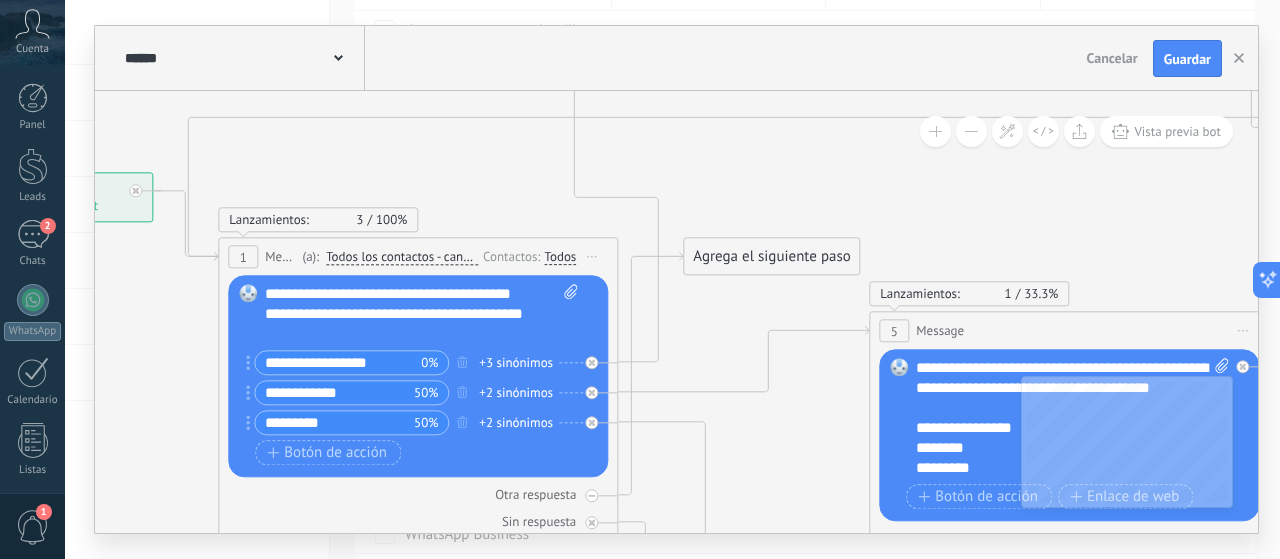 click 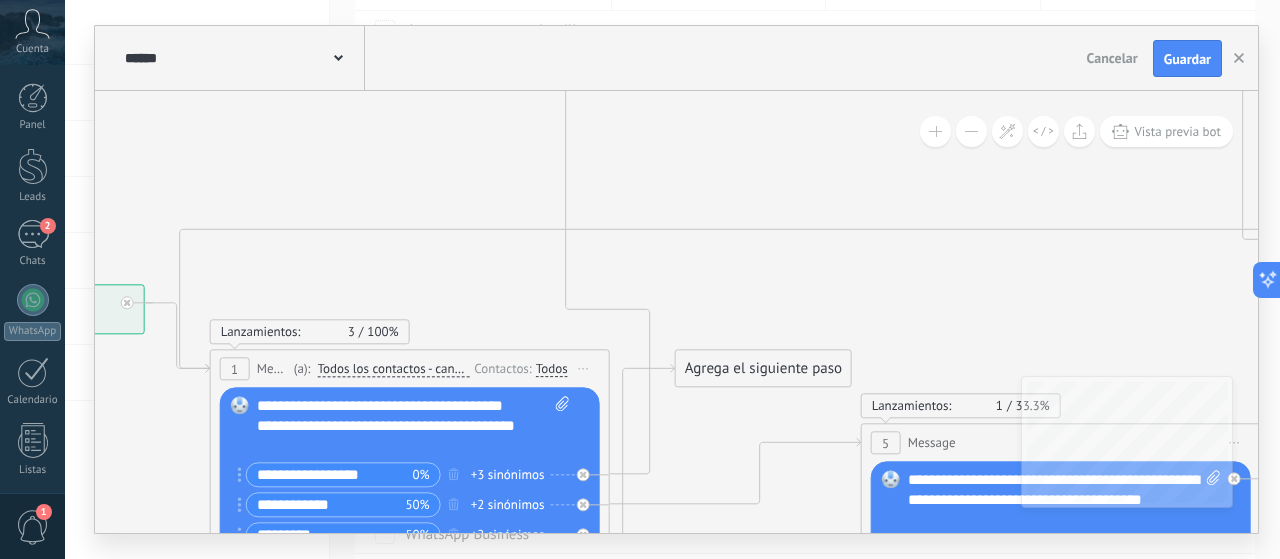 drag, startPoint x: 746, startPoint y: 199, endPoint x: 729, endPoint y: 424, distance: 225.64131 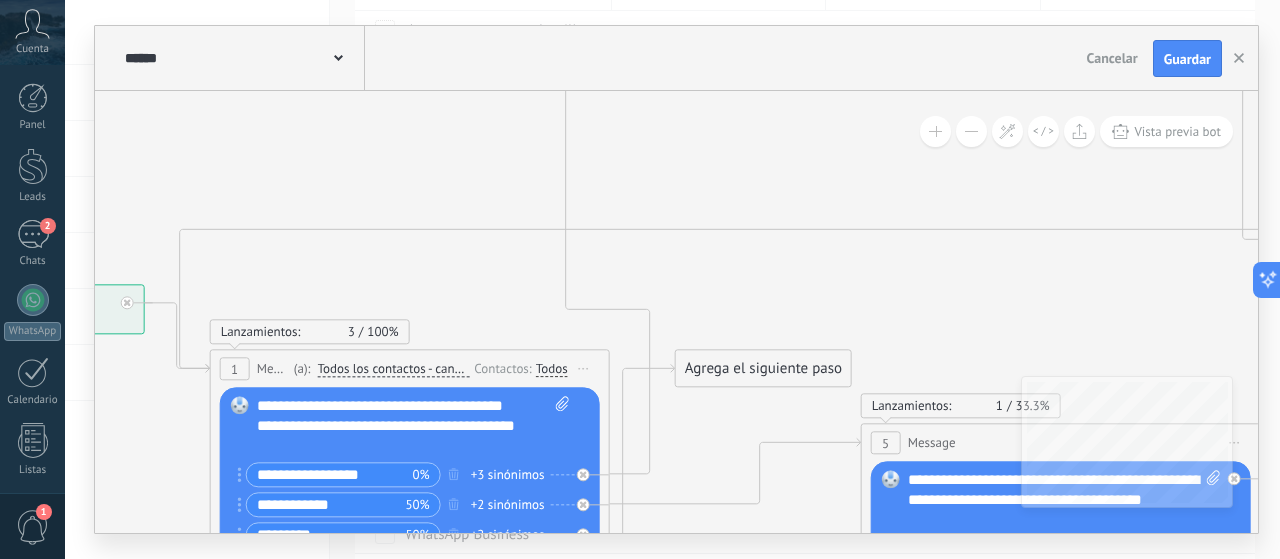 click 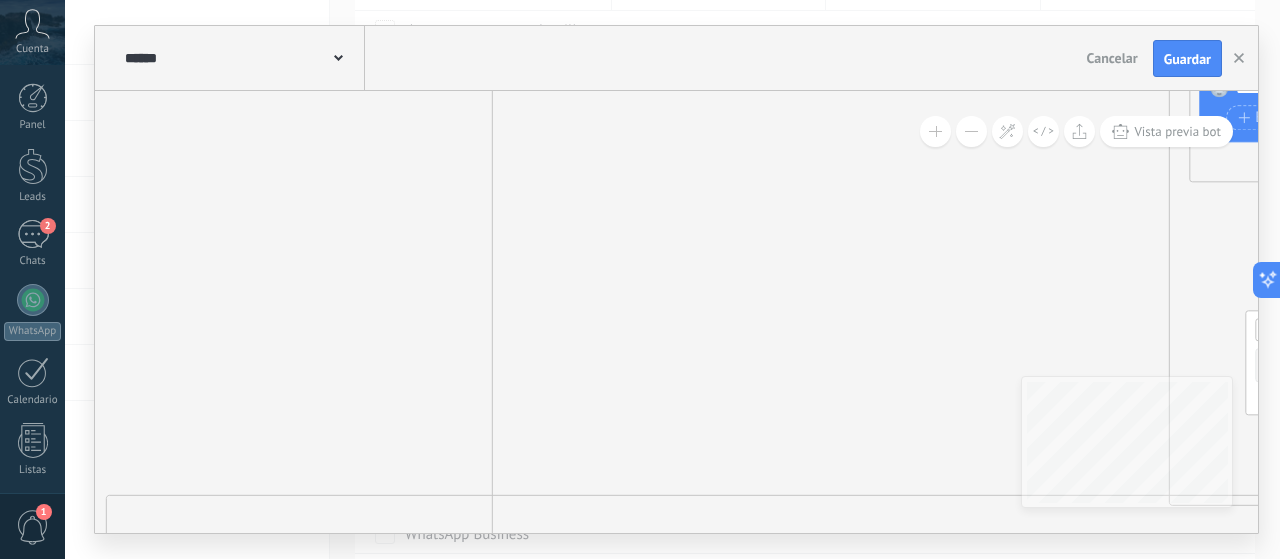 drag, startPoint x: 715, startPoint y: 373, endPoint x: 696, endPoint y: 392, distance: 26.870058 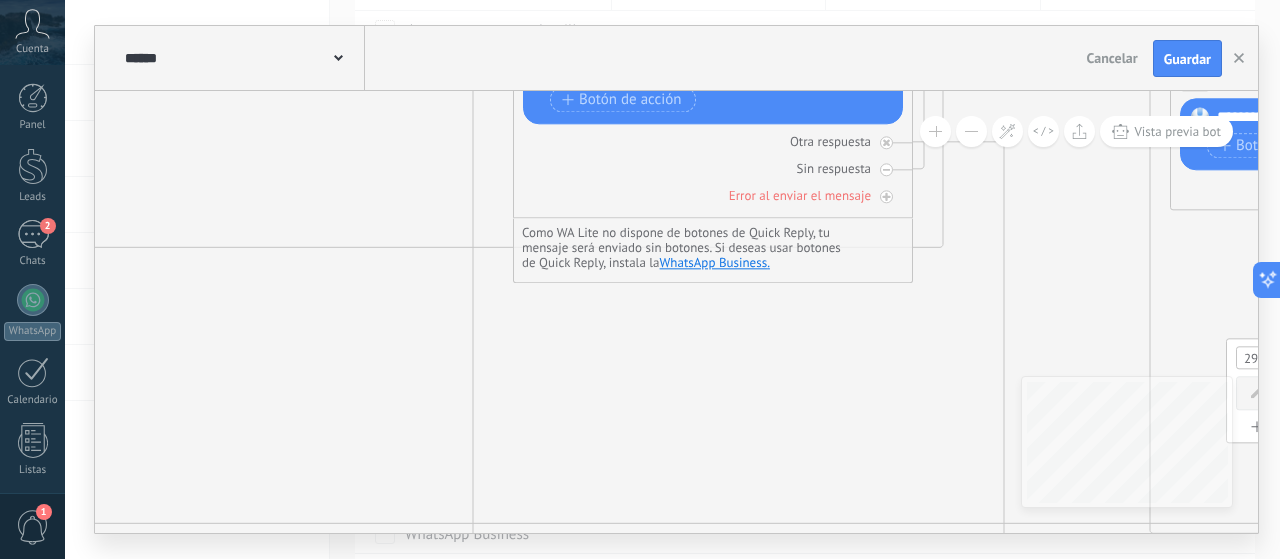 drag, startPoint x: 731, startPoint y: 362, endPoint x: 723, endPoint y: 405, distance: 43.737854 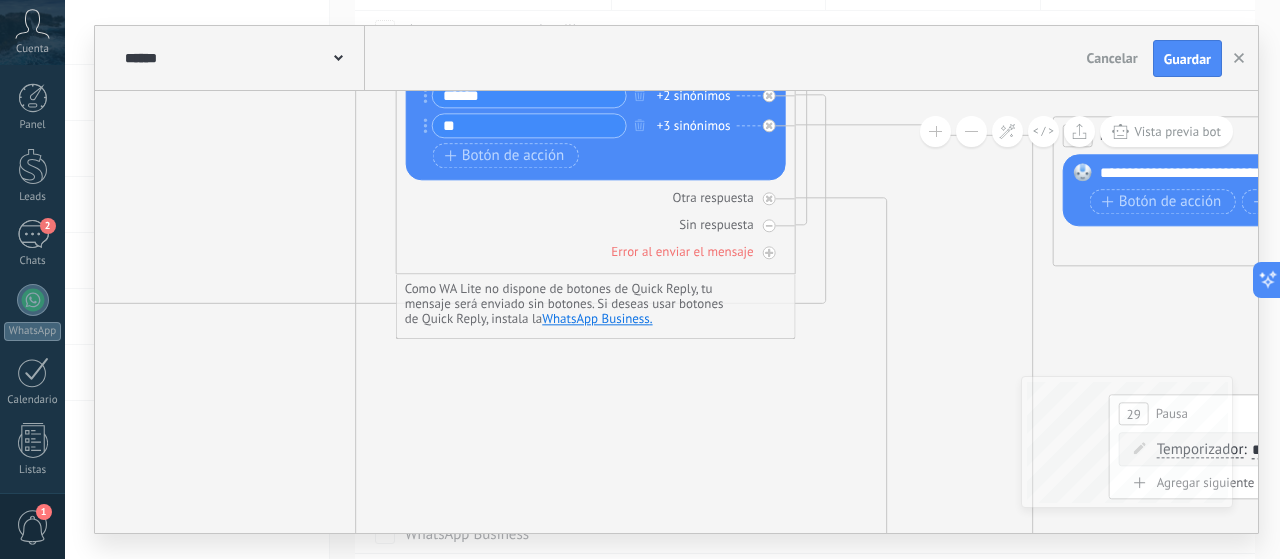 drag, startPoint x: 779, startPoint y: 375, endPoint x: 618, endPoint y: 451, distance: 178.03651 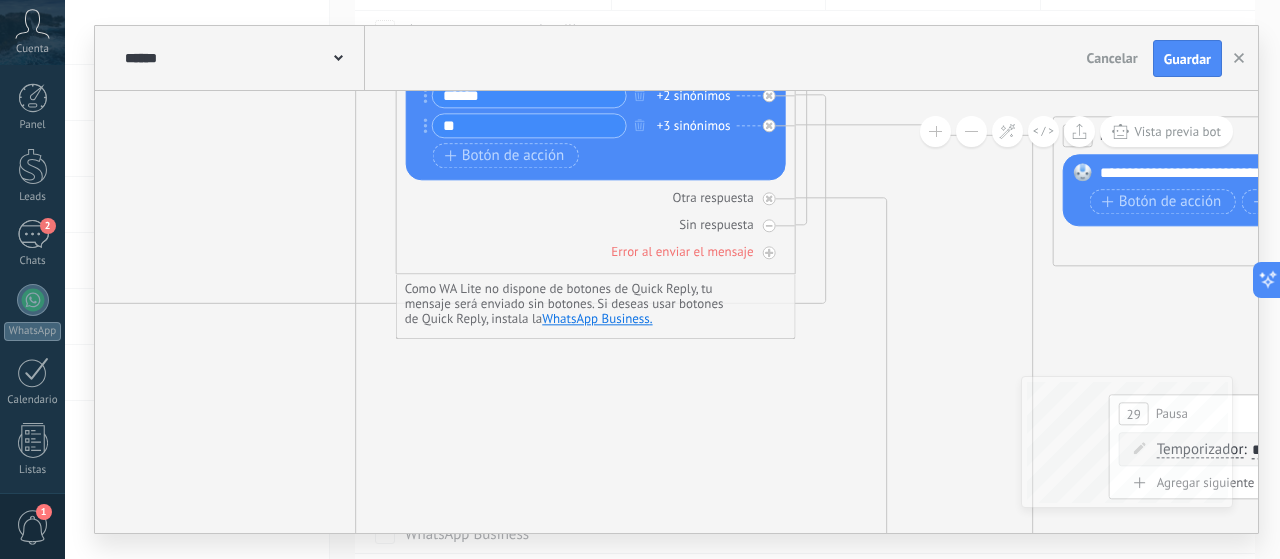 click 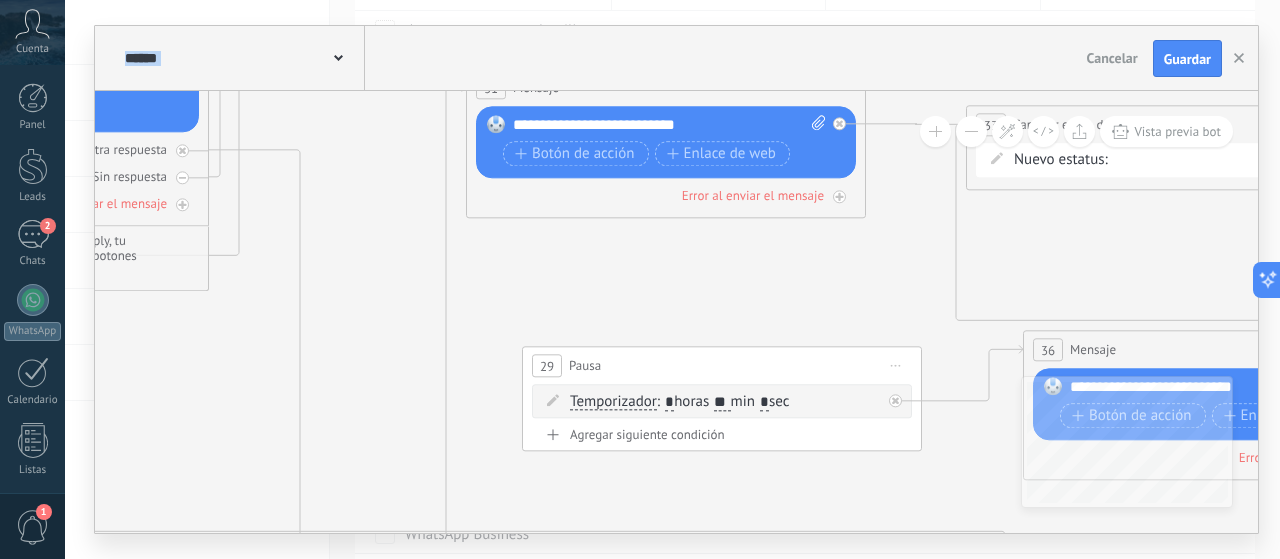 drag, startPoint x: 945, startPoint y: 335, endPoint x: 403, endPoint y: 267, distance: 546.249 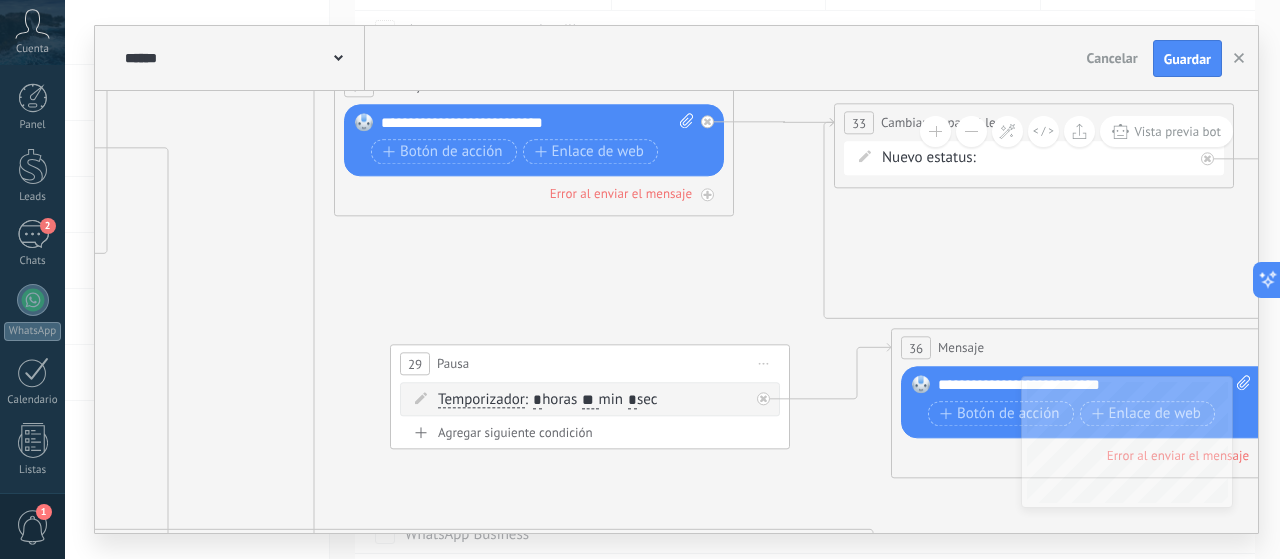 drag, startPoint x: 818, startPoint y: 259, endPoint x: 736, endPoint y: 254, distance: 82.1523 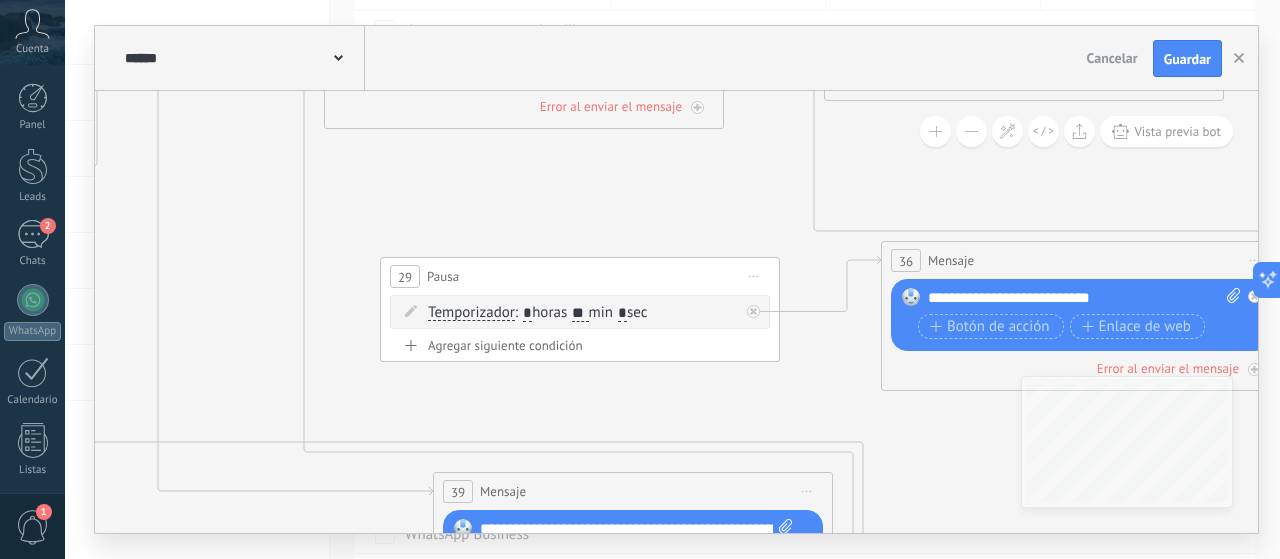 drag, startPoint x: 738, startPoint y: 145, endPoint x: 724, endPoint y: 66, distance: 80.23092 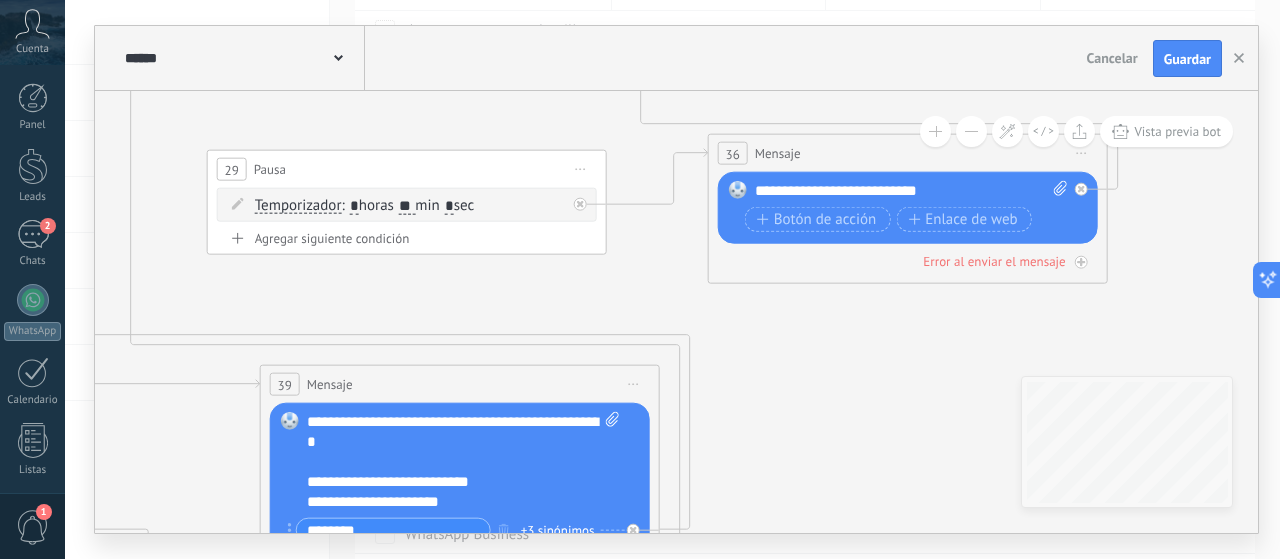 drag, startPoint x: 698, startPoint y: 277, endPoint x: 679, endPoint y: 271, distance: 19.924858 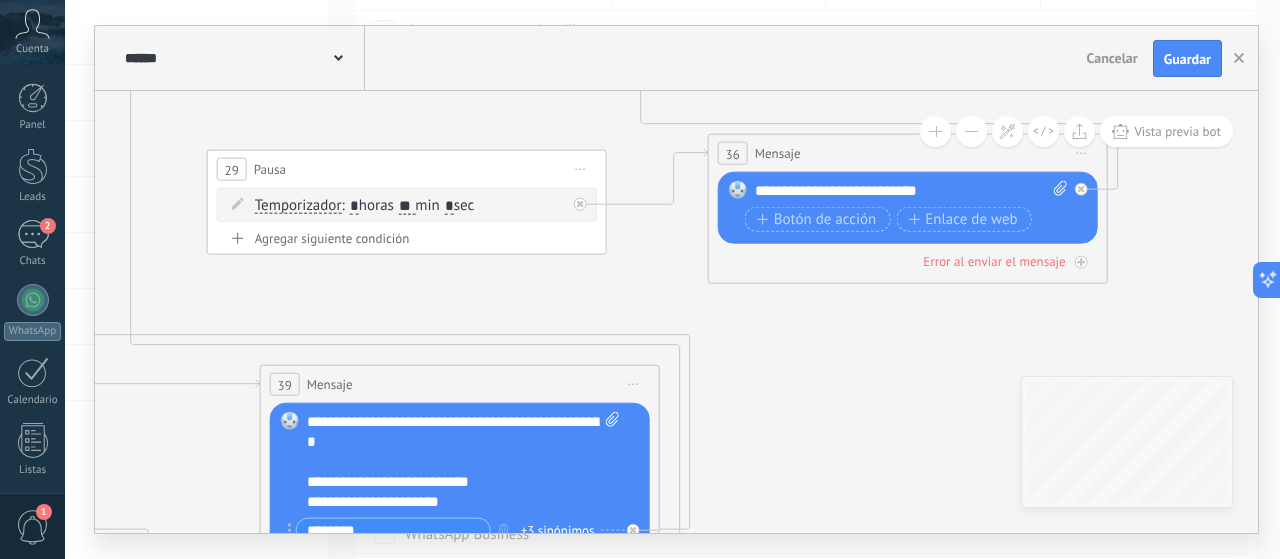 click 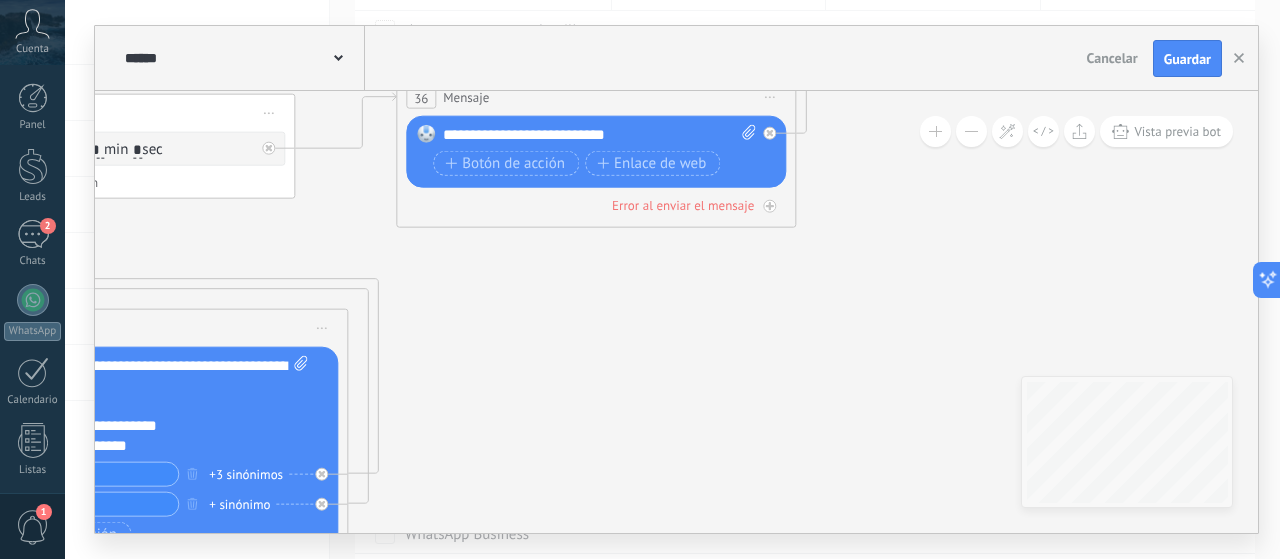 drag, startPoint x: 928, startPoint y: 371, endPoint x: 630, endPoint y: 319, distance: 302.5029 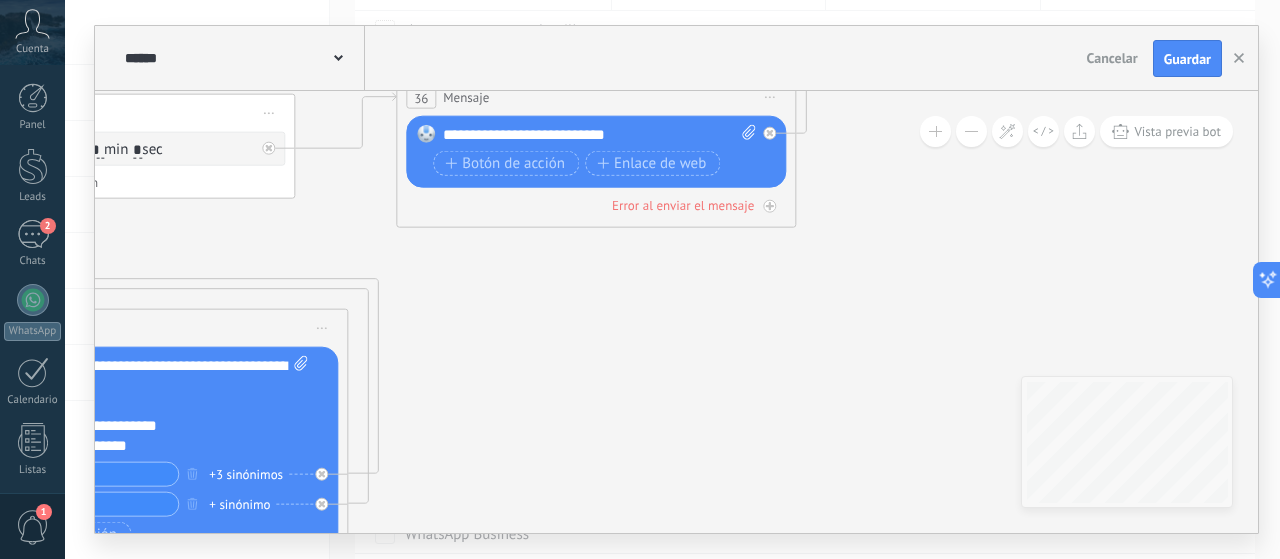 click 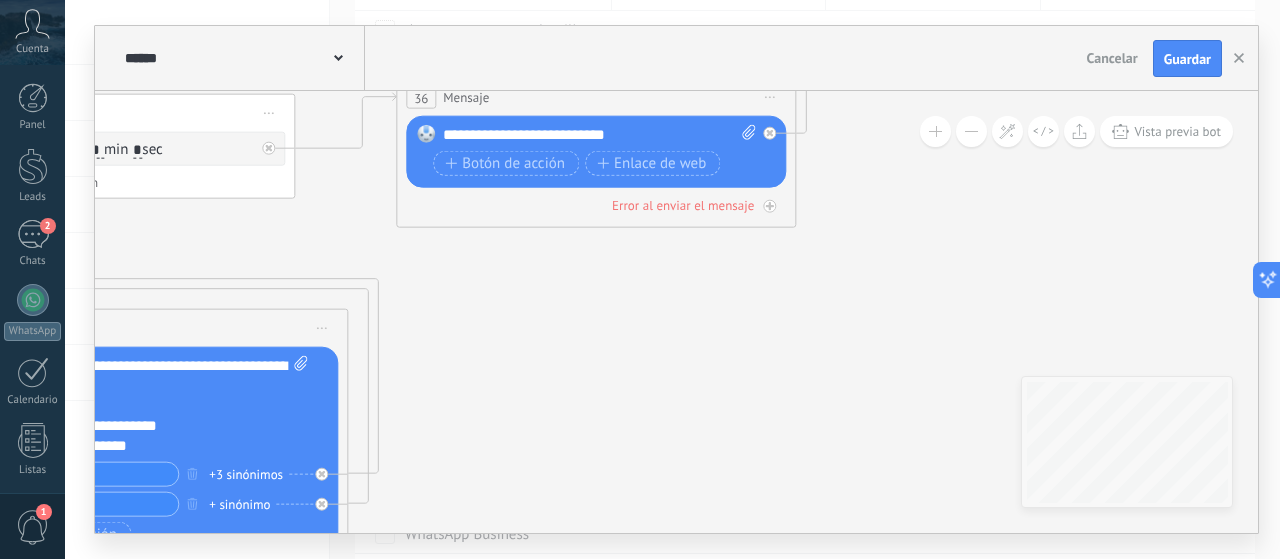 drag, startPoint x: 700, startPoint y: 250, endPoint x: 711, endPoint y: 253, distance: 11.401754 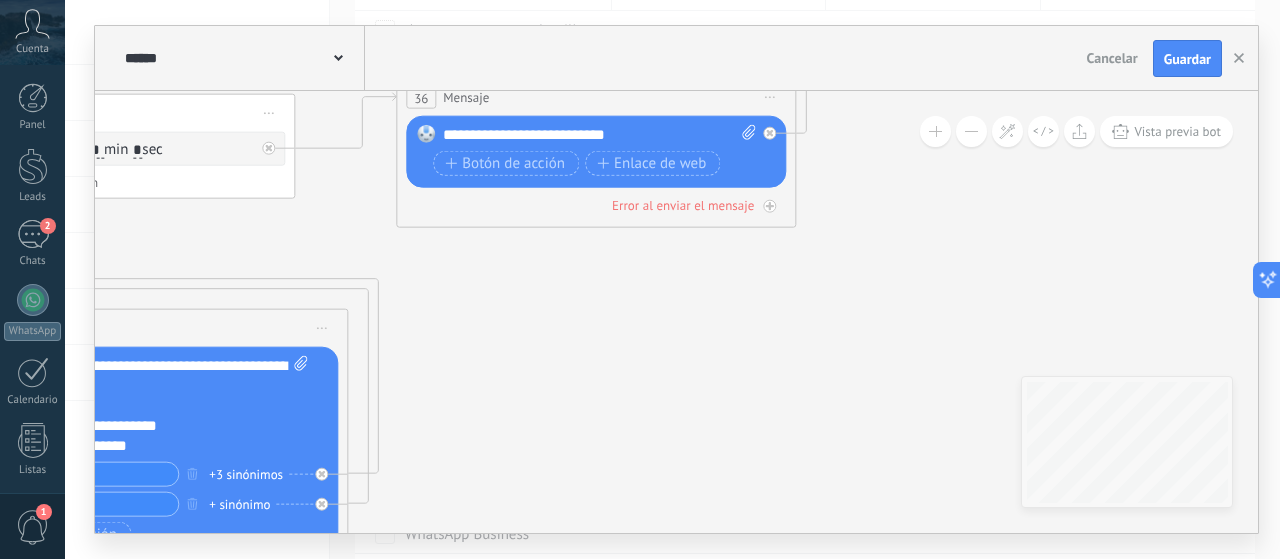 click 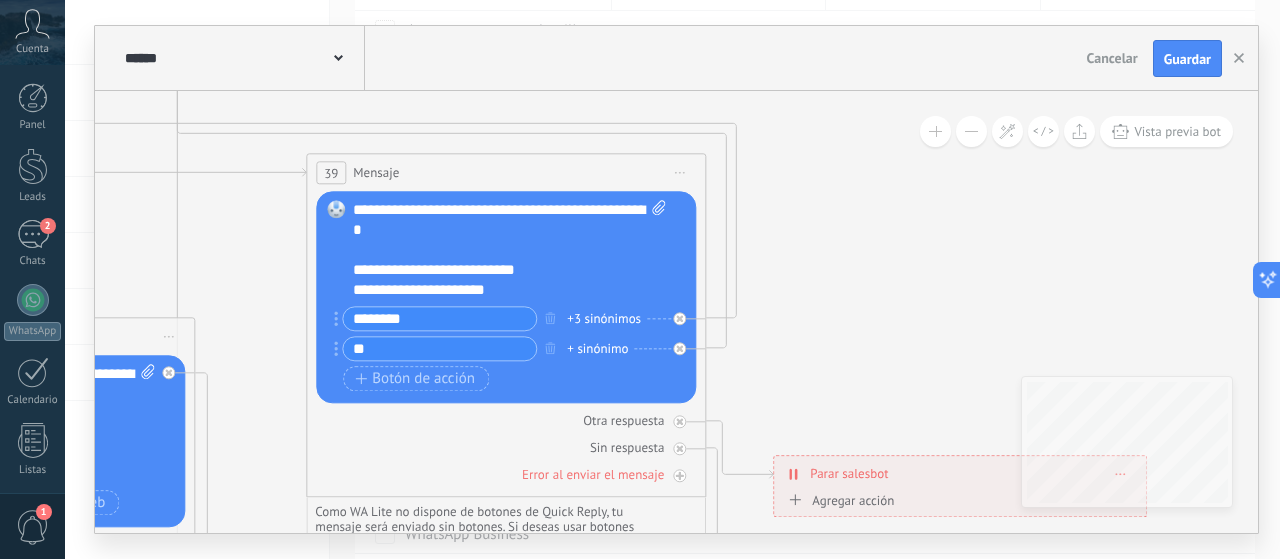 drag, startPoint x: 651, startPoint y: 302, endPoint x: 930, endPoint y: 253, distance: 283.2702 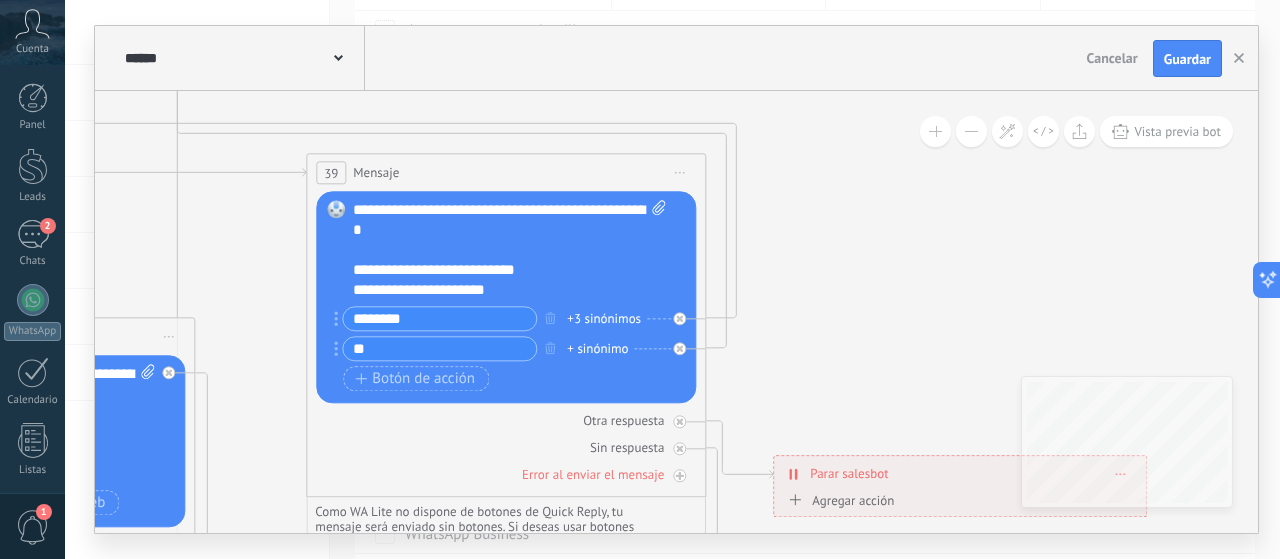 click 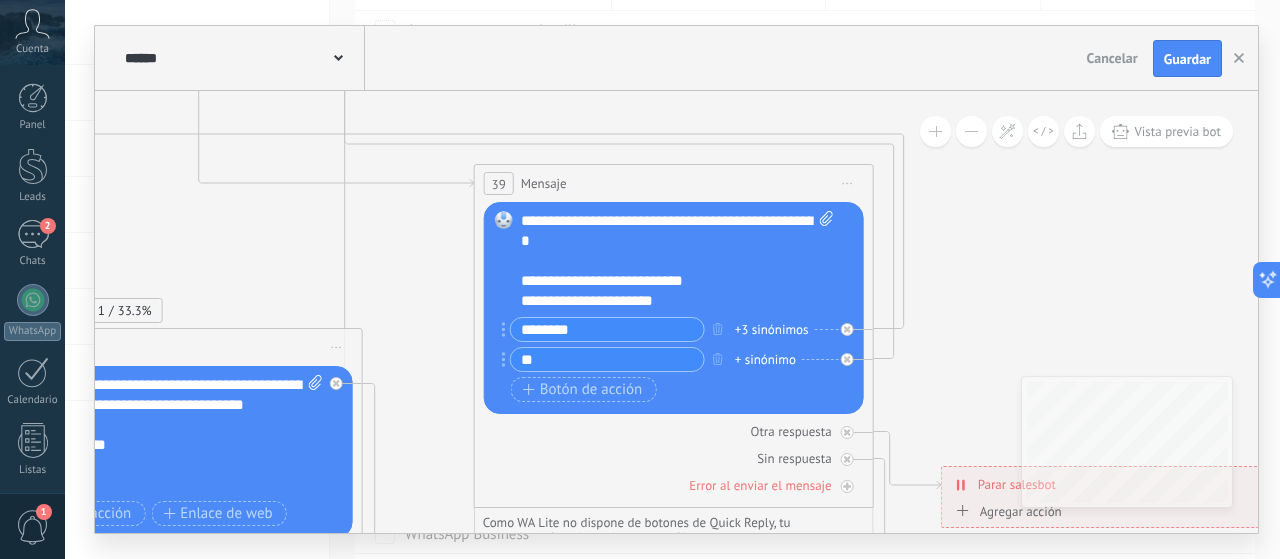 drag, startPoint x: 933, startPoint y: 251, endPoint x: 1018, endPoint y: 272, distance: 87.555695 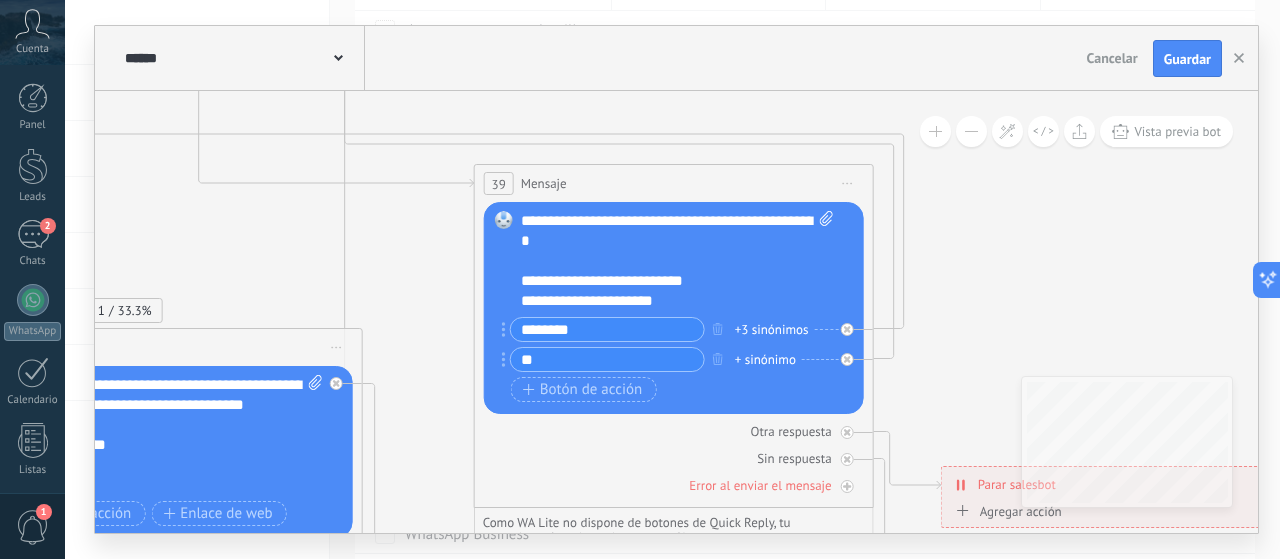 click 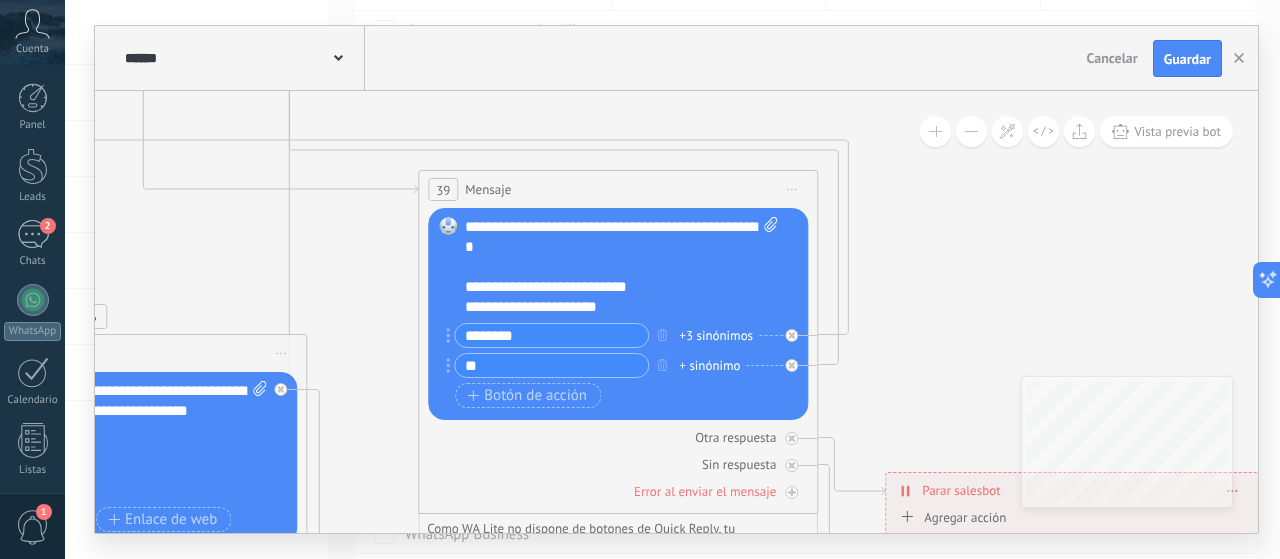 drag, startPoint x: 1005, startPoint y: 299, endPoint x: 951, endPoint y: 145, distance: 163.19313 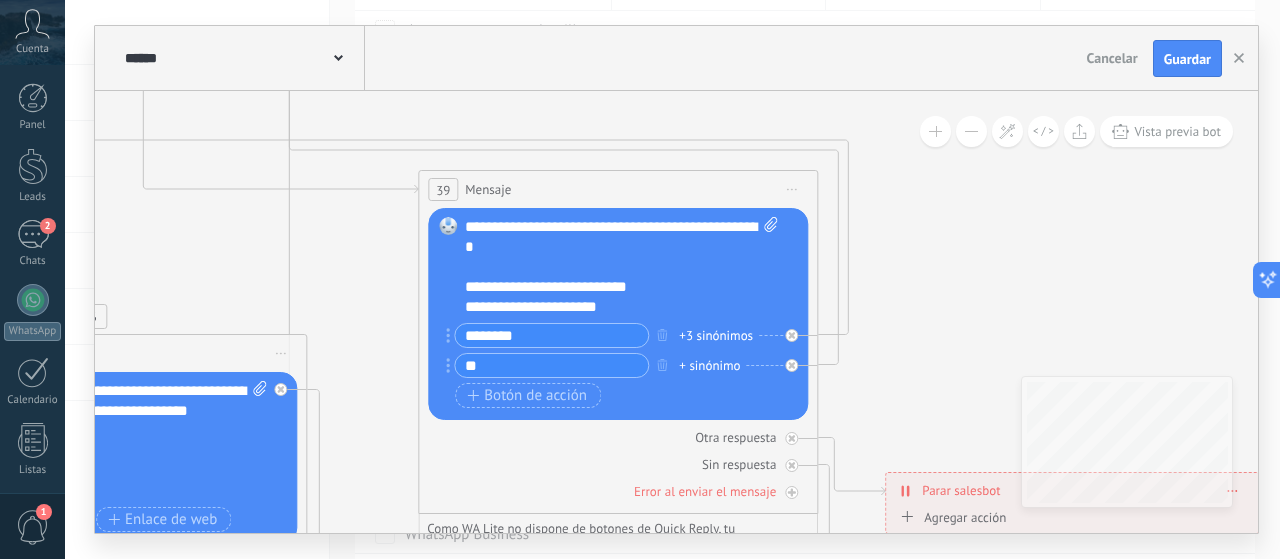 click 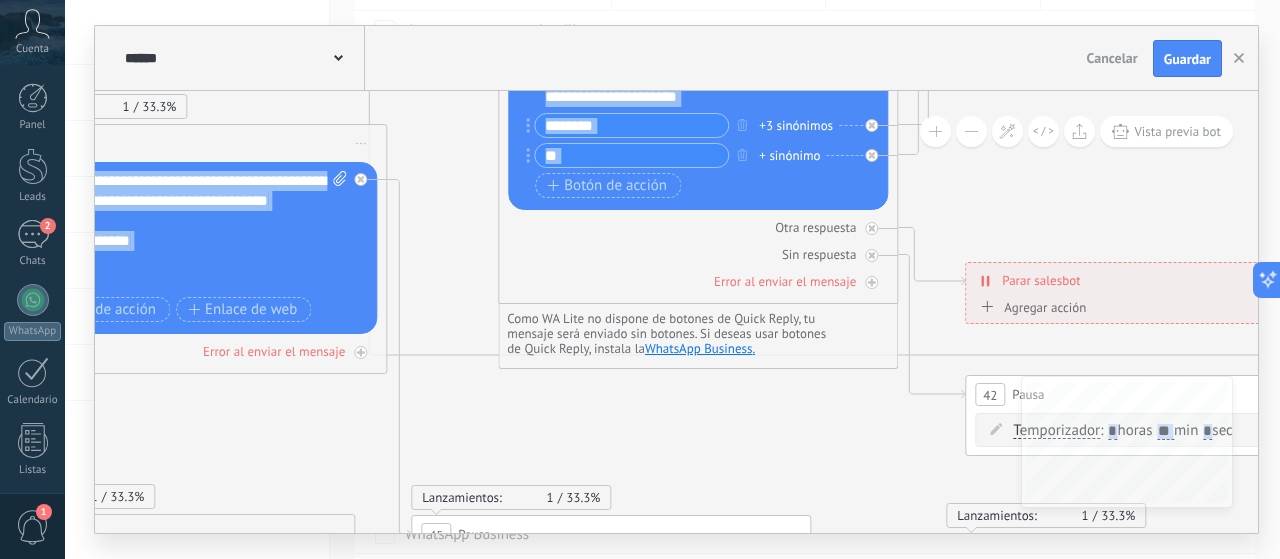 drag, startPoint x: 1029, startPoint y: 146, endPoint x: 1050, endPoint y: 134, distance: 24.186773 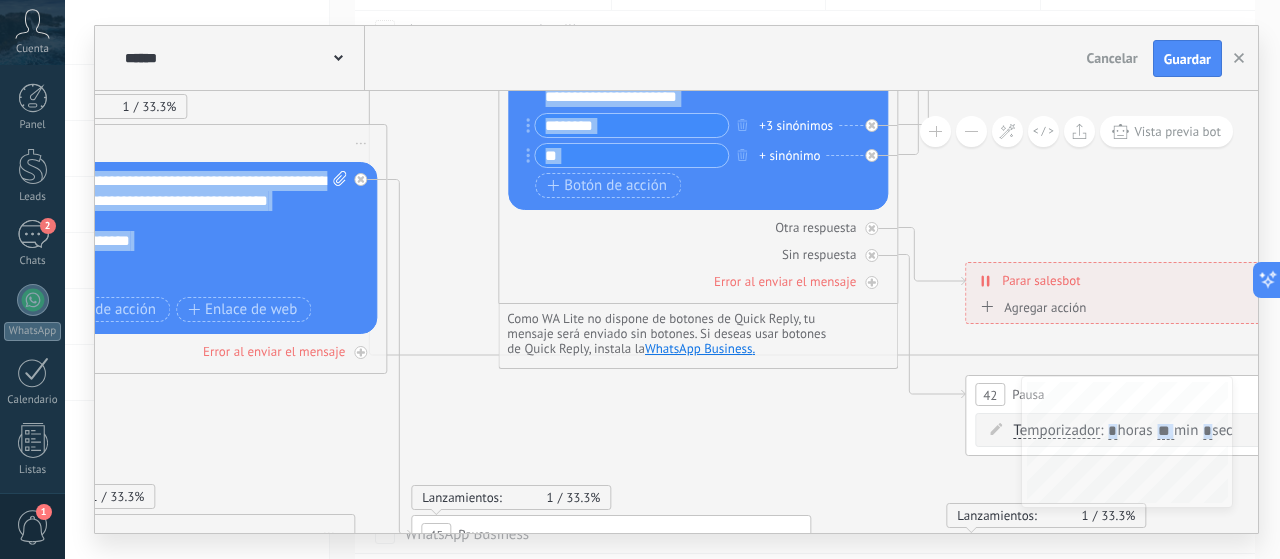 click on "**********" at bounding box center (676, 312) 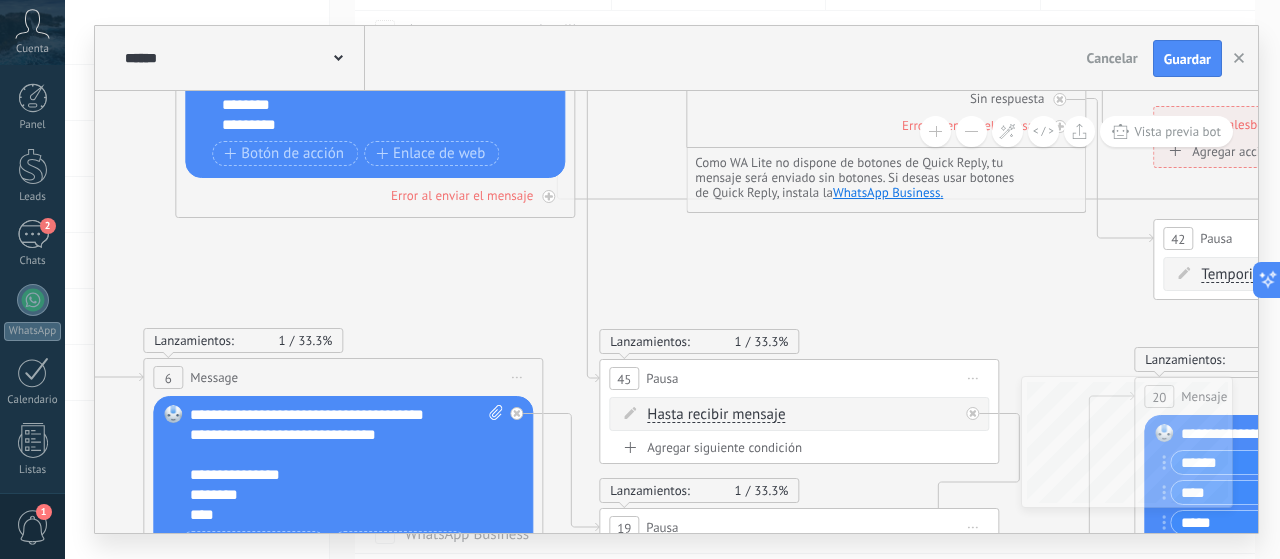 drag, startPoint x: 563, startPoint y: 421, endPoint x: 818, endPoint y: 249, distance: 307.58575 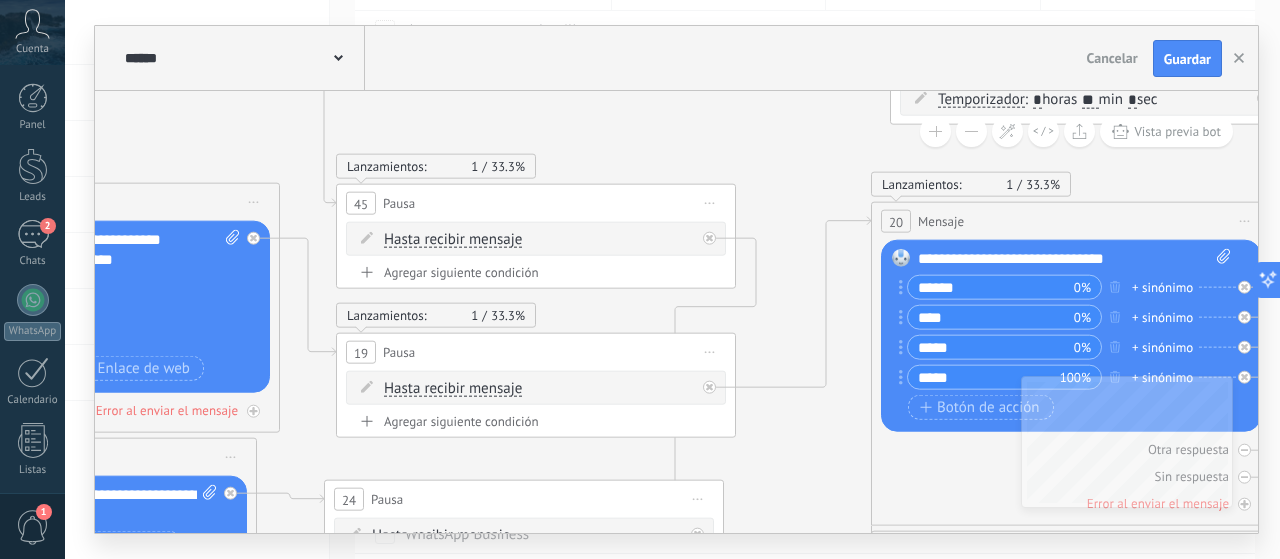 drag, startPoint x: 919, startPoint y: 241, endPoint x: 616, endPoint y: 101, distance: 333.77988 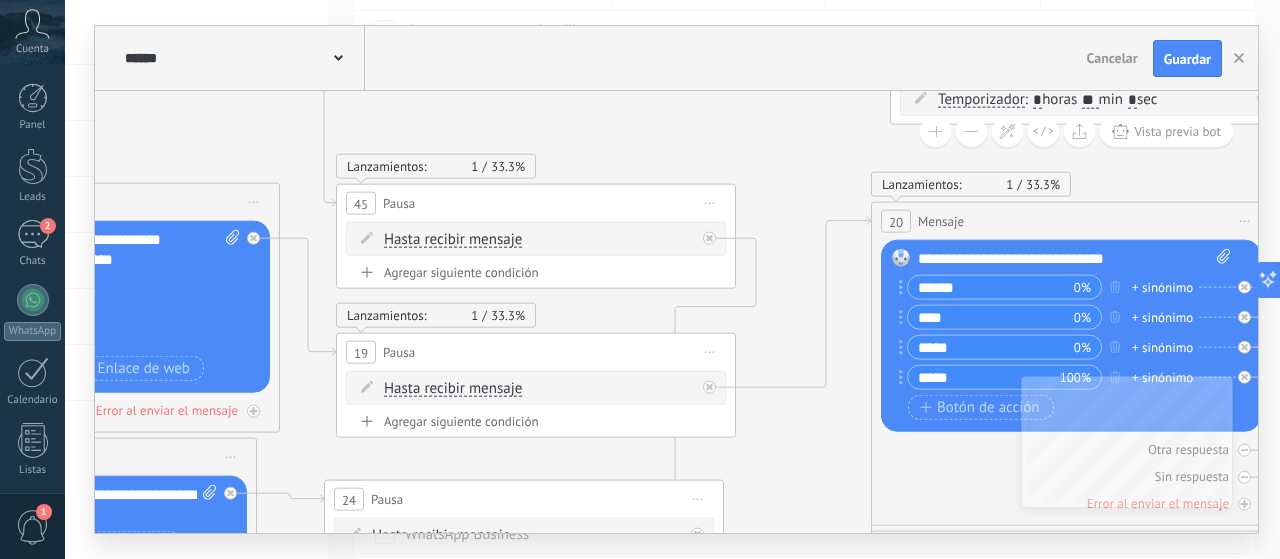click 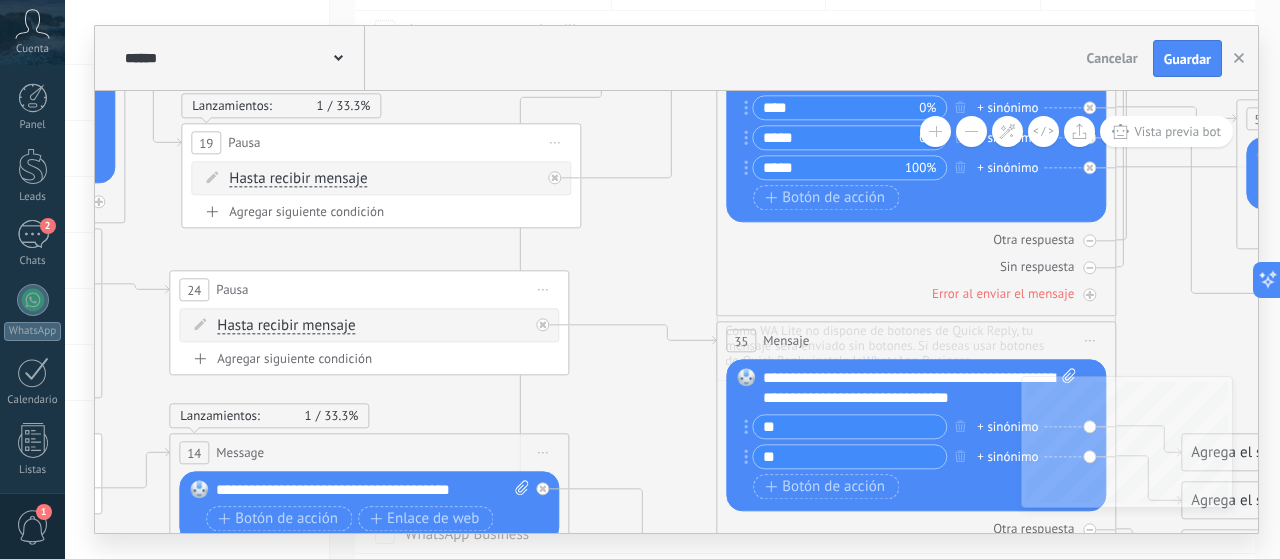 drag, startPoint x: 733, startPoint y: 408, endPoint x: 583, endPoint y: 127, distance: 318.52942 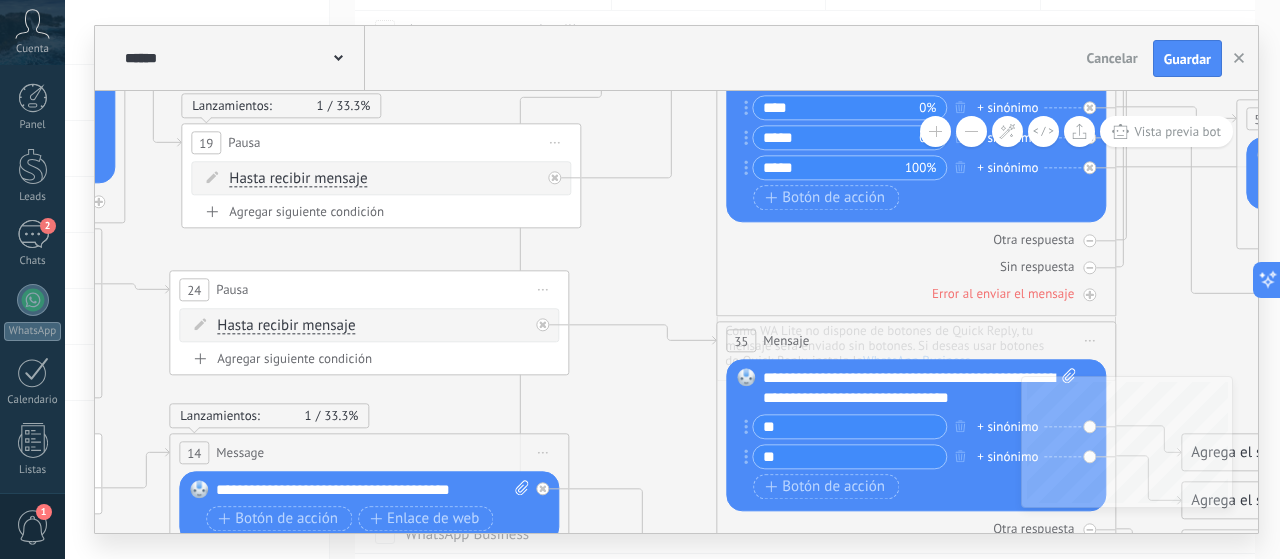 click 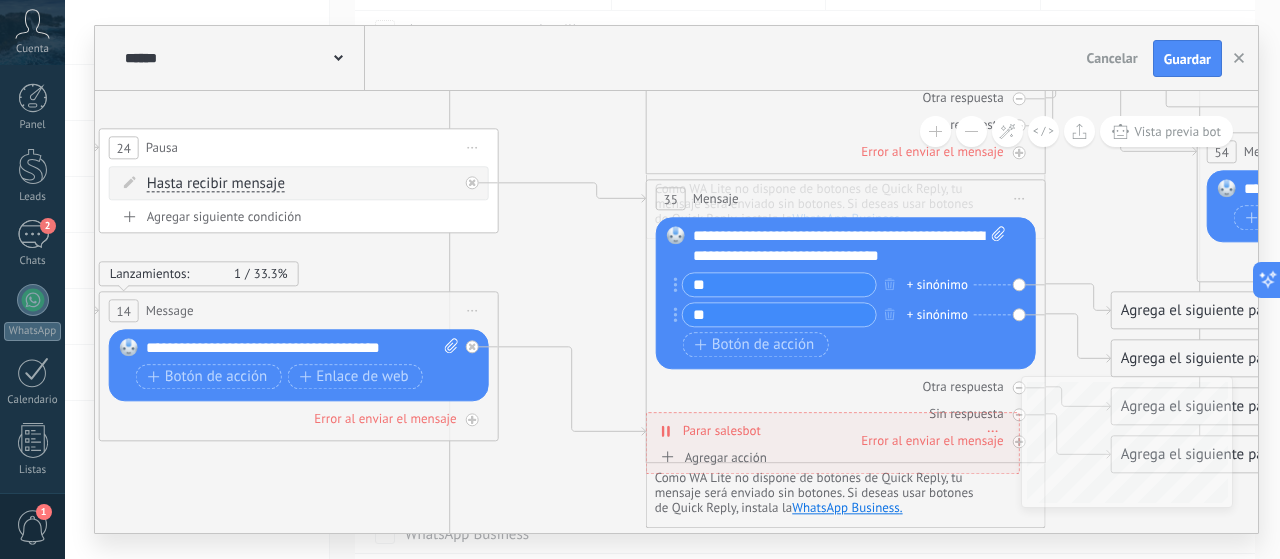 drag, startPoint x: 556, startPoint y: 287, endPoint x: 512, endPoint y: 141, distance: 152.48607 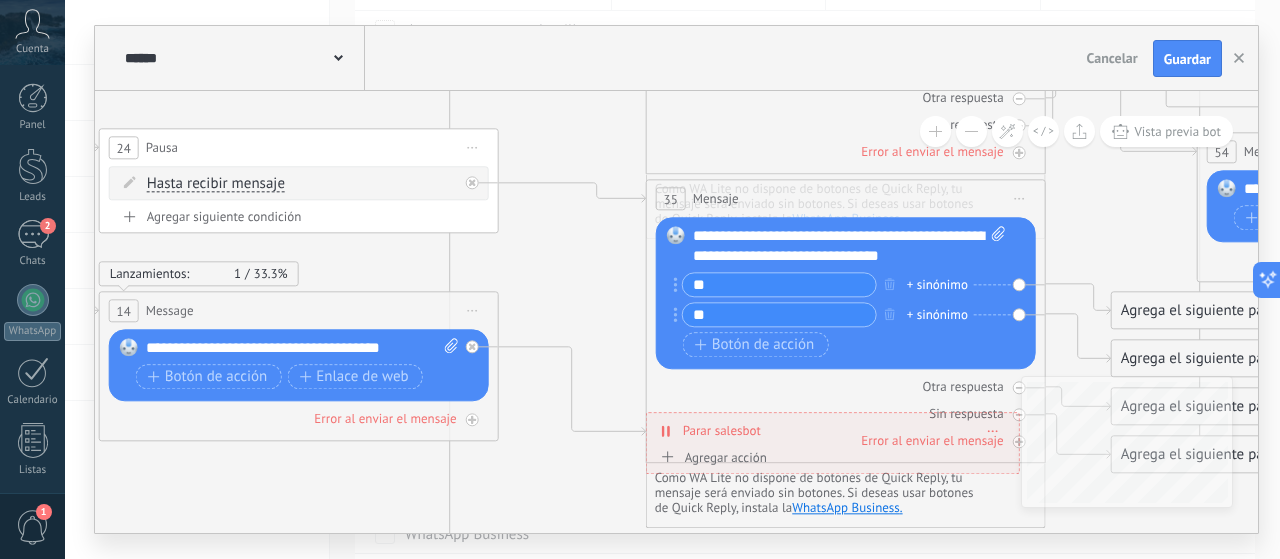 click 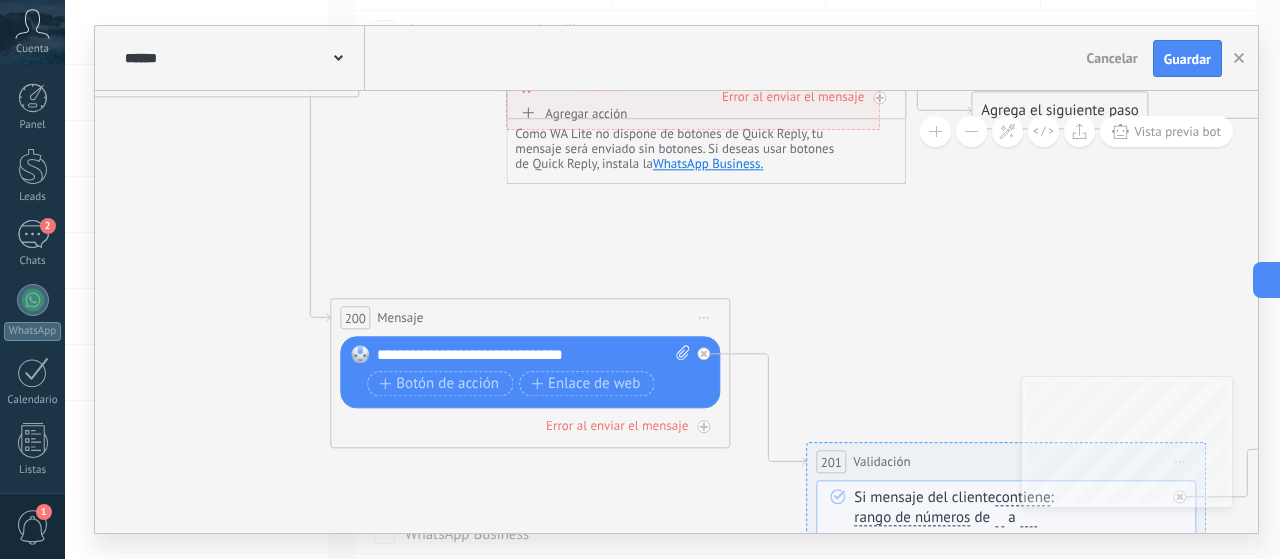 drag, startPoint x: 480, startPoint y: 403, endPoint x: 388, endPoint y: 228, distance: 197.70938 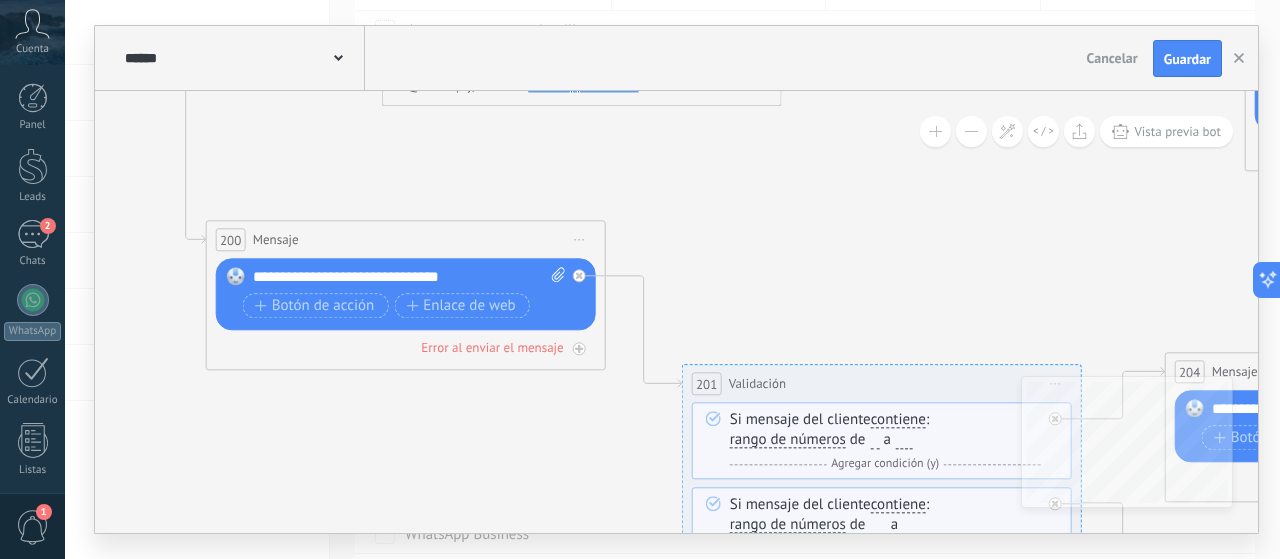 drag, startPoint x: 859, startPoint y: 236, endPoint x: 871, endPoint y: 221, distance: 19.209373 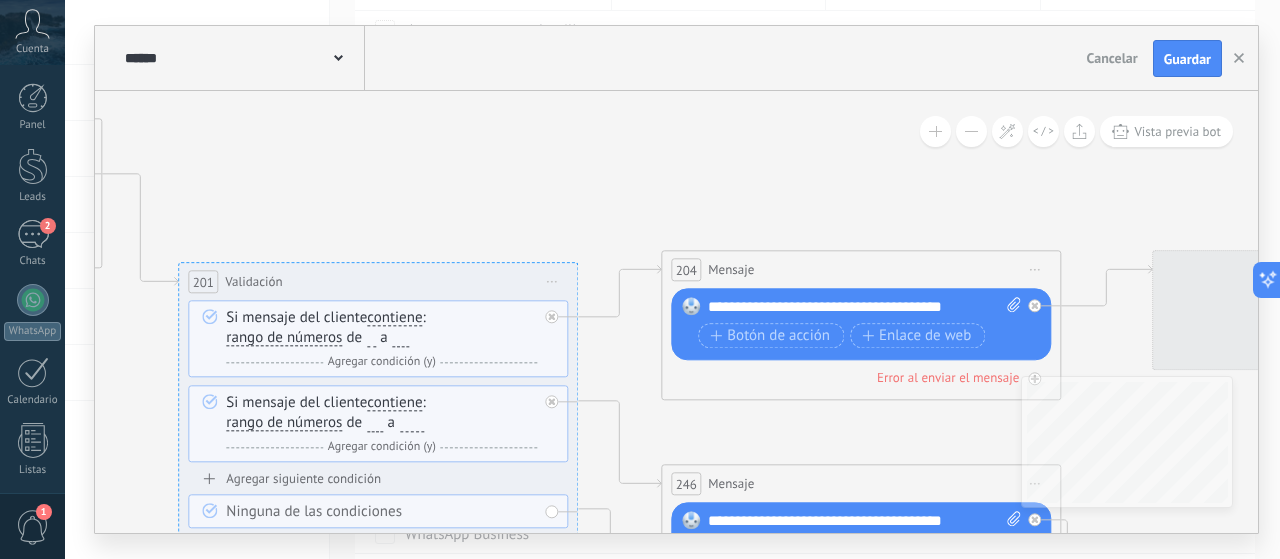 drag, startPoint x: 871, startPoint y: 221, endPoint x: 513, endPoint y: 159, distance: 363.32904 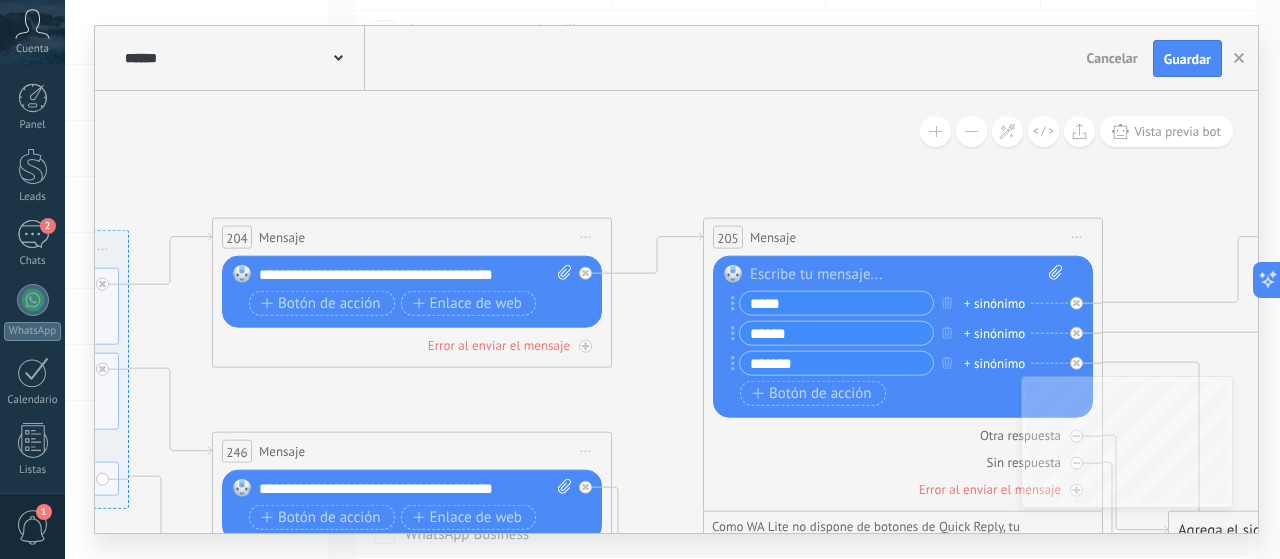 drag, startPoint x: 851, startPoint y: 175, endPoint x: 425, endPoint y: 144, distance: 427.12643 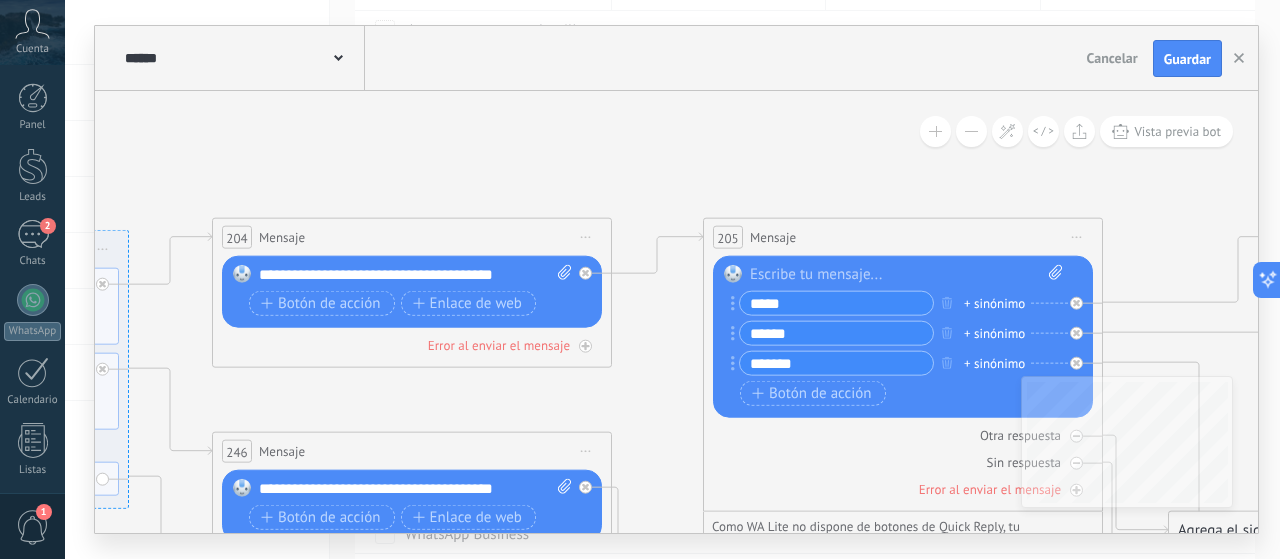 click 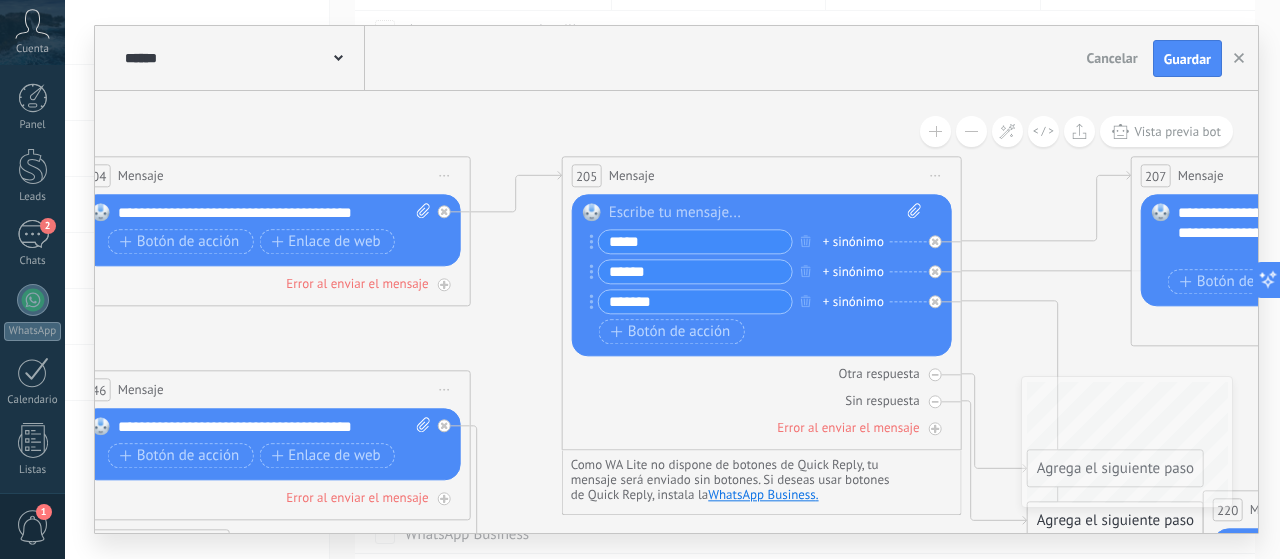 drag, startPoint x: 580, startPoint y: 135, endPoint x: 573, endPoint y: 105, distance: 30.805843 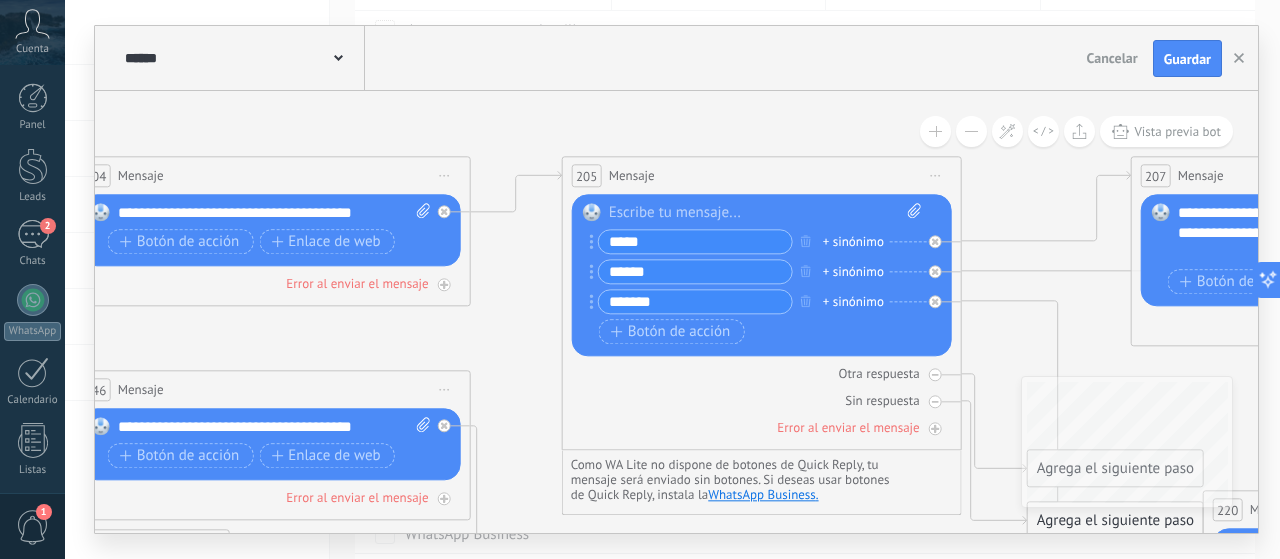 click 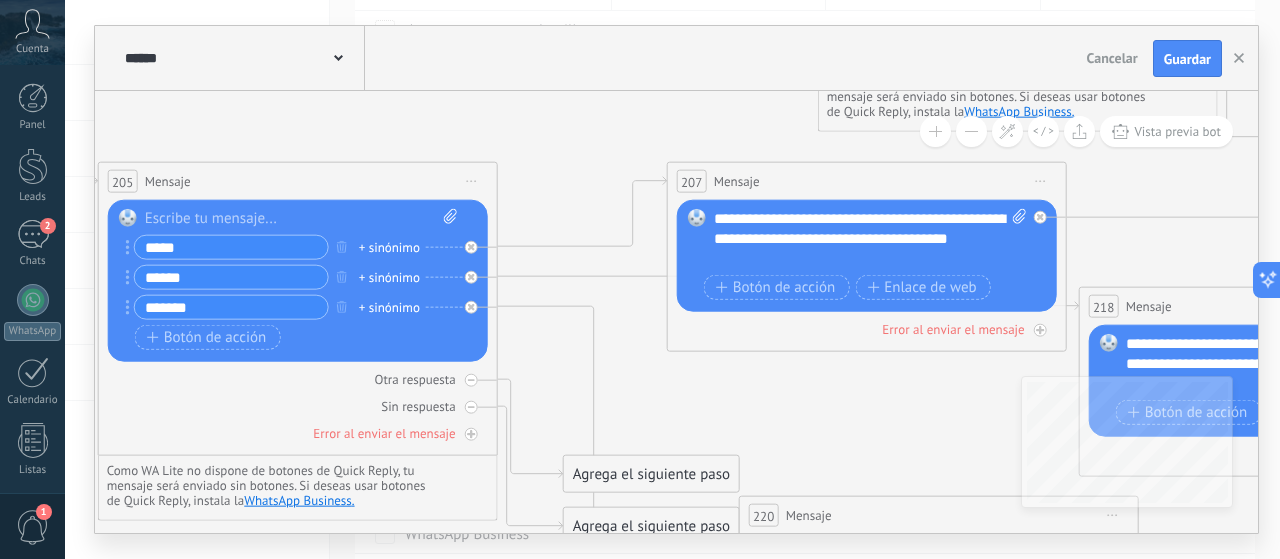 drag, startPoint x: 1022, startPoint y: 191, endPoint x: 558, endPoint y: 196, distance: 464.02695 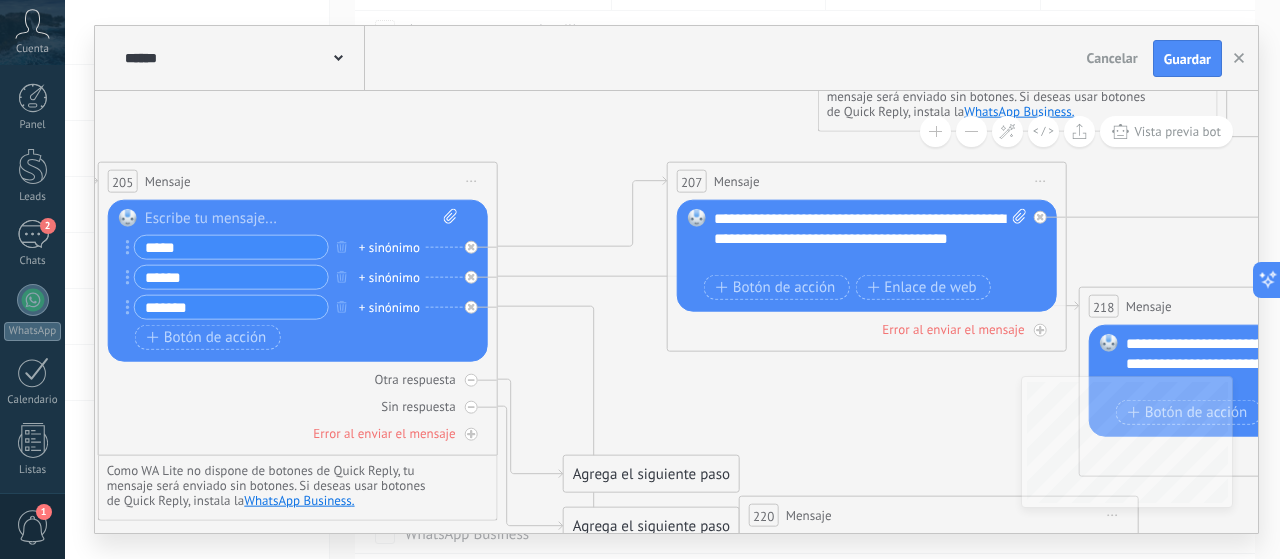 click 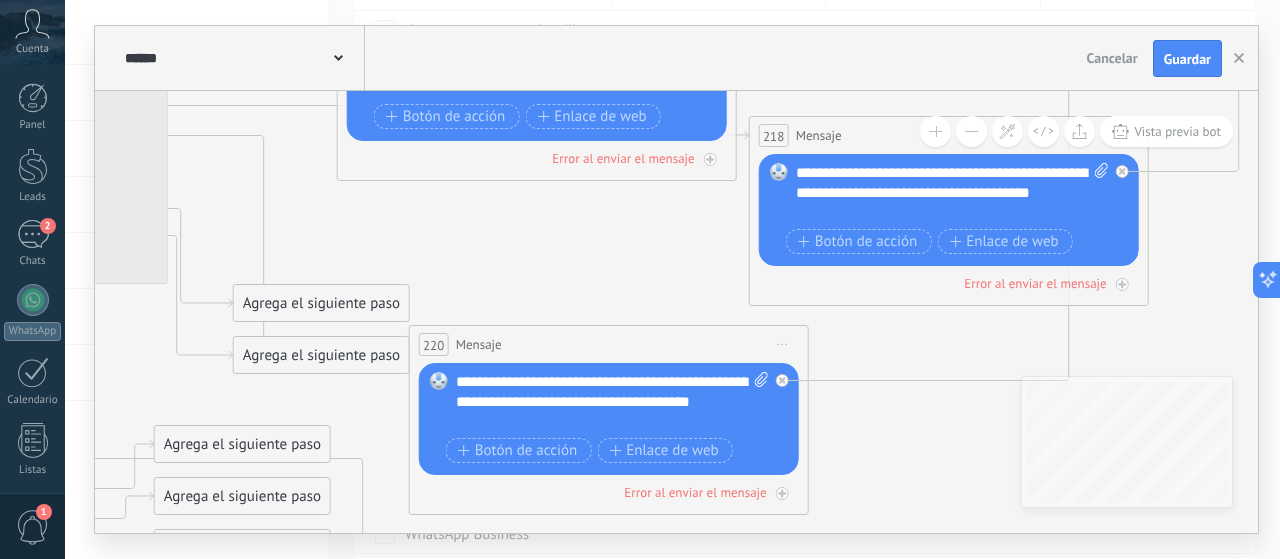 drag, startPoint x: 1150, startPoint y: 259, endPoint x: 858, endPoint y: 79, distance: 343.02185 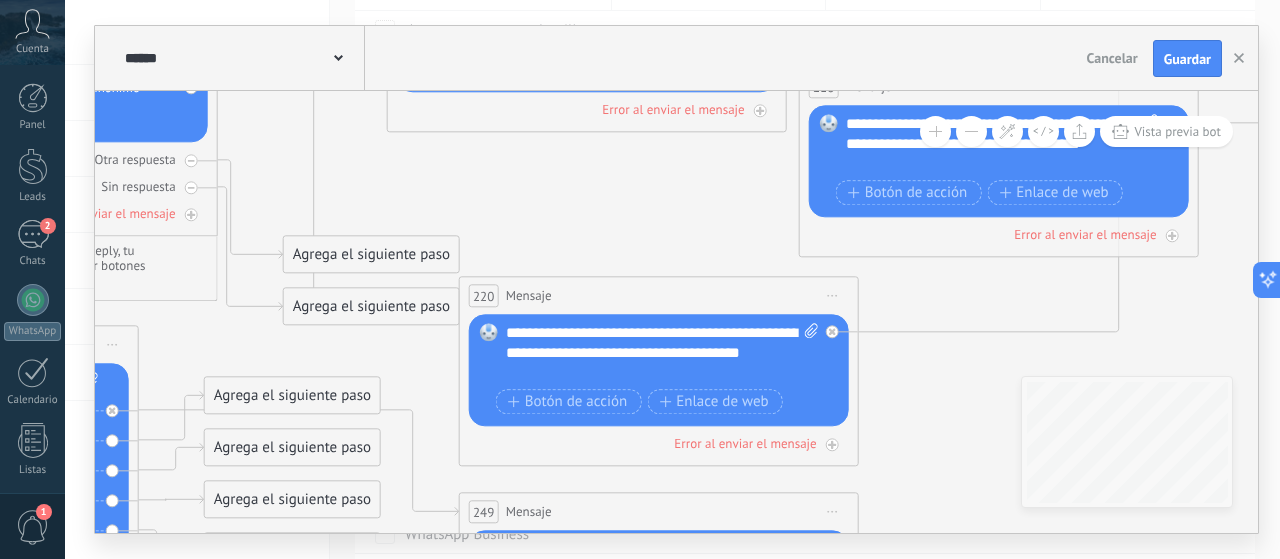 drag, startPoint x: 621, startPoint y: 220, endPoint x: 636, endPoint y: 200, distance: 25 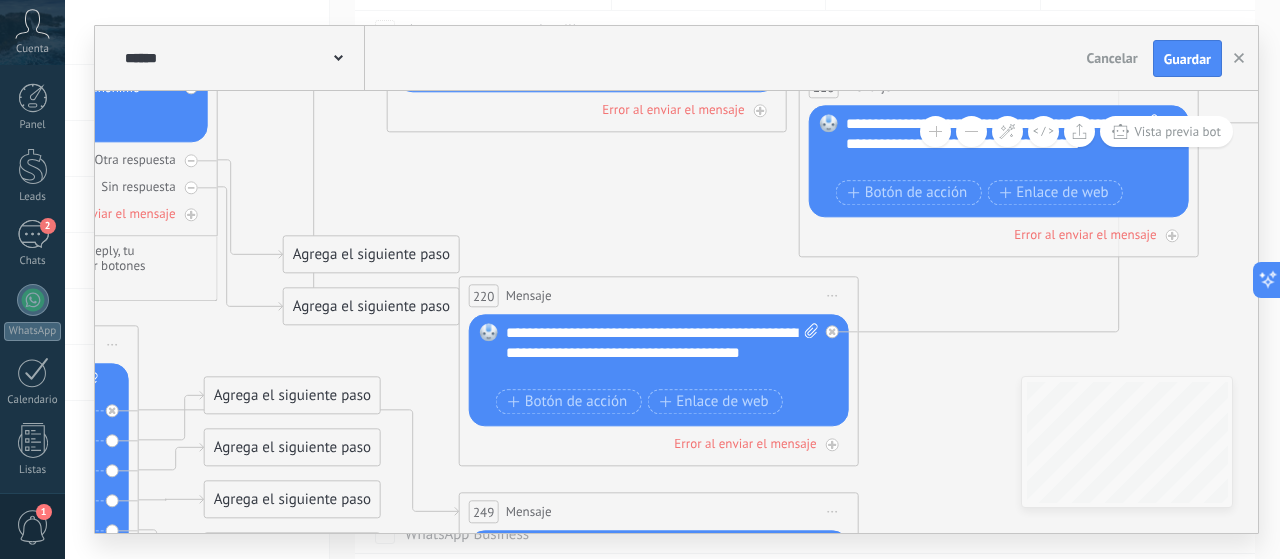 click 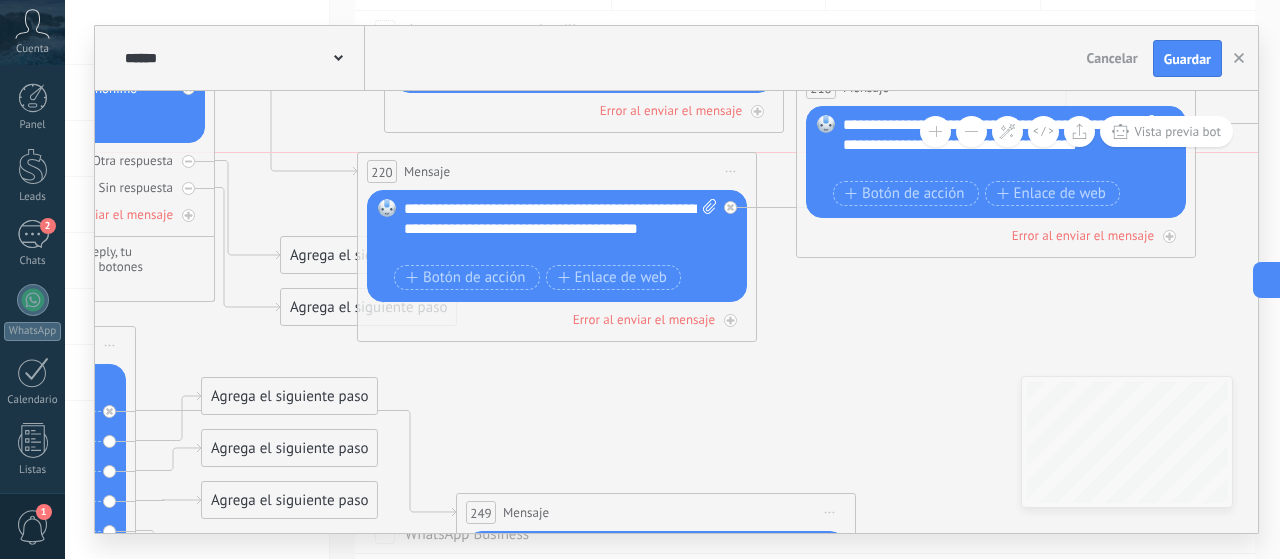 drag, startPoint x: 587, startPoint y: 293, endPoint x: 490, endPoint y: 160, distance: 164.6147 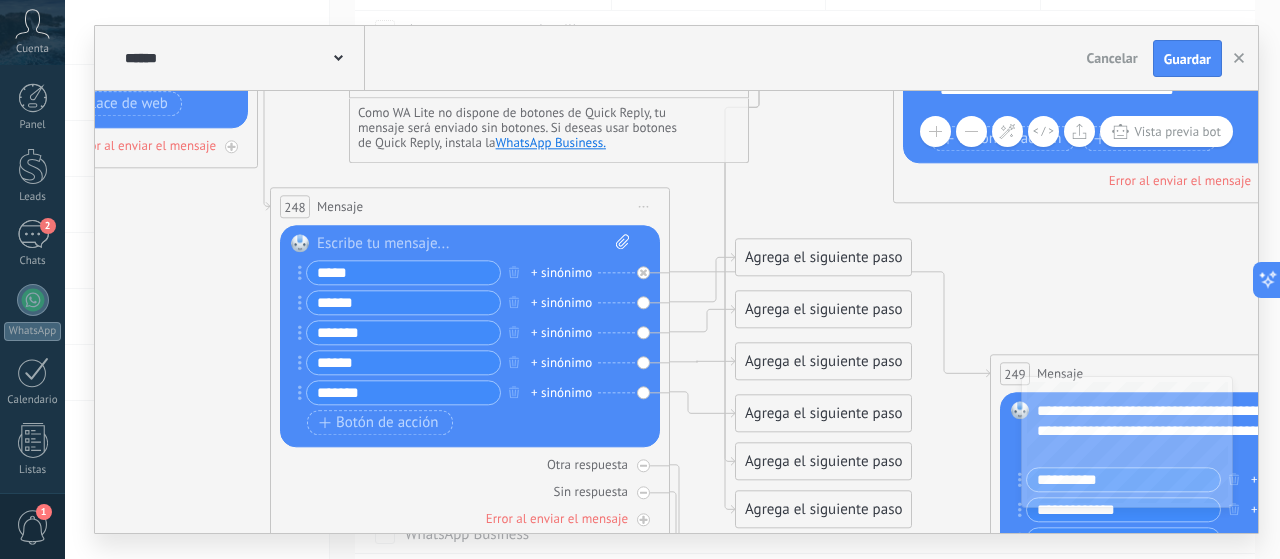 drag, startPoint x: 657, startPoint y: 352, endPoint x: 1189, endPoint y: 257, distance: 540.4156 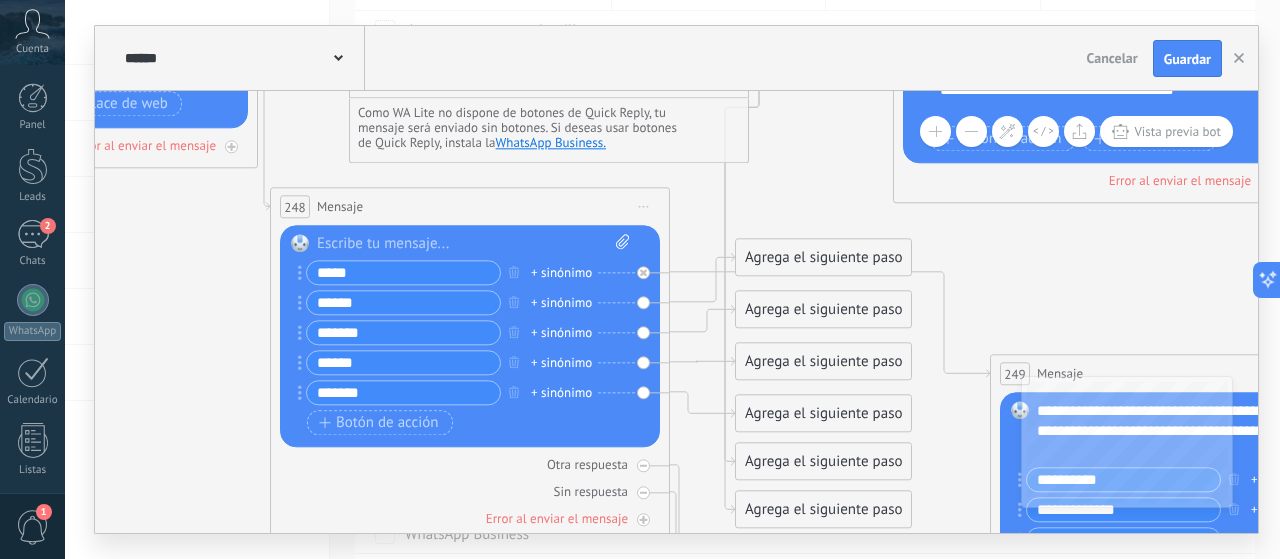 click 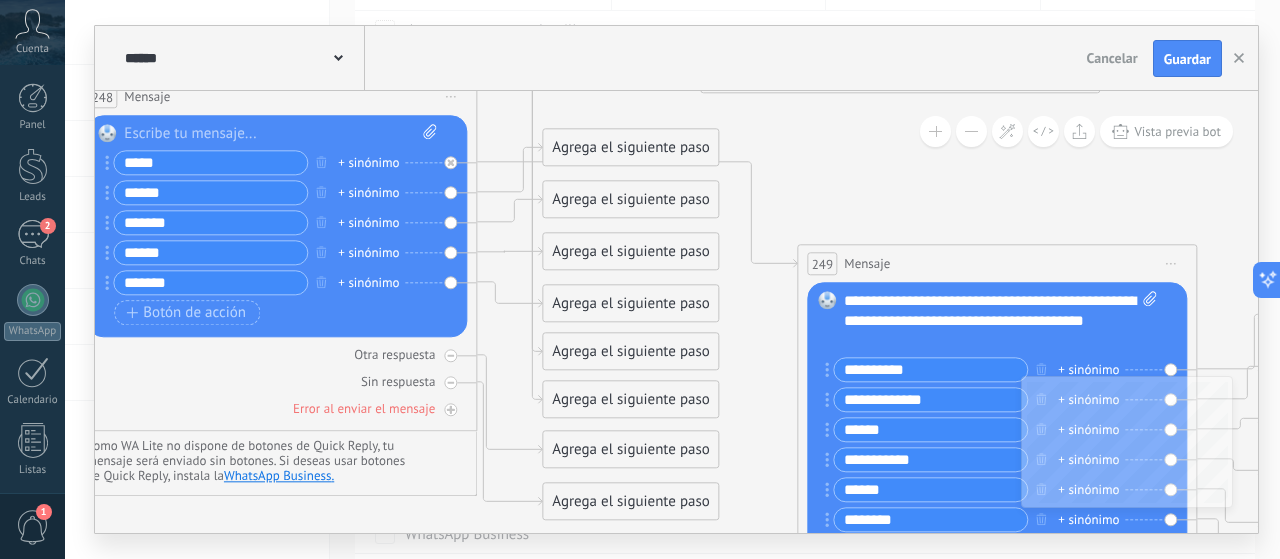 drag, startPoint x: 780, startPoint y: 209, endPoint x: 583, endPoint y: 99, distance: 225.63023 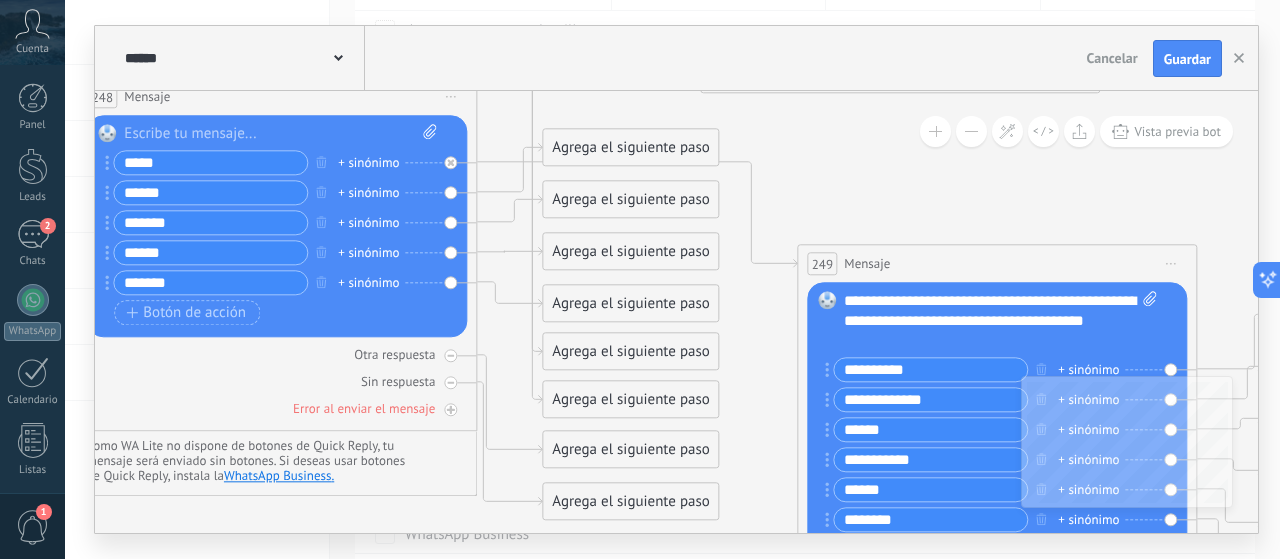 click 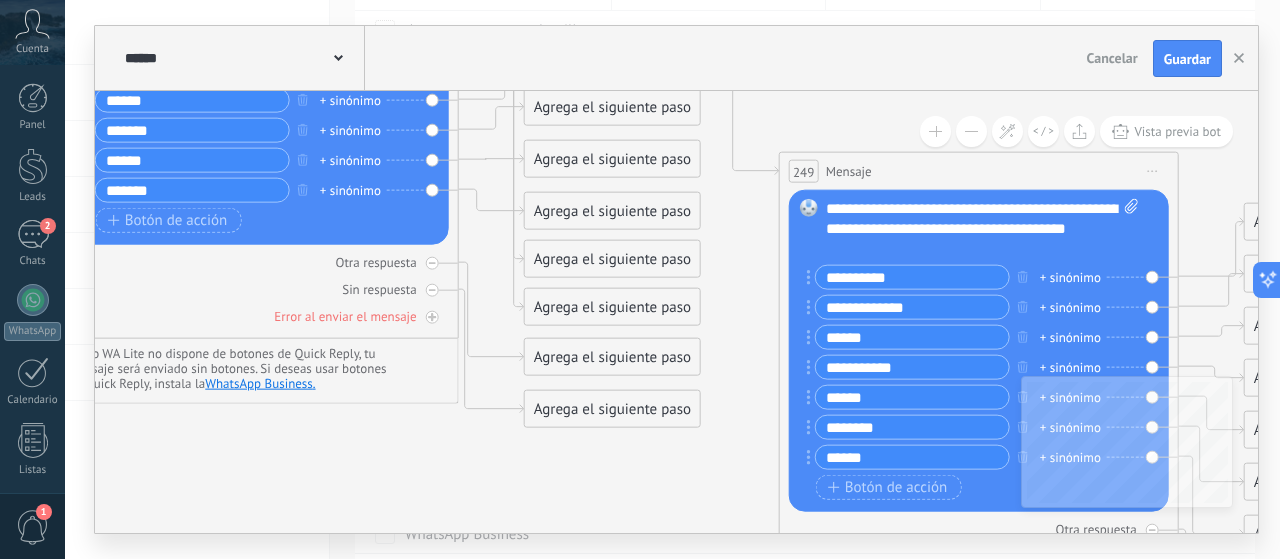 drag, startPoint x: 766, startPoint y: 109, endPoint x: 766, endPoint y: 51, distance: 58 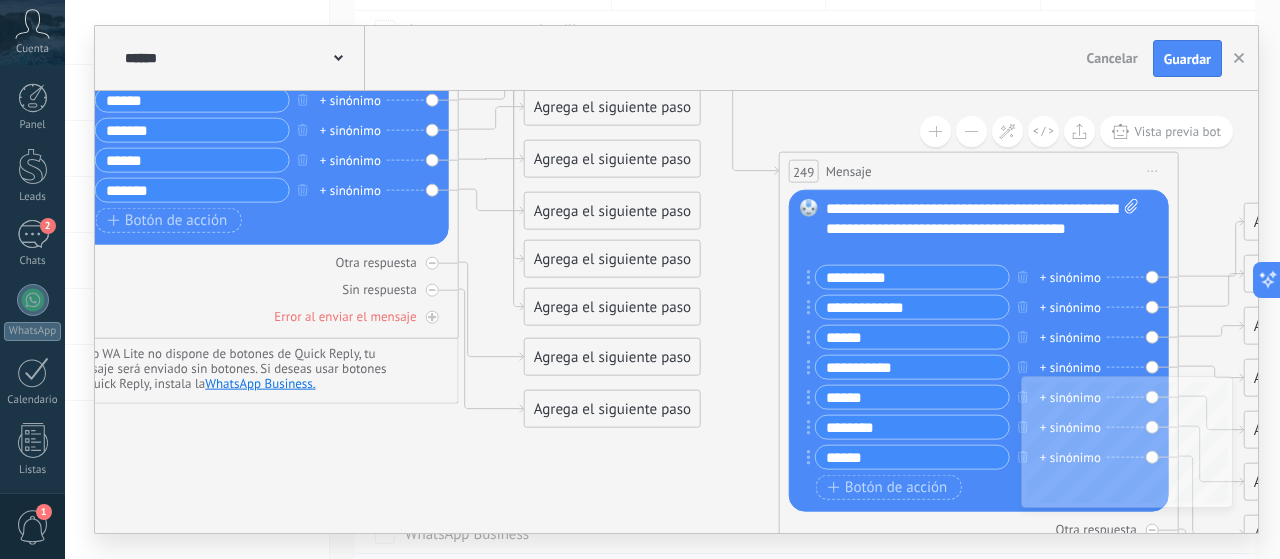 click on "**********" at bounding box center [676, 279] 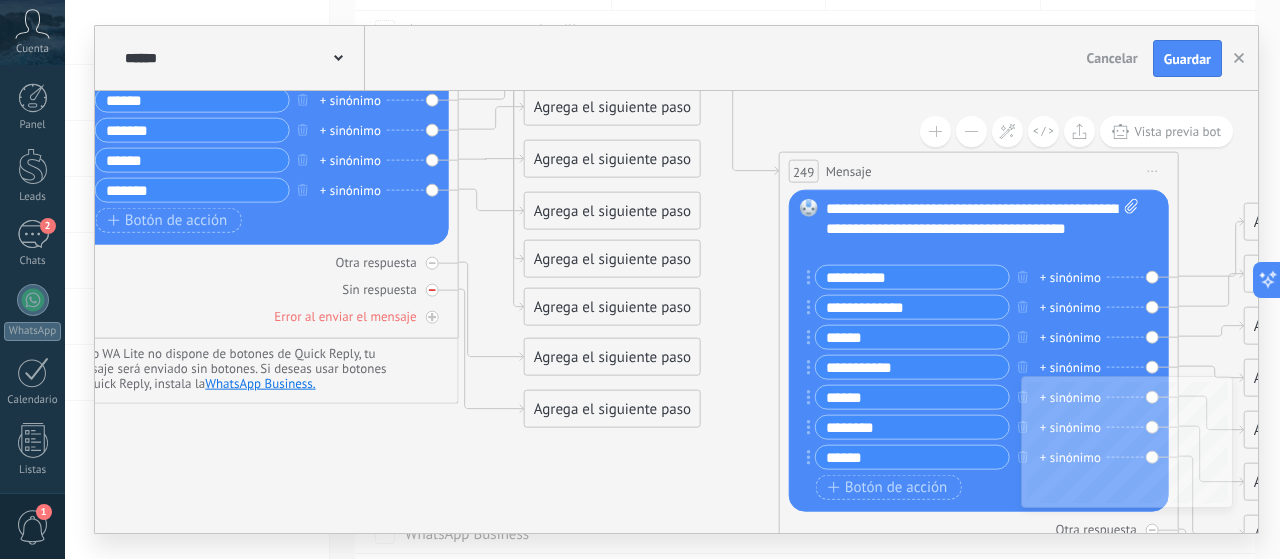 click at bounding box center [432, 290] 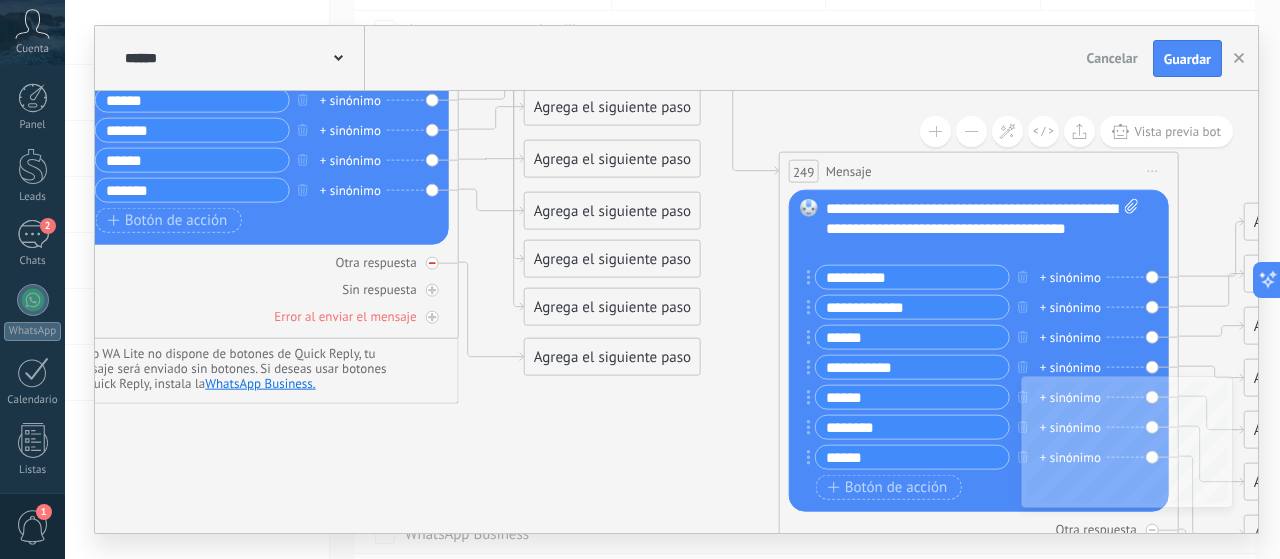 click at bounding box center [432, 263] 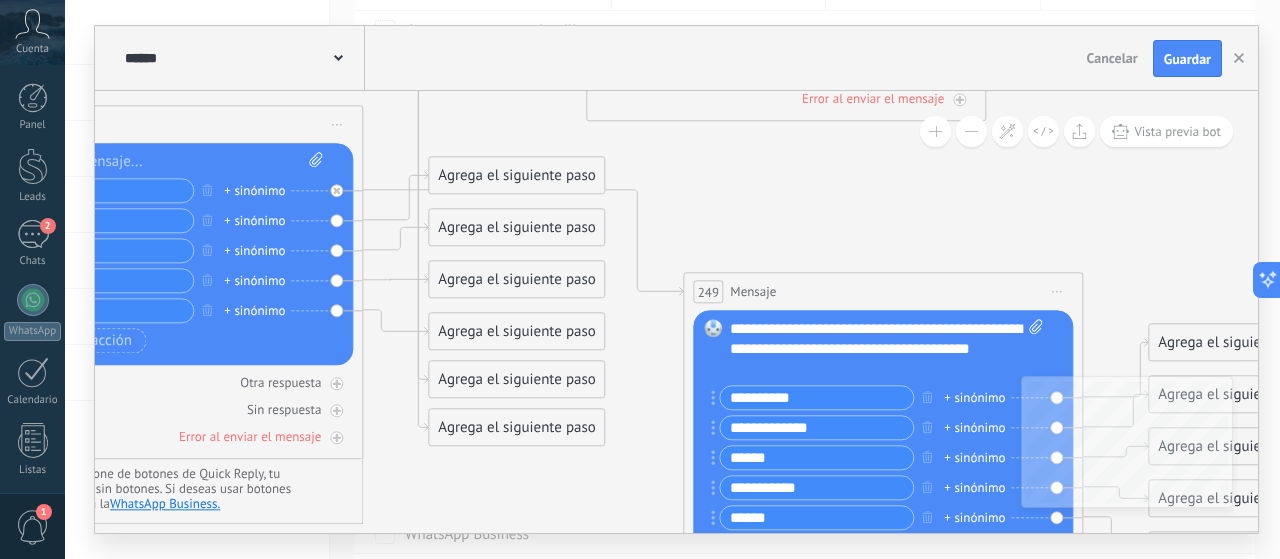 drag, startPoint x: 673, startPoint y: 403, endPoint x: 578, endPoint y: 501, distance: 136.4881 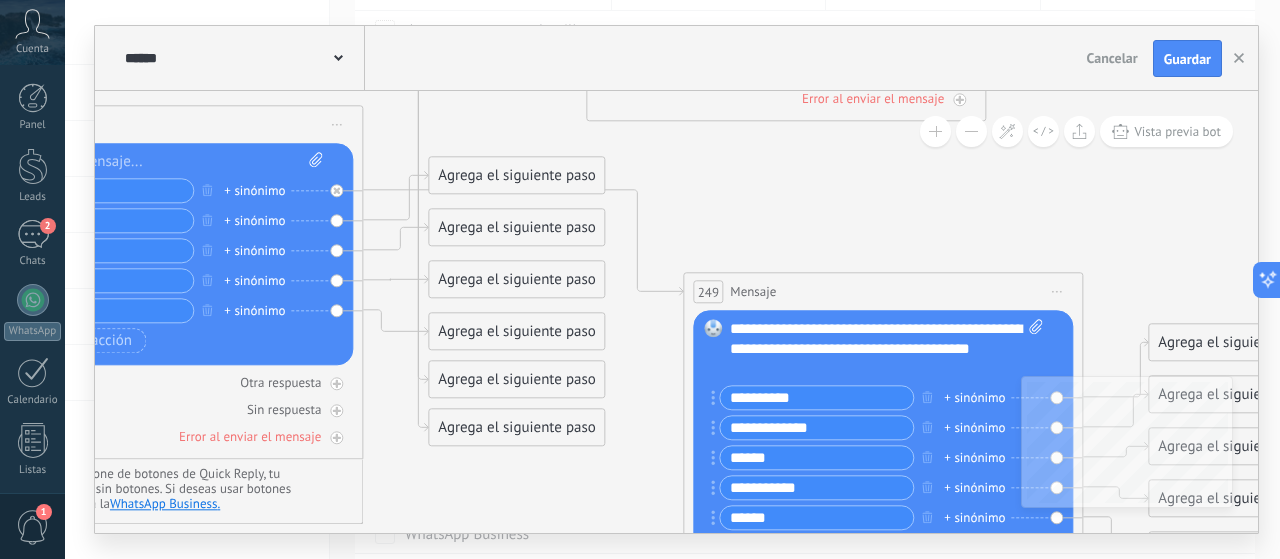 click 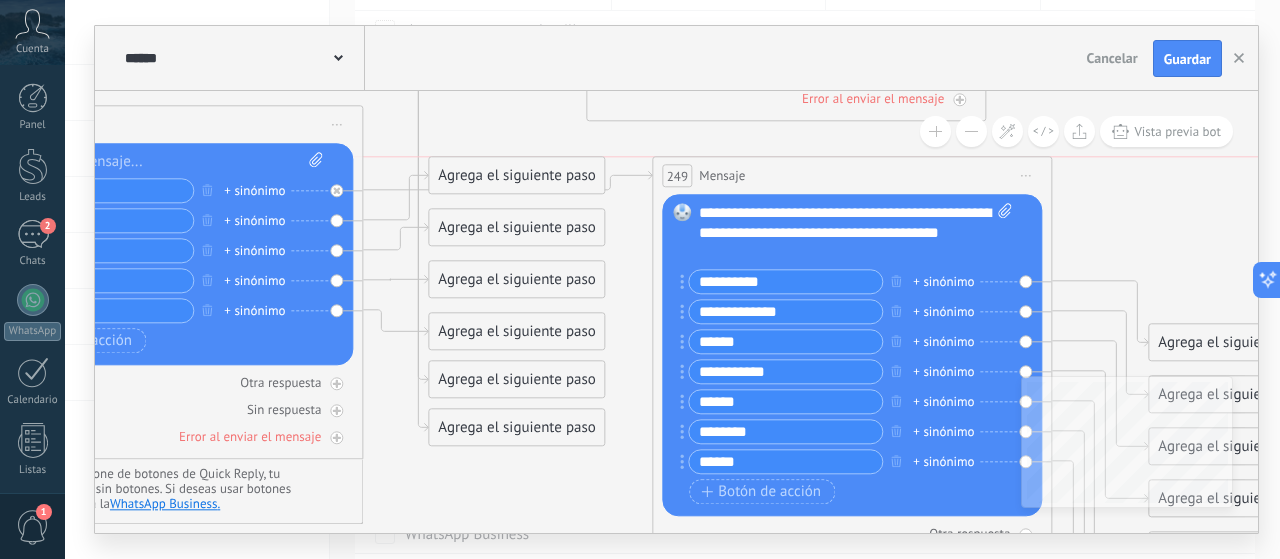 drag, startPoint x: 767, startPoint y: 285, endPoint x: 736, endPoint y: 168, distance: 121.037186 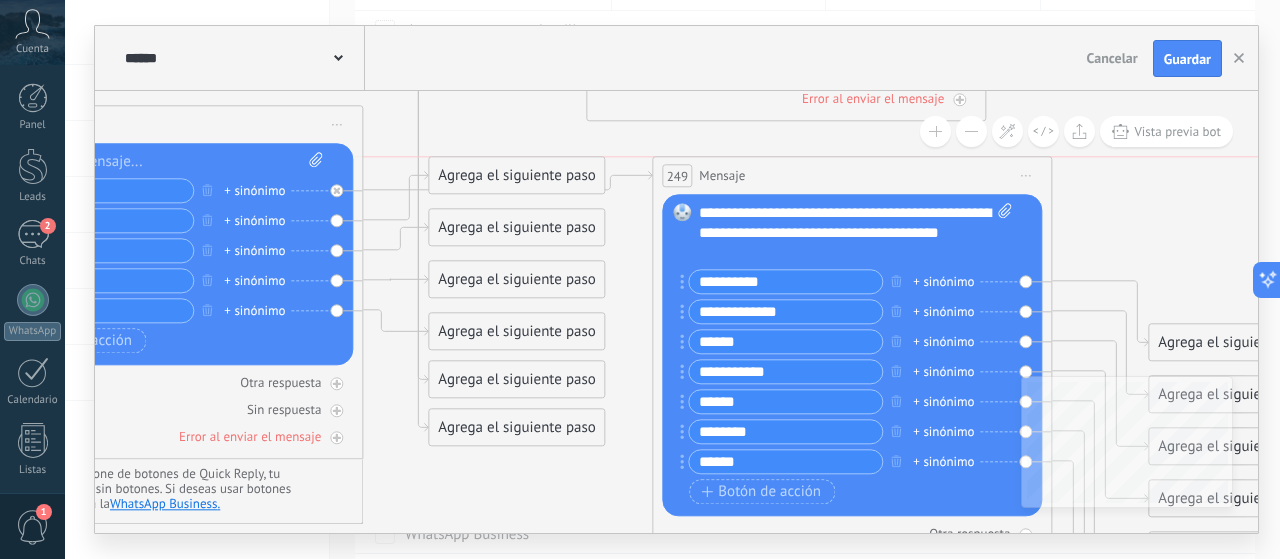click on "Mensaje" at bounding box center [722, 176] 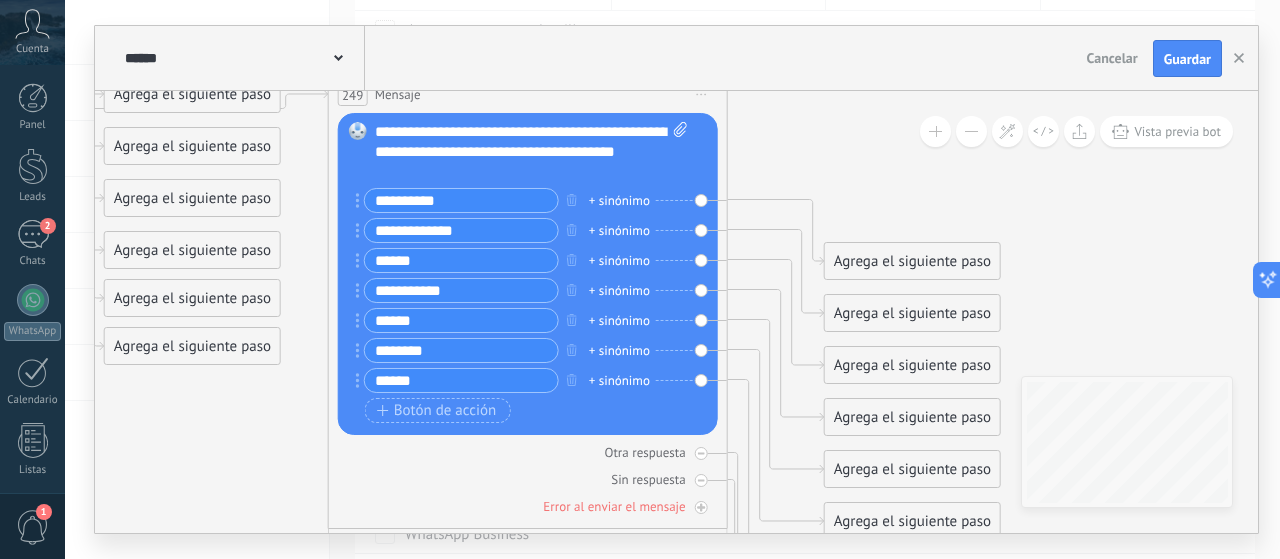 drag, startPoint x: 998, startPoint y: 193, endPoint x: 826, endPoint y: 131, distance: 182.83325 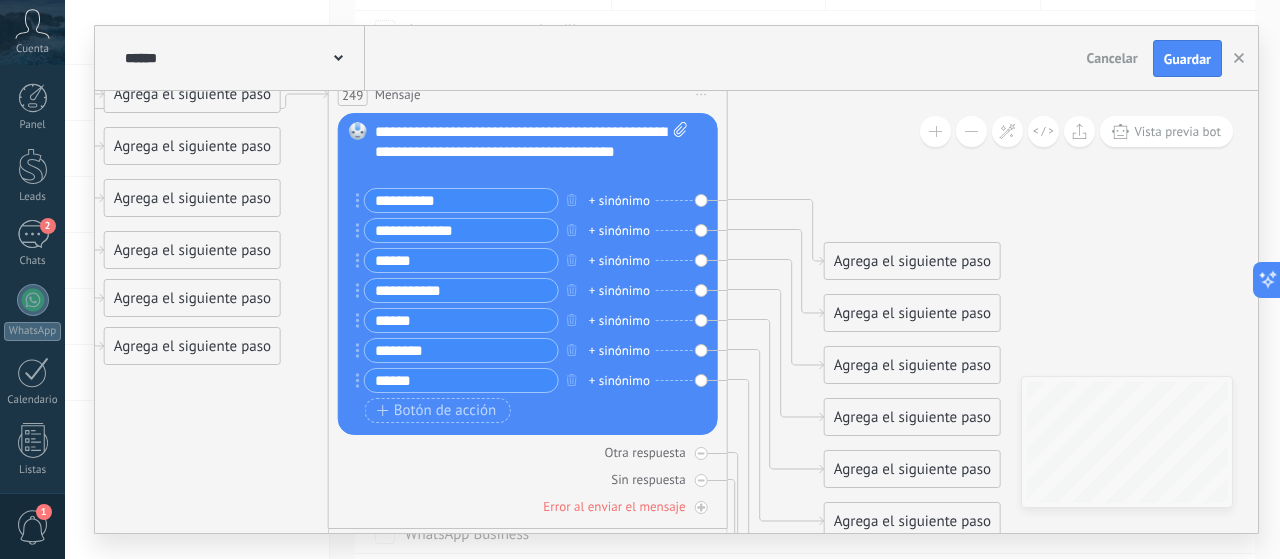 click 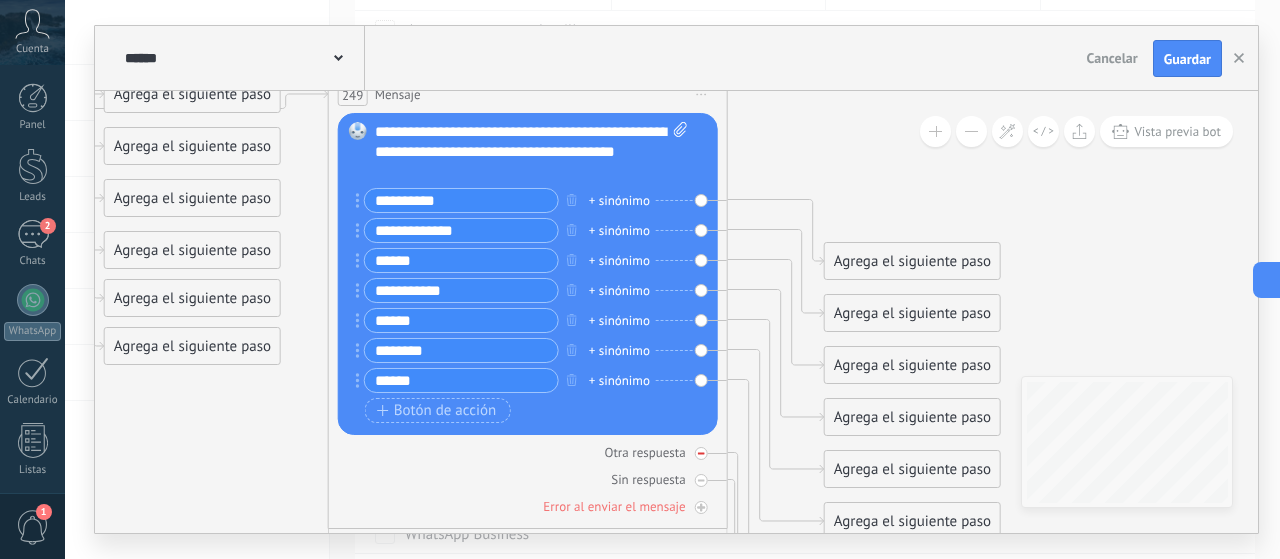 click at bounding box center [701, 453] 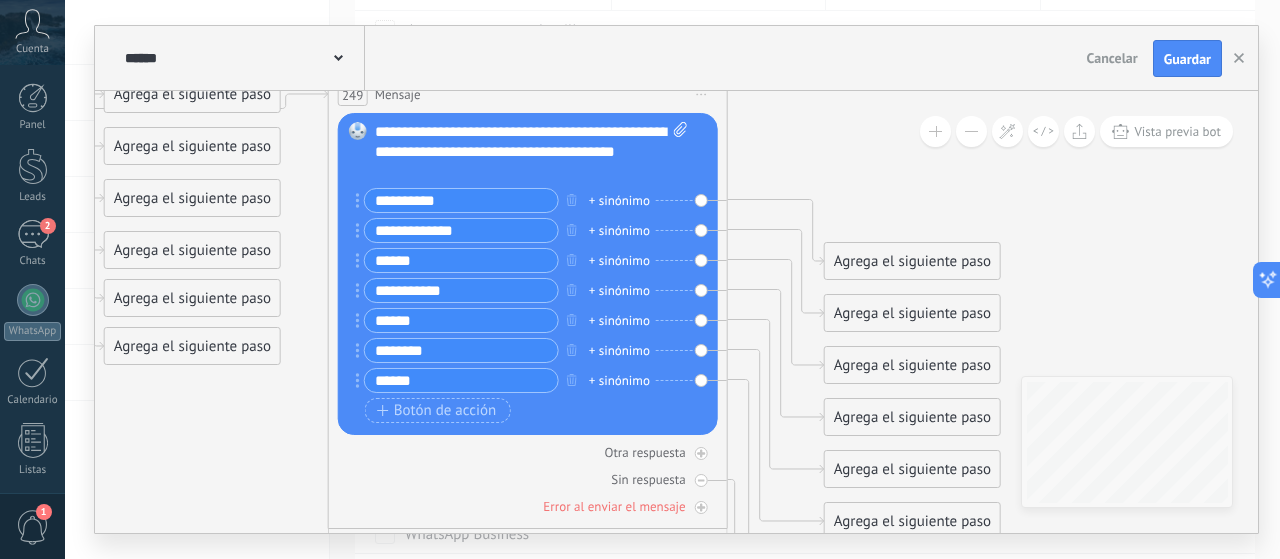 drag, startPoint x: 703, startPoint y: 483, endPoint x: 714, endPoint y: 467, distance: 19.416489 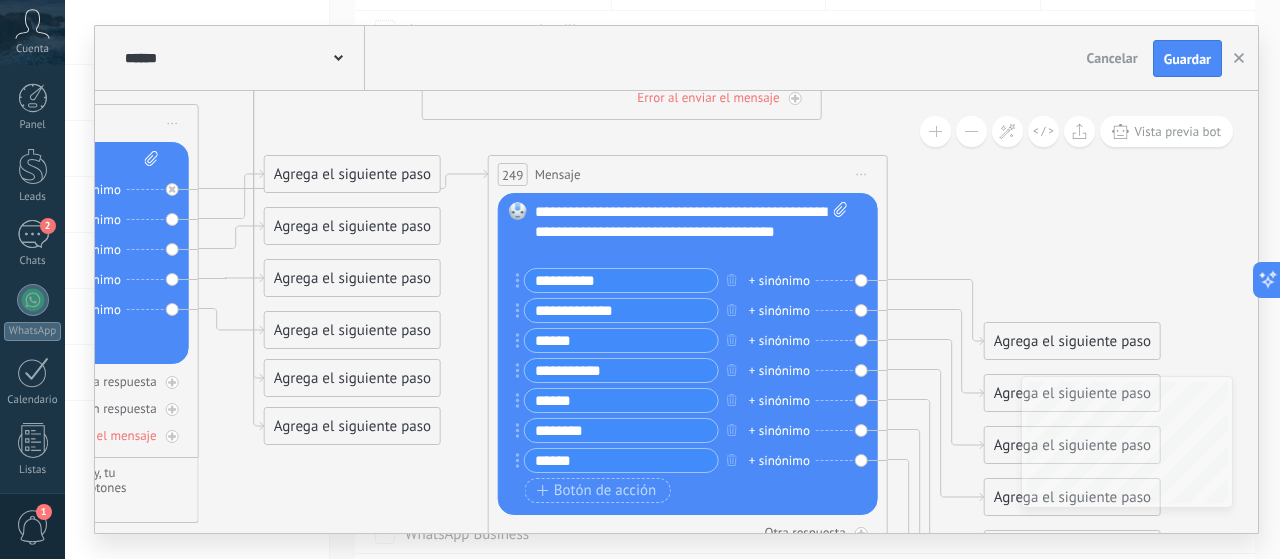 drag, startPoint x: 883, startPoint y: 210, endPoint x: 1043, endPoint y: 290, distance: 178.88544 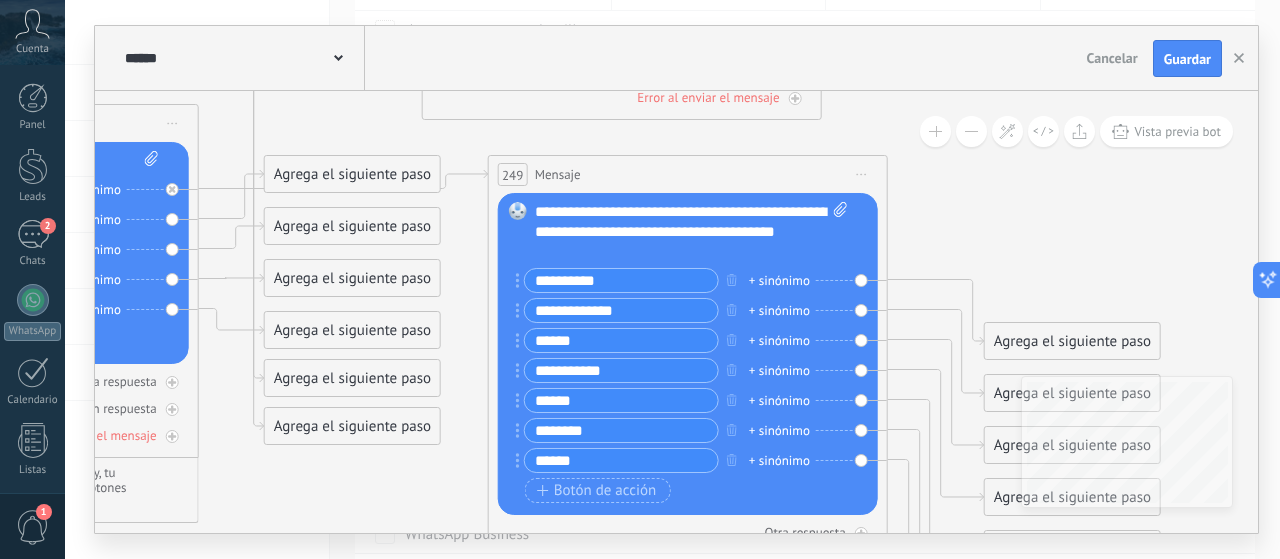 click 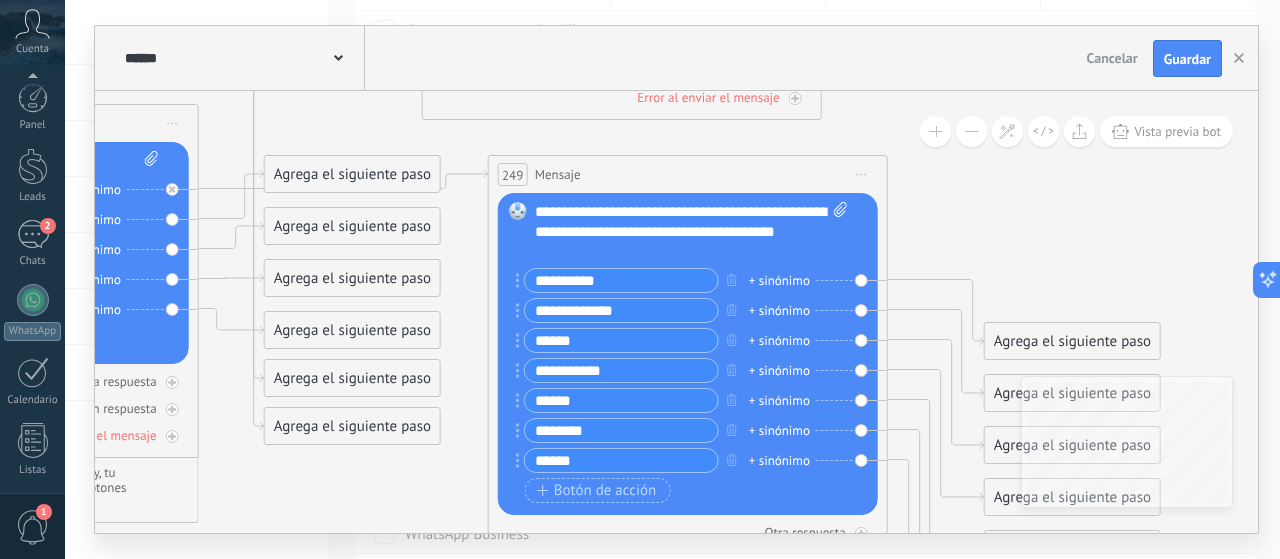 scroll, scrollTop: 271, scrollLeft: 0, axis: vertical 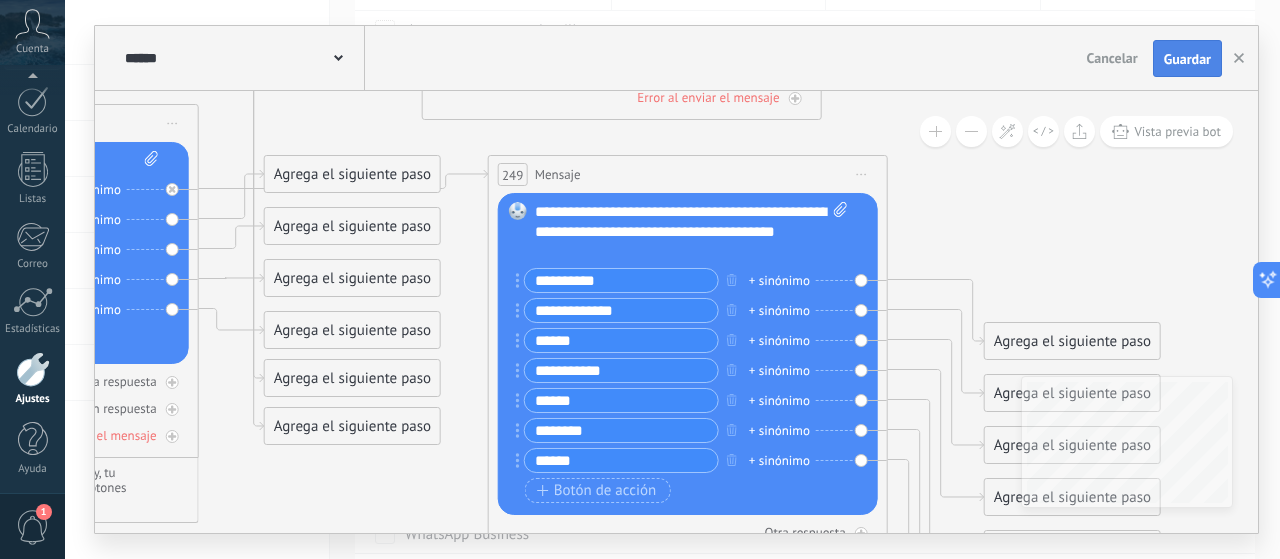 click on "Guardar" at bounding box center (1187, 59) 